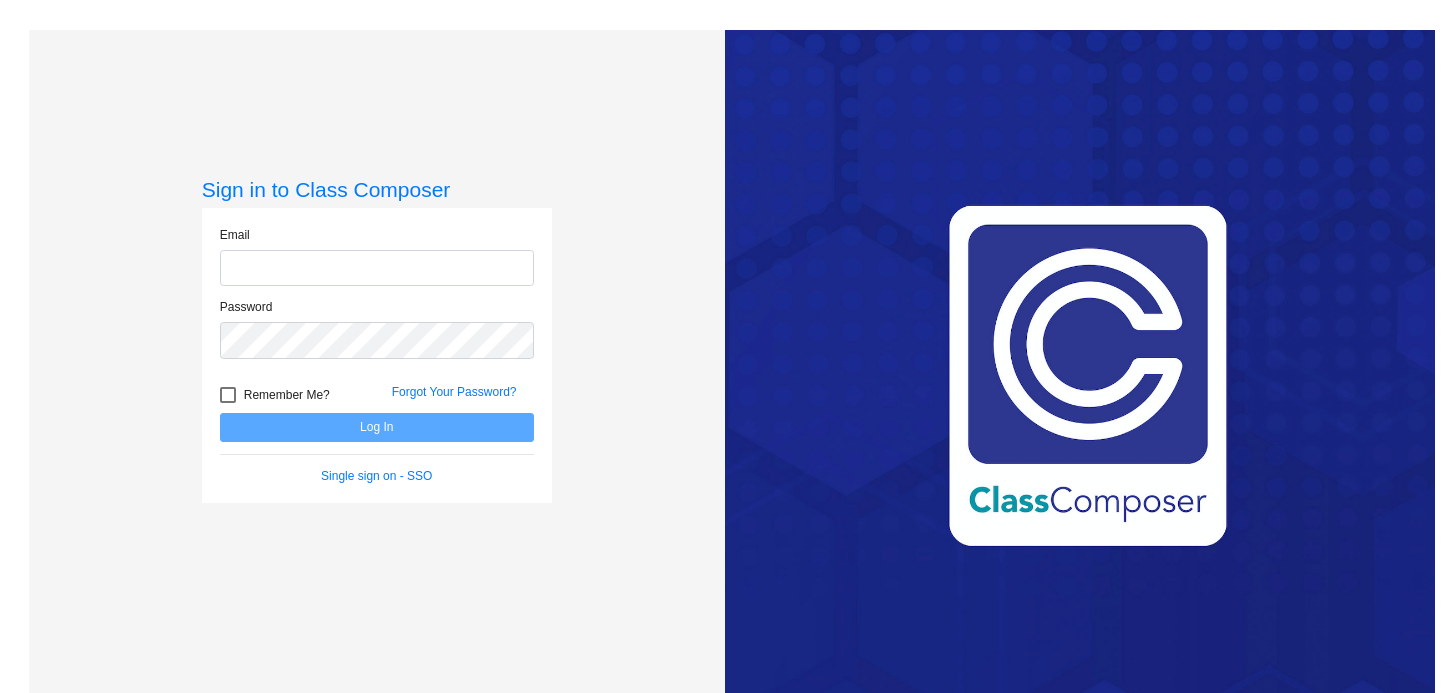 scroll, scrollTop: 0, scrollLeft: 0, axis: both 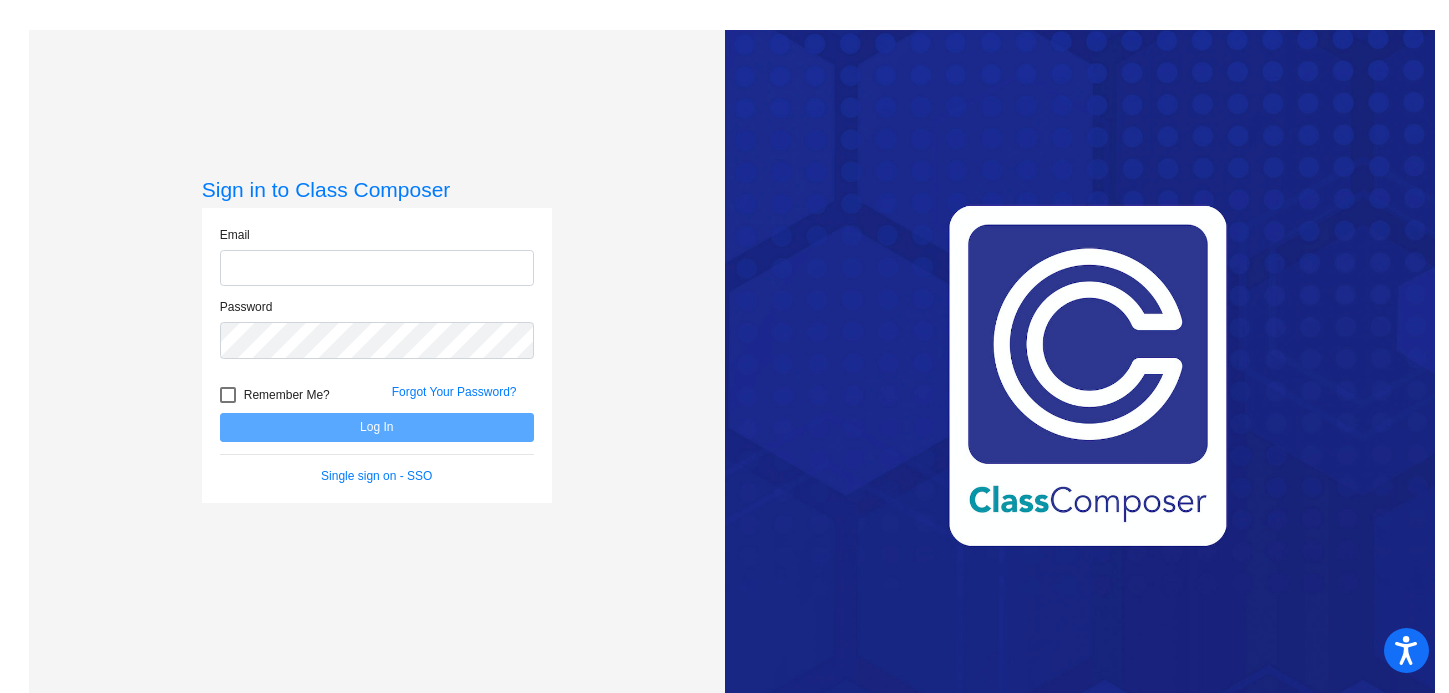 type on "[EMAIL]" 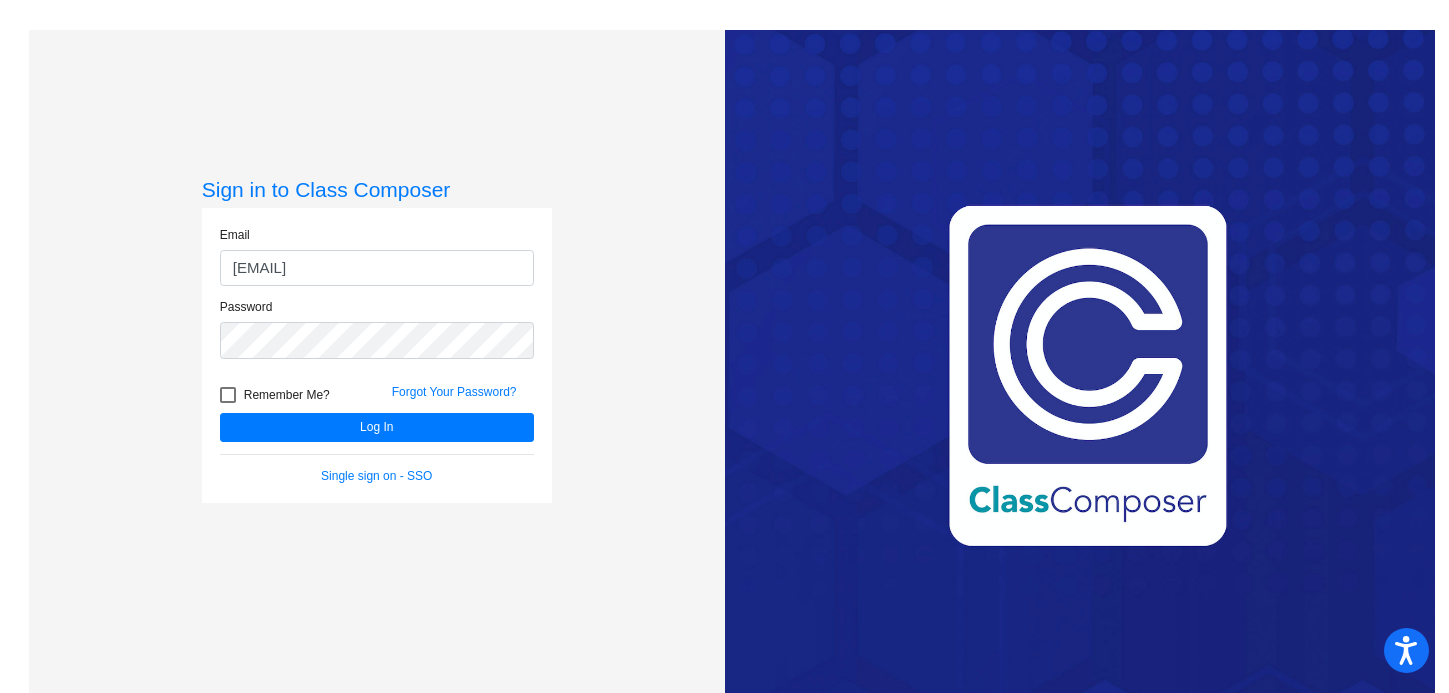 click on "Email shastings@orangecsd.org Password   Remember Me? Forgot Your Password?  Log In   Single sign on - SSO" 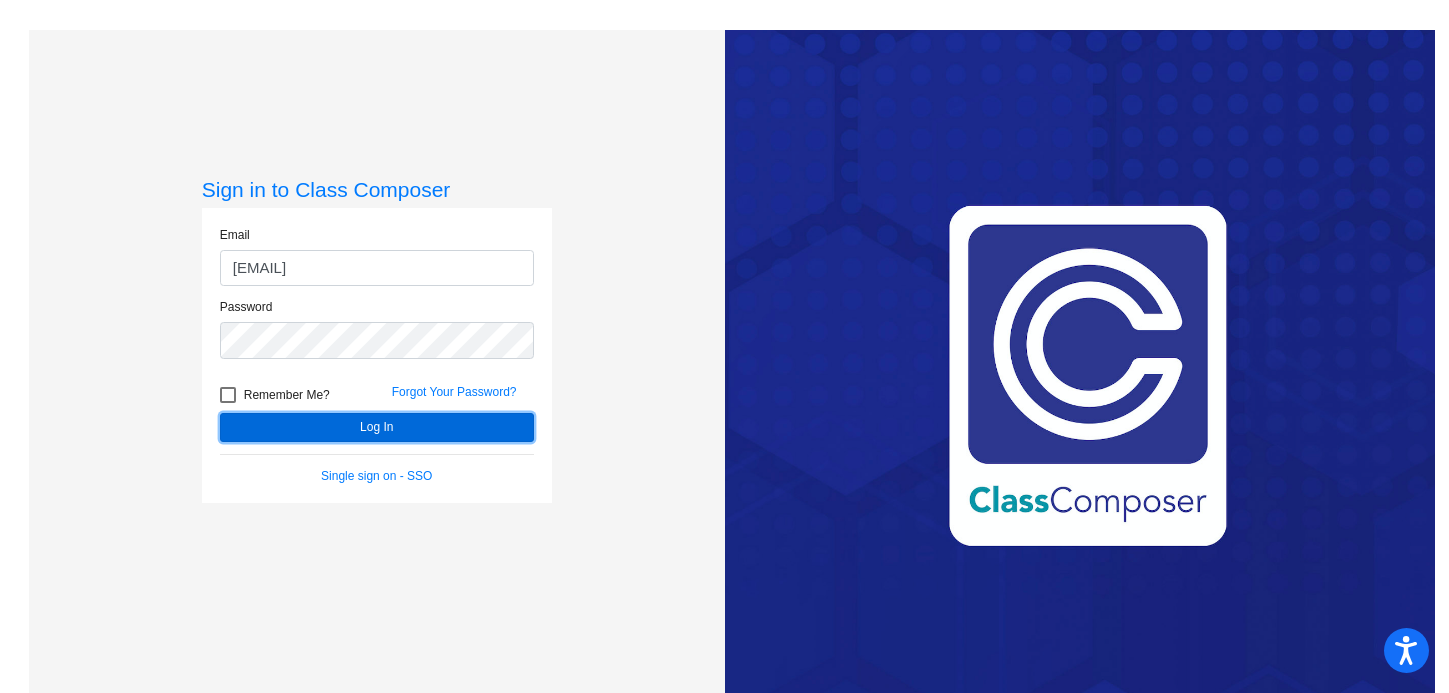 click on "Log In" 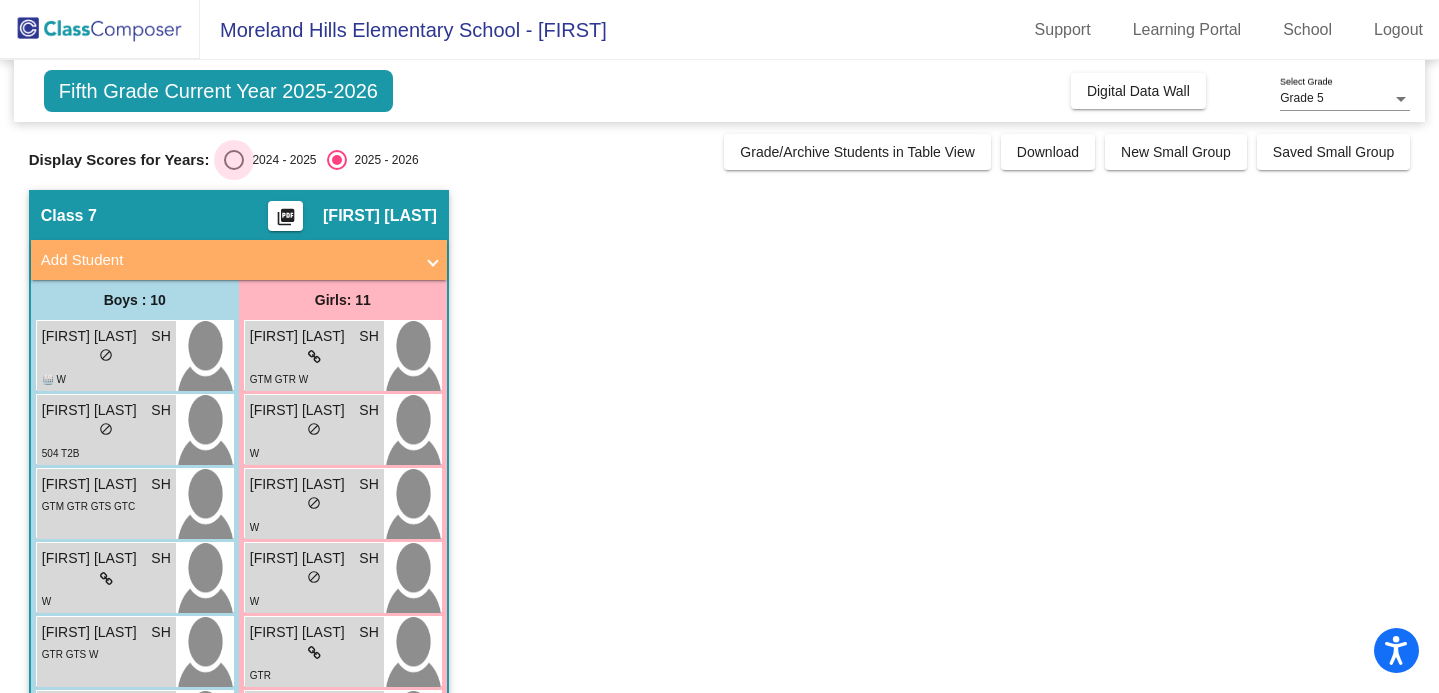 click at bounding box center [234, 160] 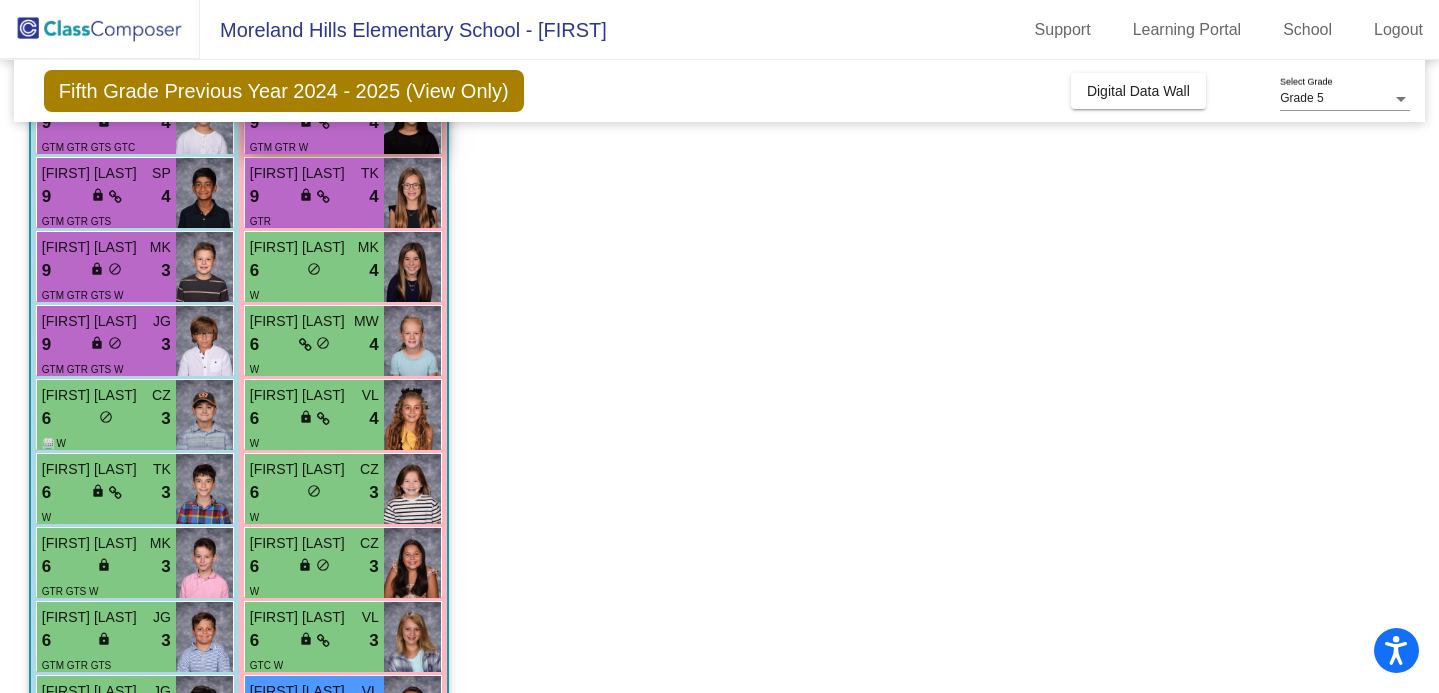 scroll, scrollTop: 0, scrollLeft: 0, axis: both 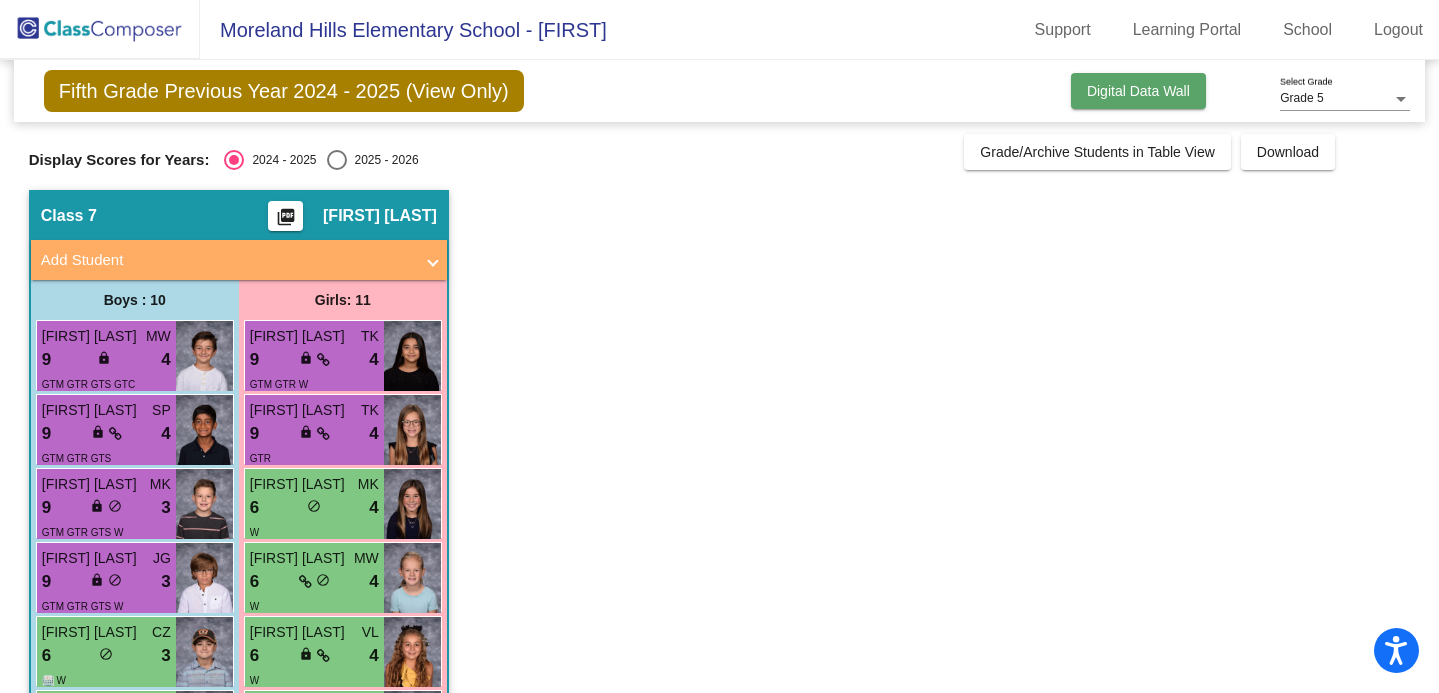 click on "Digital Data Wall" 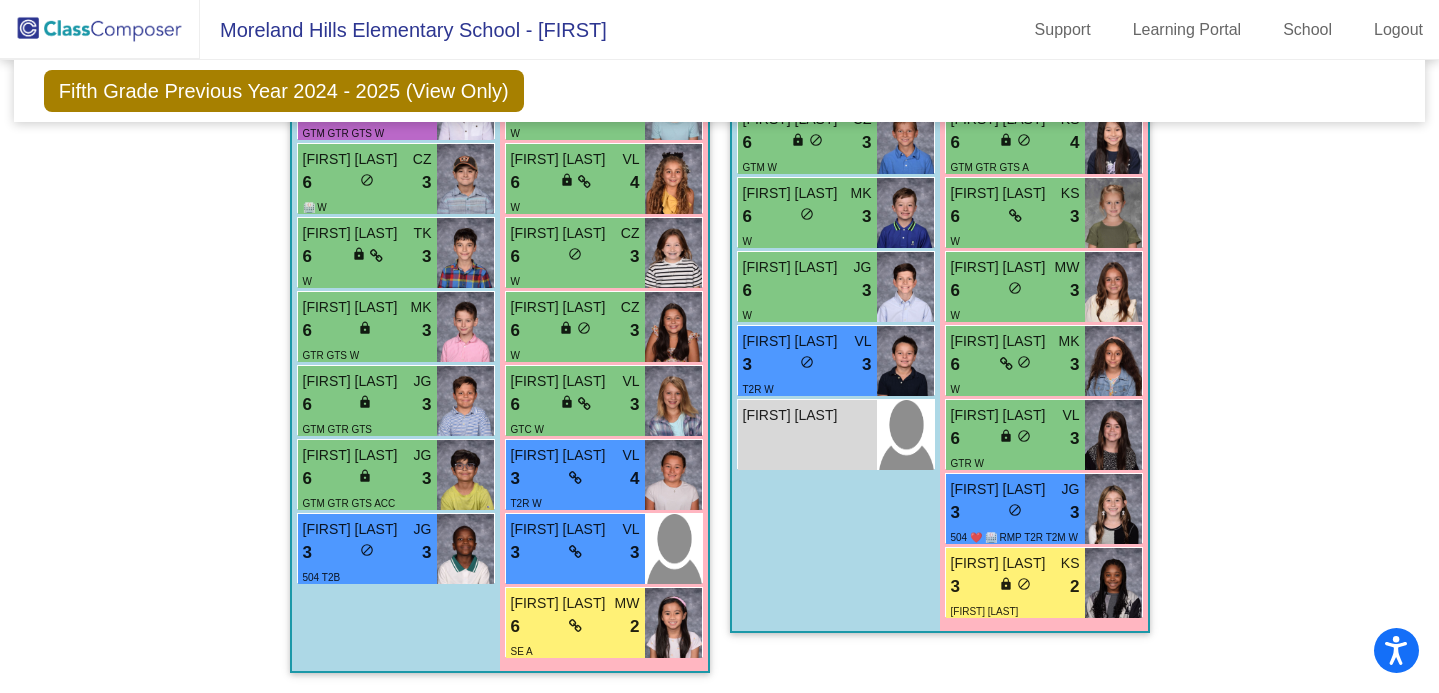scroll, scrollTop: 2909, scrollLeft: 0, axis: vertical 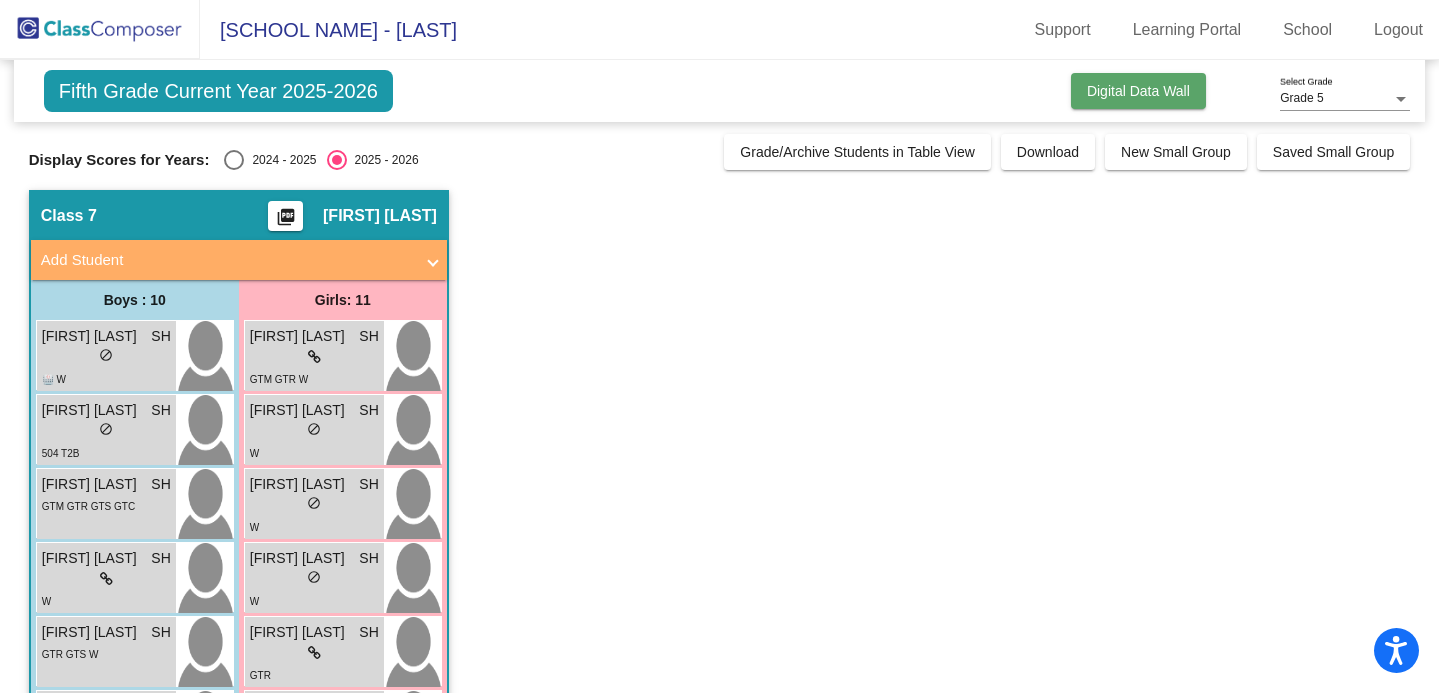 click on "Digital Data Wall" 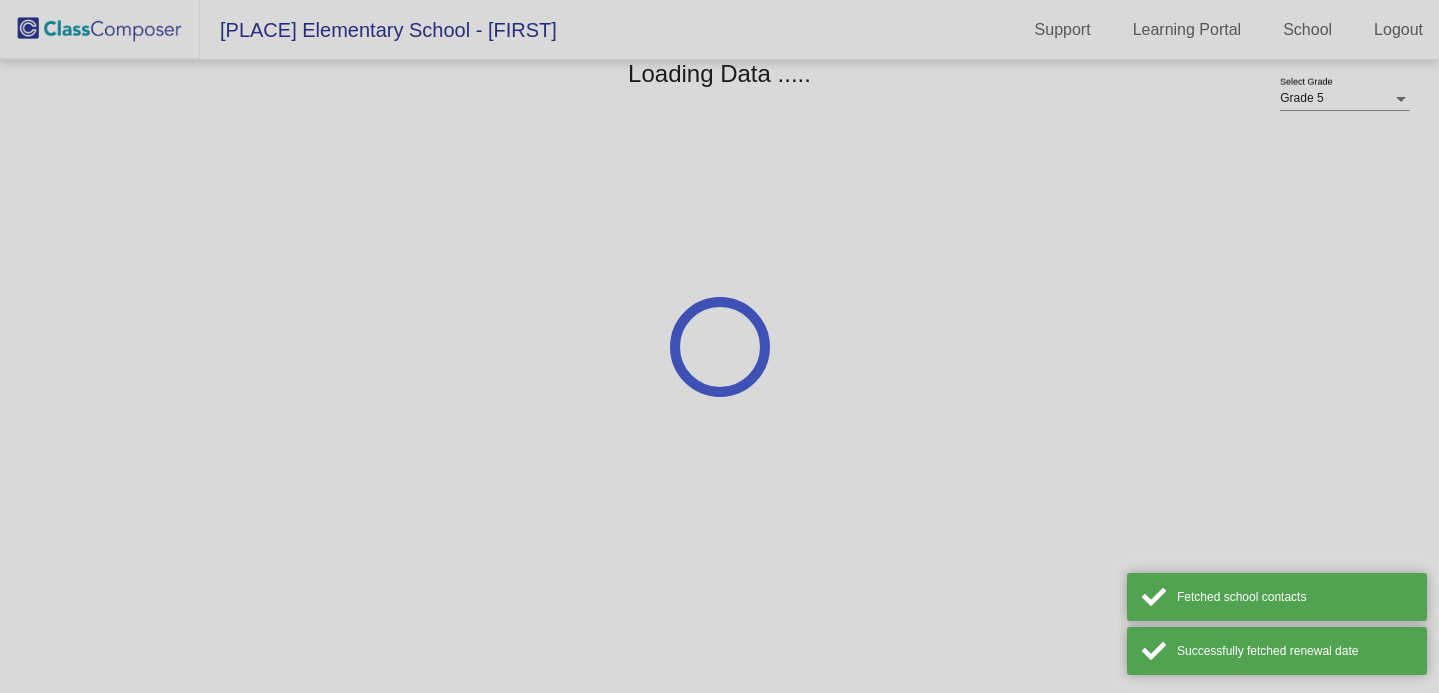 scroll, scrollTop: 0, scrollLeft: 0, axis: both 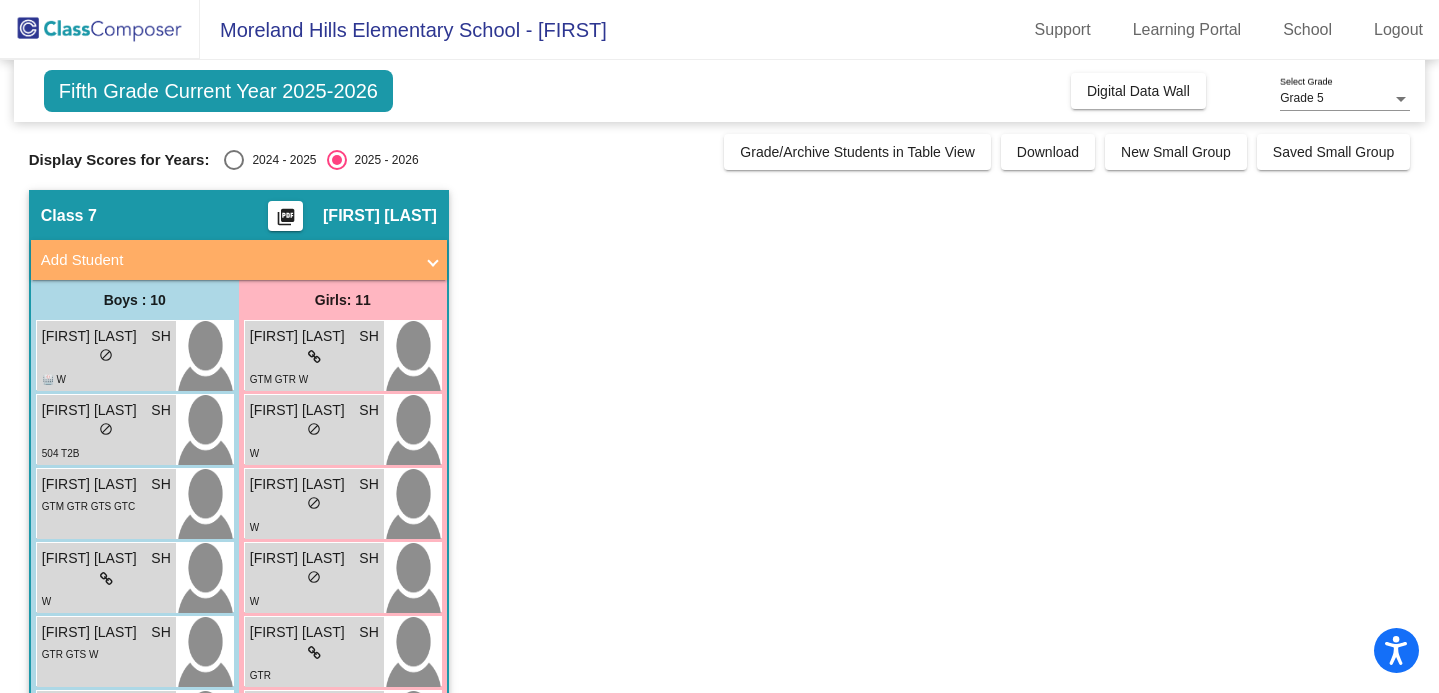 click on "Fifth Grade Current Year [YEAR]-[YEAR] Add, Move, or Retain Students Off   On  Incoming   Digital Data Wall    Display Scores for Years:   [YEAR] - [YEAR]   [YEAR] - [YEAR]  Grade/Archive Students in Table View   Download   New Small Group   Saved Small Group   Notes   Download Class List   Import Students   New Small Group   Saved Small Group  Display Scores for Years:   [YEAR] - [YEAR]   [YEAR] - [YEAR] Hallway   - Hallway Class  picture_as_pdf  Add Student  First Name Last Name Student Id  (Recommended)   Boy   Girl   Non Binary Add Close  Boys : 1  [FIRST] [LAST] lock do_not_disturb_alt Girls: 0   No Students   Class 1    picture_as_pdf [FIRST] [LAST]  Add Student  First Name Last Name Student Id  (Recommended)   Boy   Girl   Non Binary Add Close  Boys : 10  [FIRST] [LAST] RB lock do_not_disturb_alt GTM GTR GTS ACC W [FIRST] [LAST] RB lock do_not_disturb_alt IEP OT ❤️ SE T3B W [FIRST] [LAST] RB lock do_not_disturb_alt GTM GTR GTS W [FIRST] [LAST] RB lock do_not_disturb_alt GTM GTR GTS GTC W [FIRST] [LAST] RB" 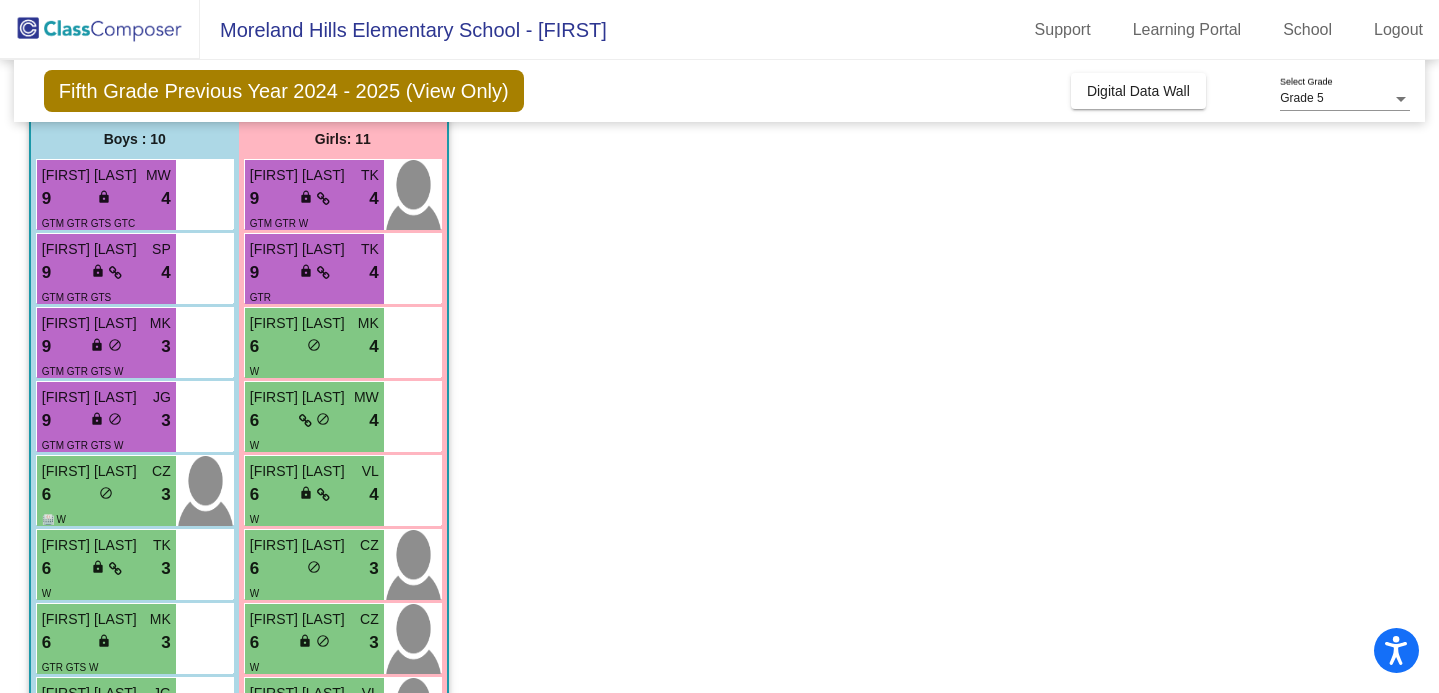 scroll, scrollTop: 16, scrollLeft: 0, axis: vertical 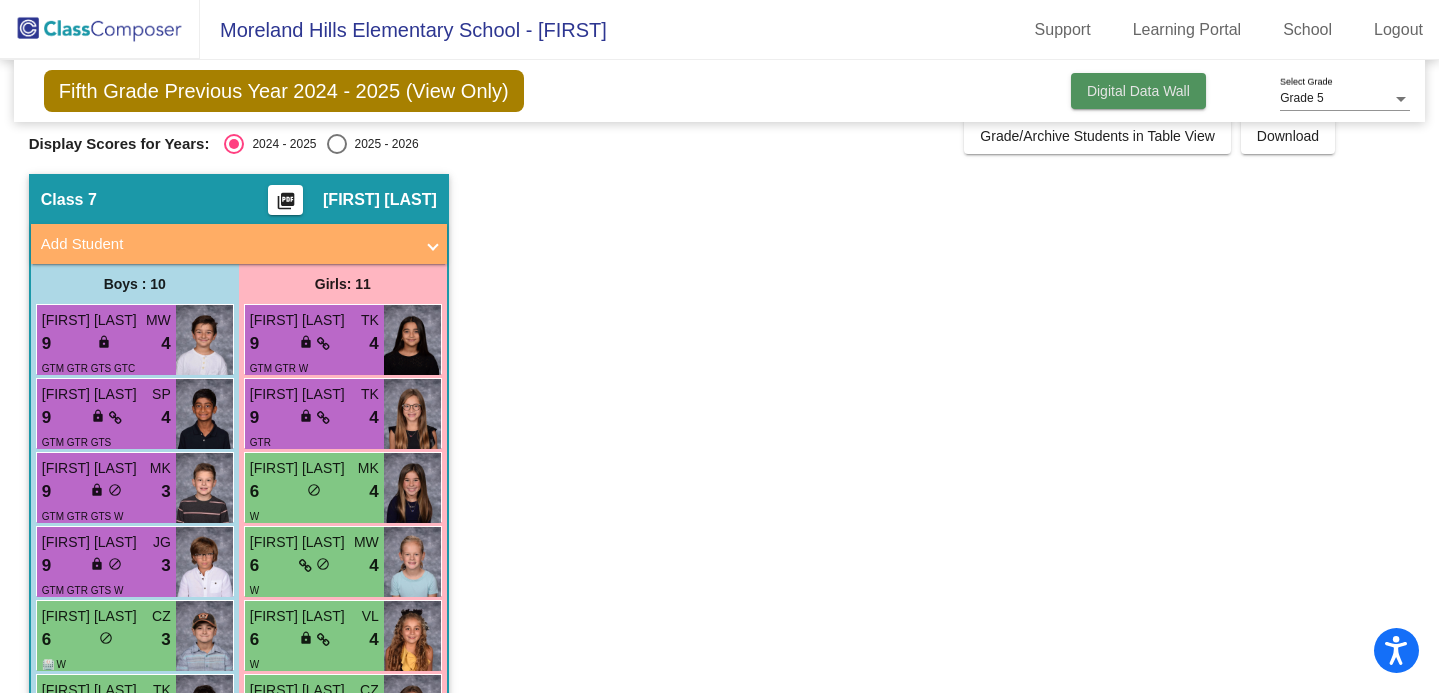 click on "Digital Data Wall" 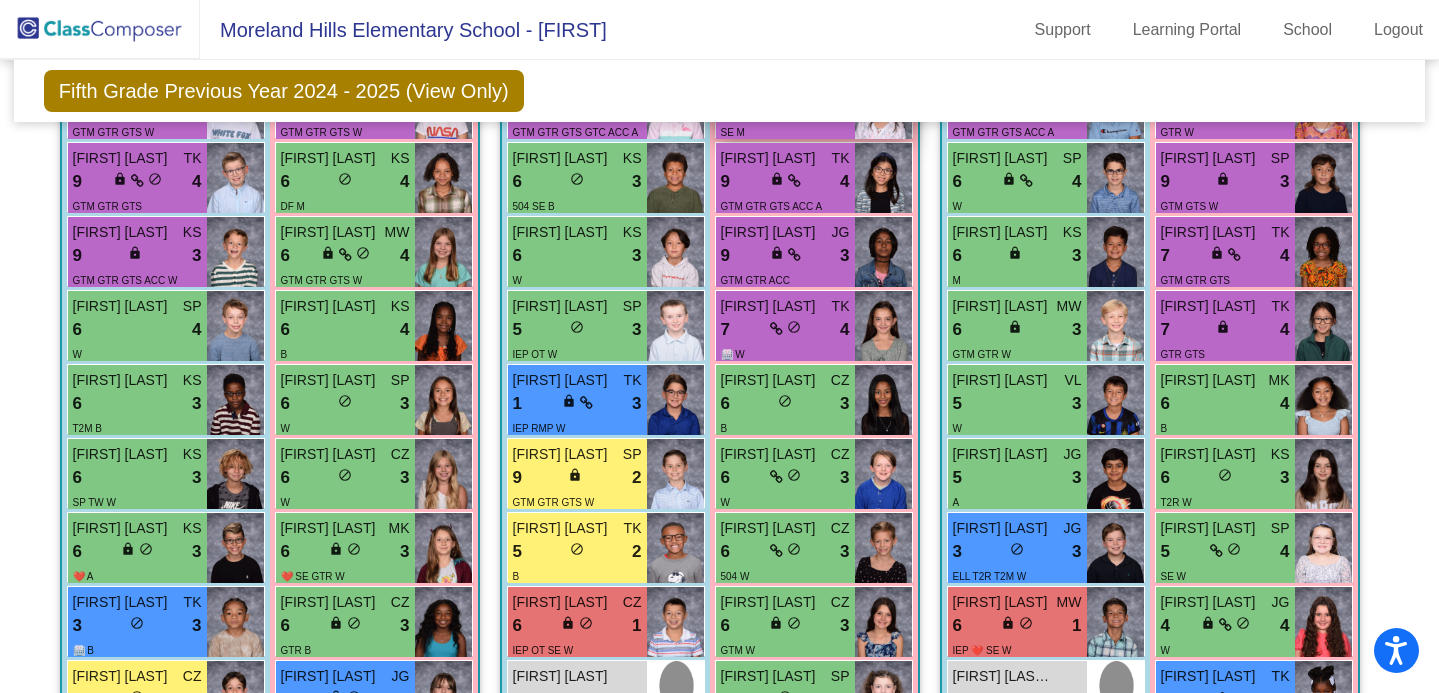 scroll, scrollTop: 1821, scrollLeft: 0, axis: vertical 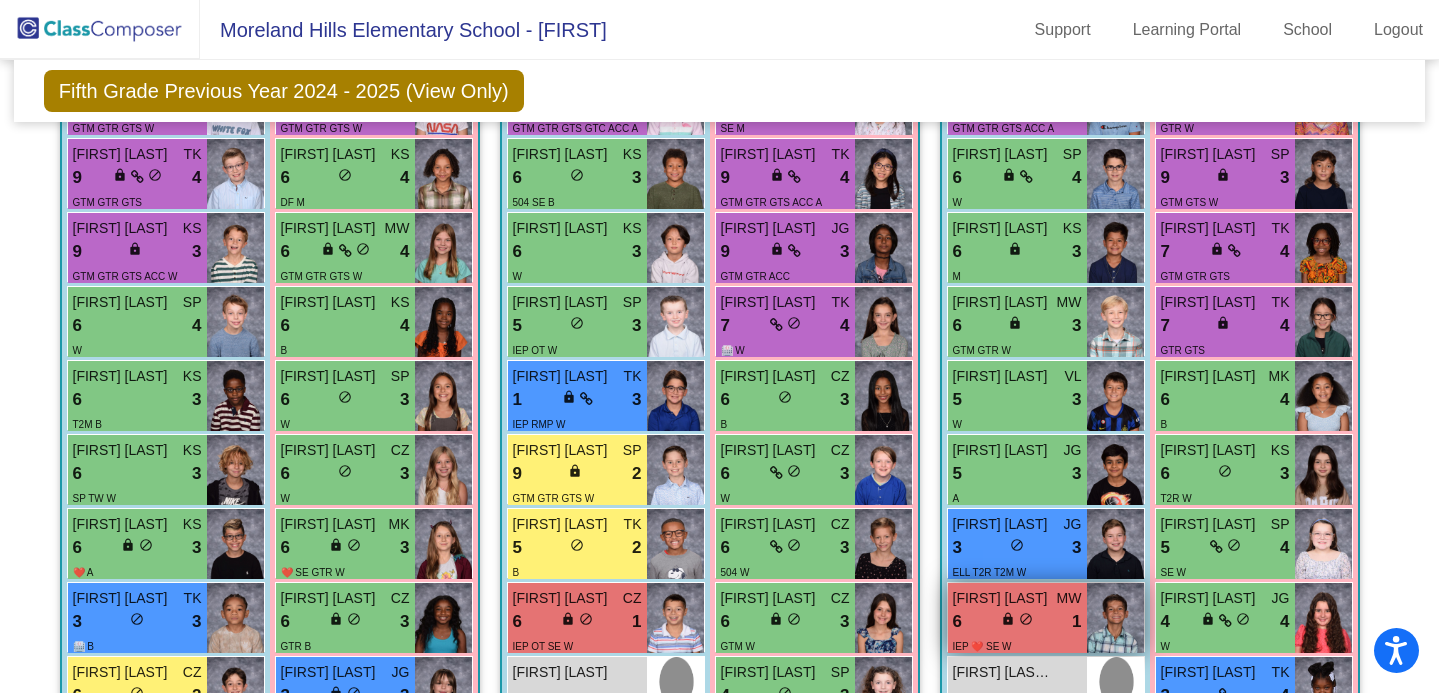click on "6 lock do_not_disturb_alt 1" at bounding box center (1017, 622) 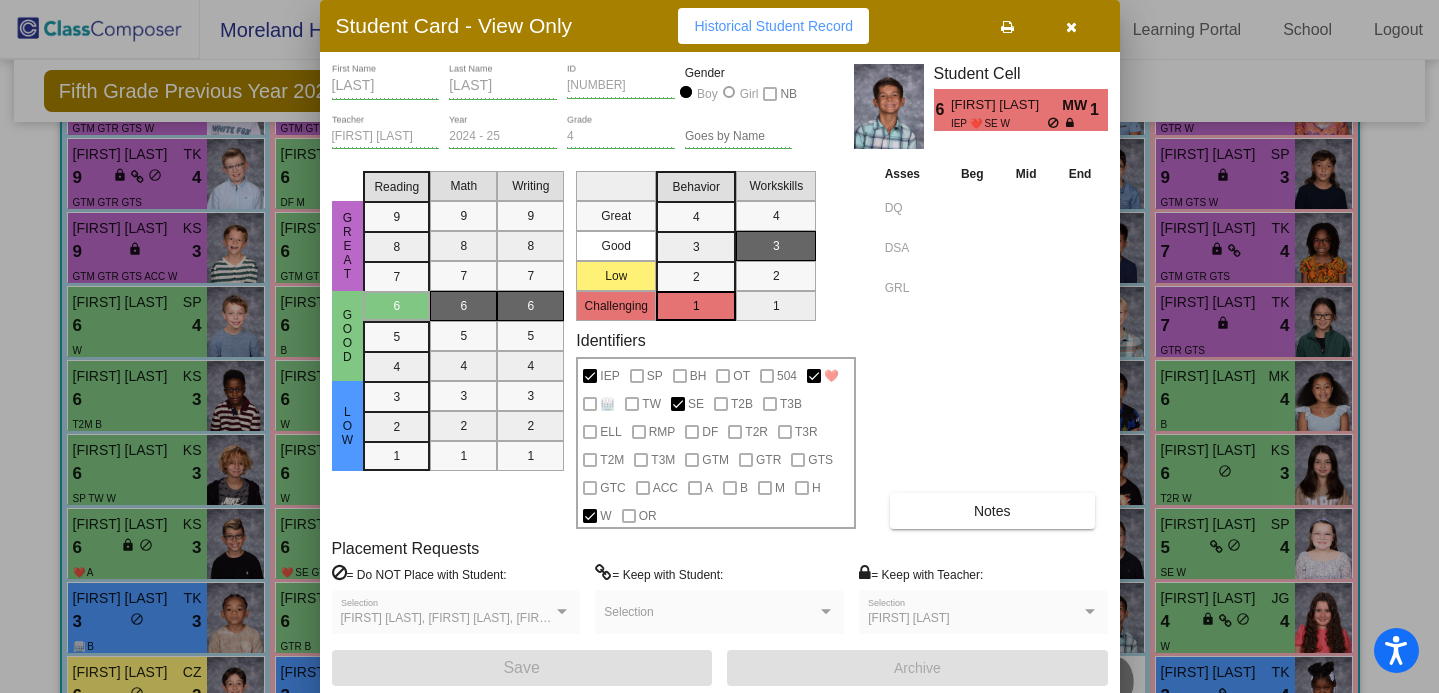 scroll, scrollTop: 0, scrollLeft: 0, axis: both 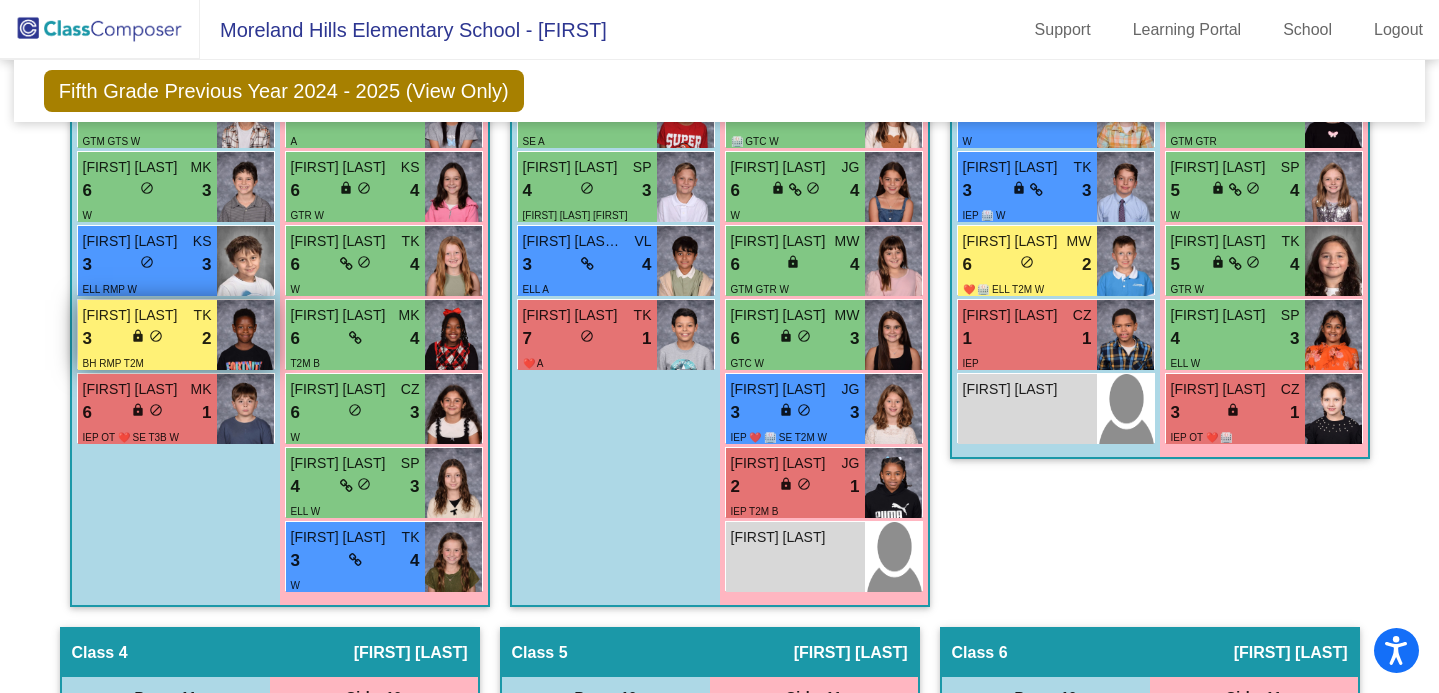 click on "[FIRST] [LAST]" at bounding box center [133, 315] 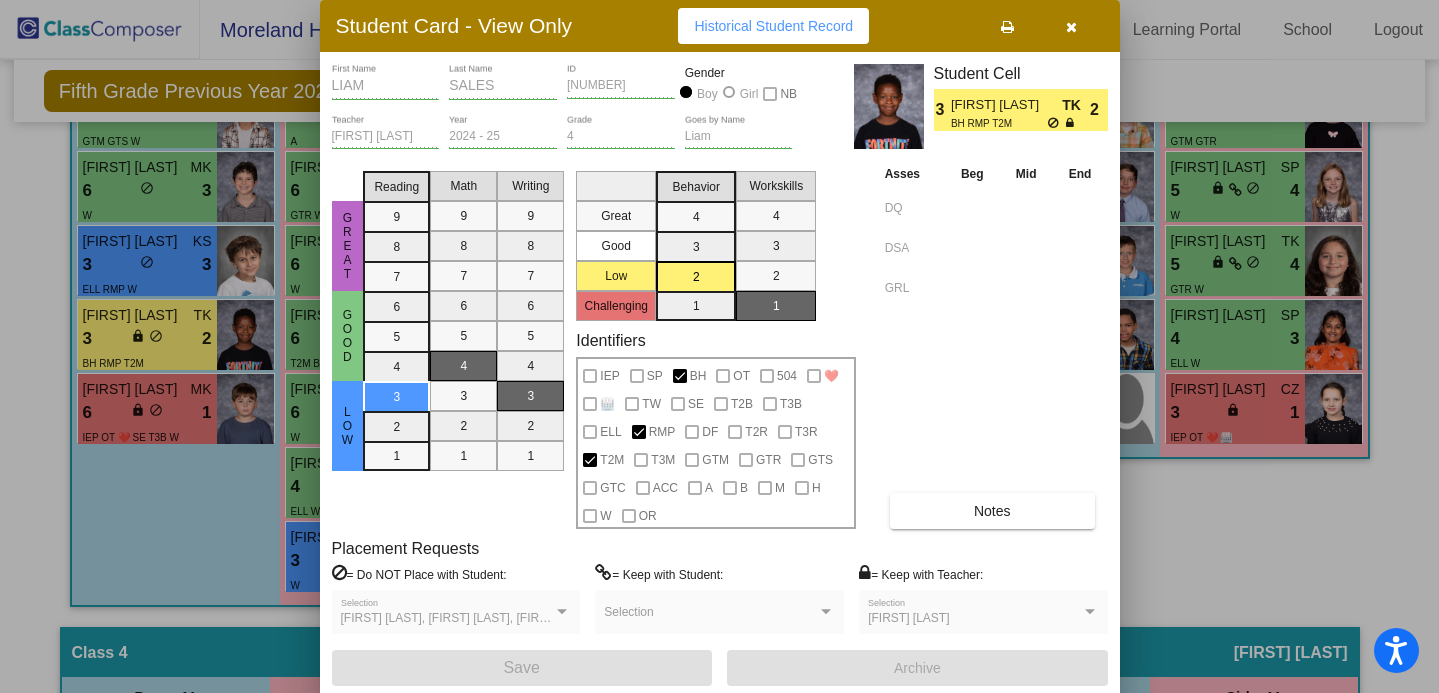 click at bounding box center [719, 346] 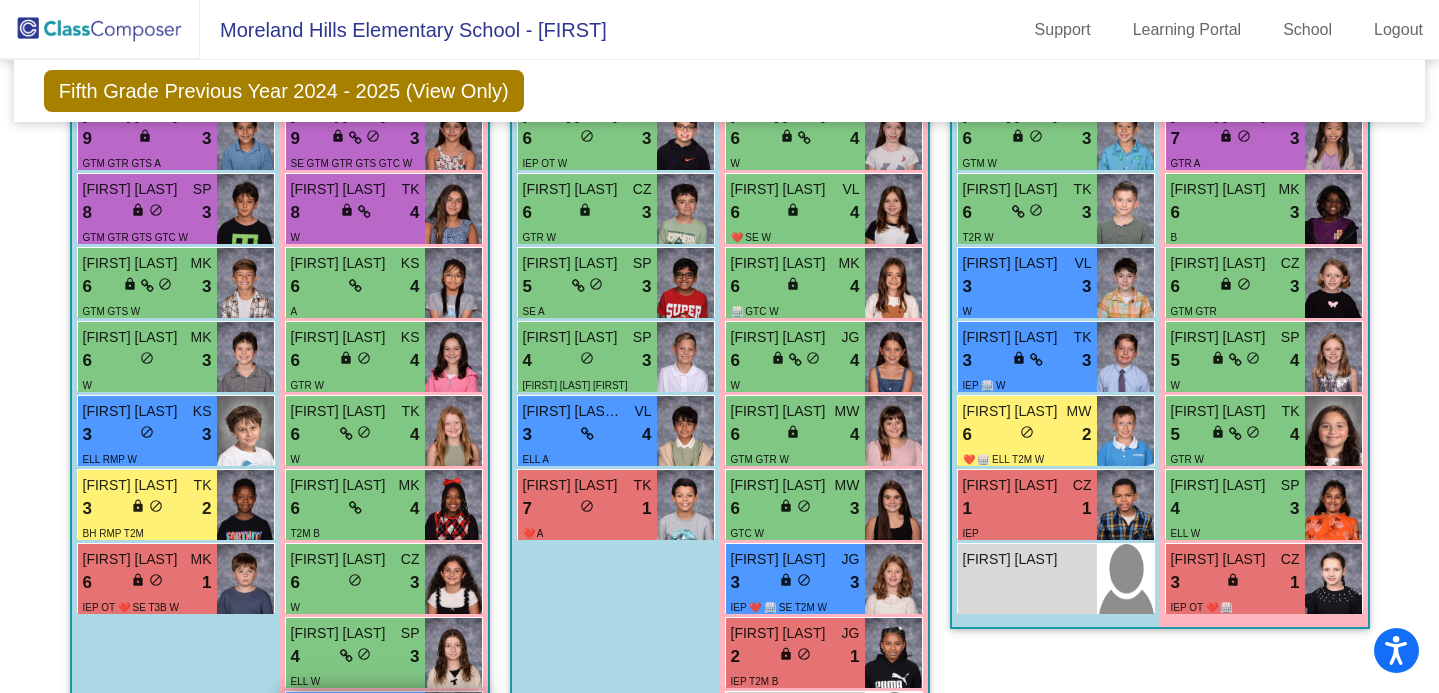 scroll, scrollTop: 923, scrollLeft: 0, axis: vertical 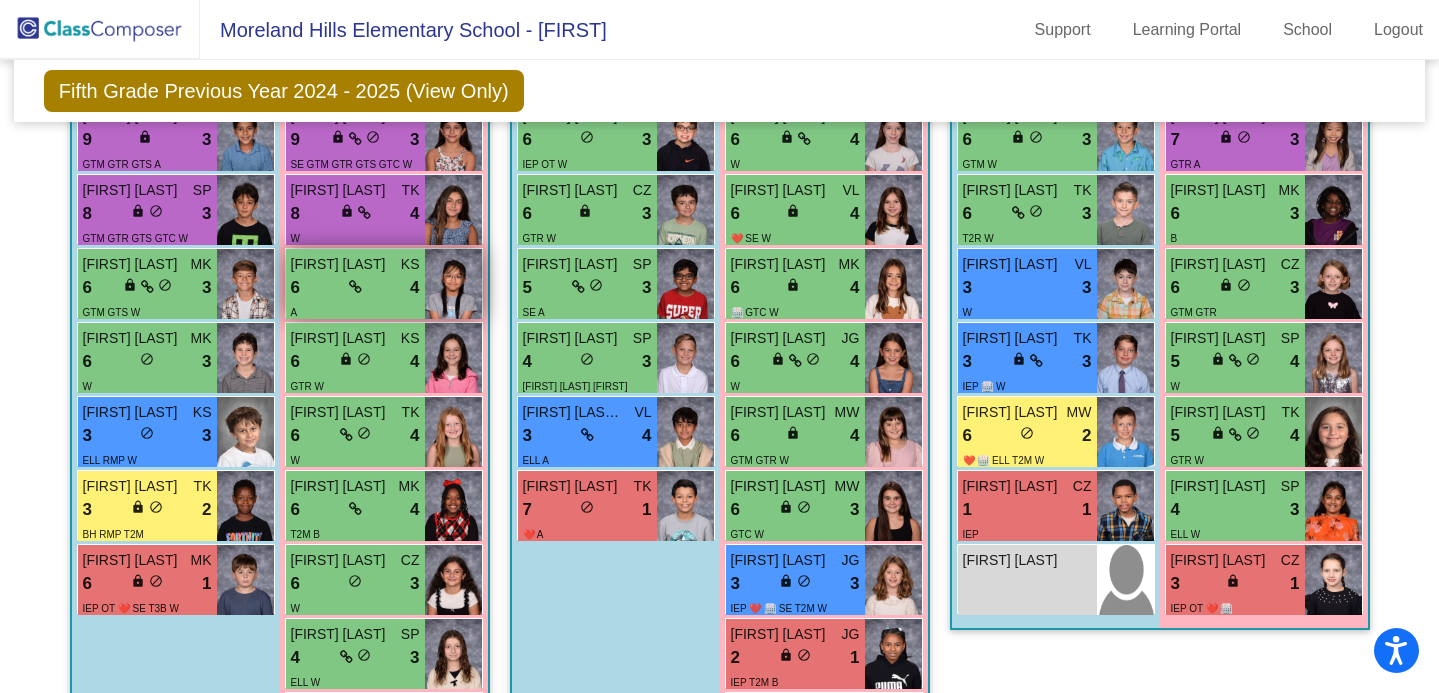 click at bounding box center [453, 284] 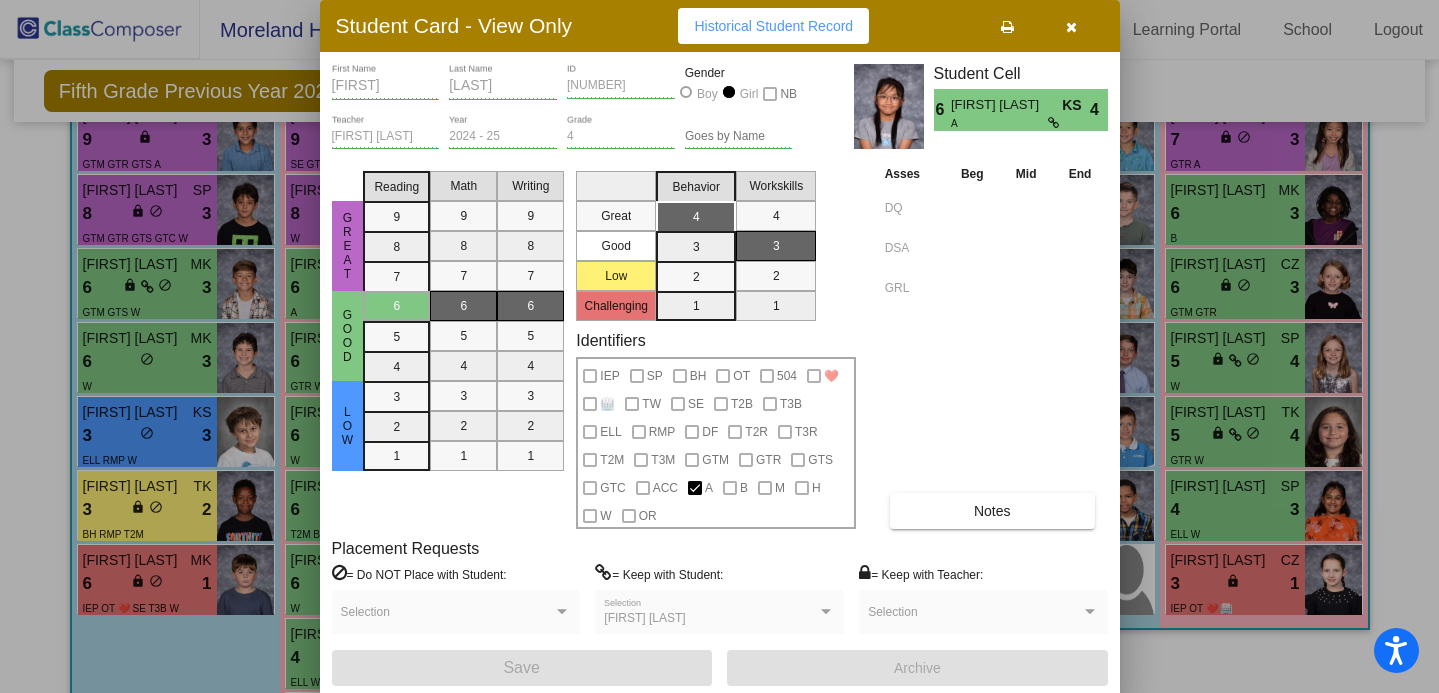 click at bounding box center [719, 346] 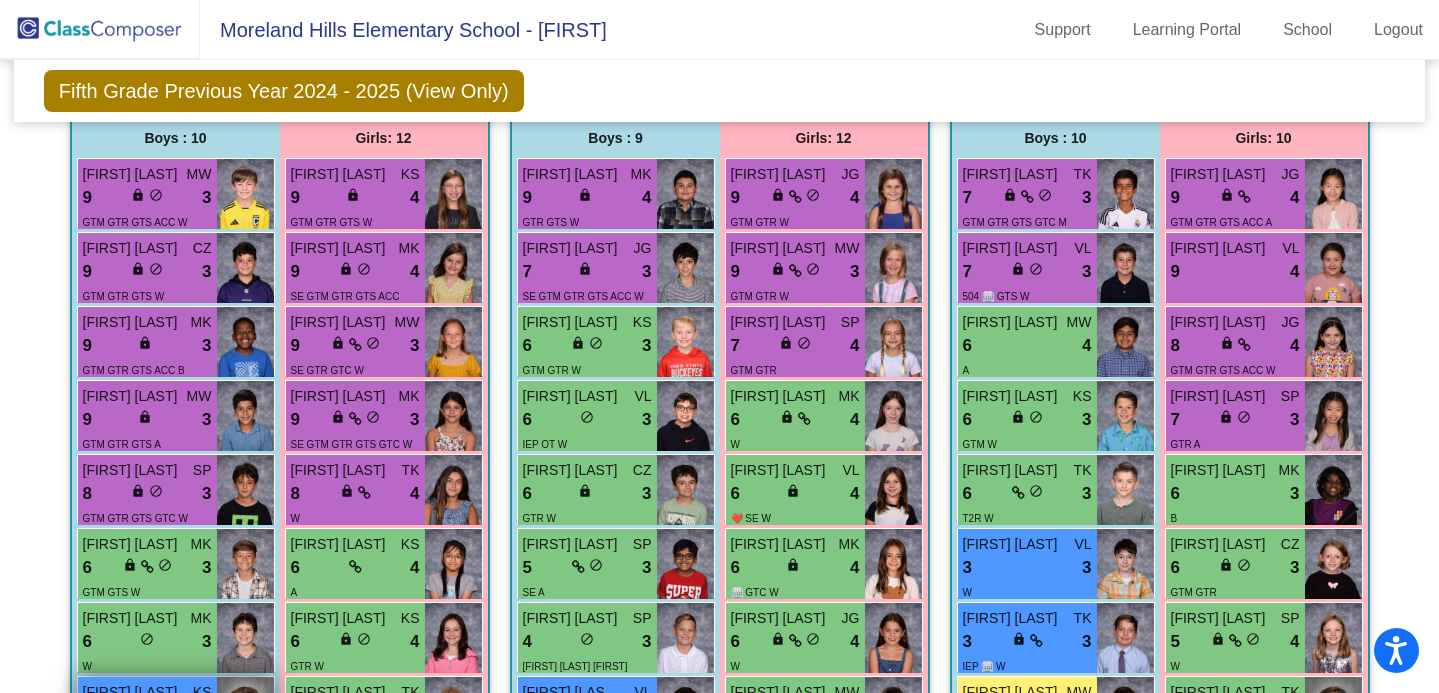scroll, scrollTop: 541, scrollLeft: 0, axis: vertical 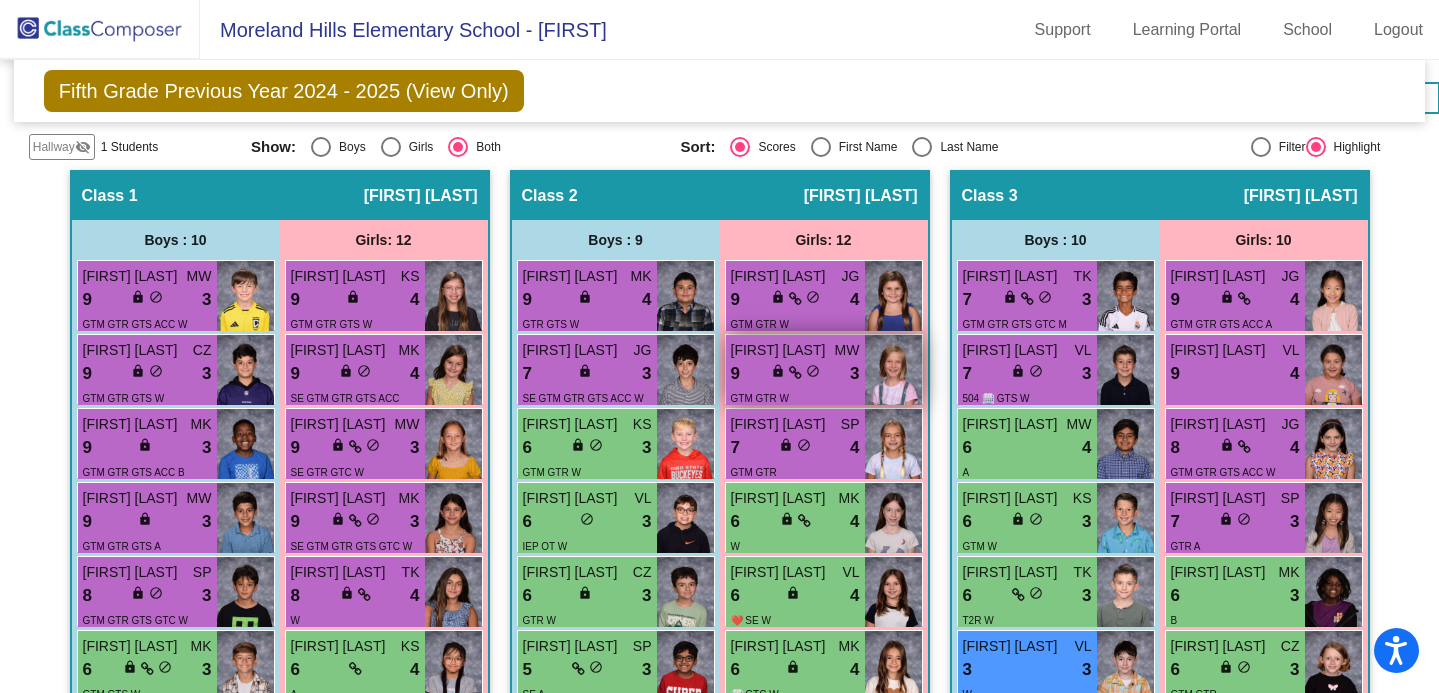click on "9 lock do_not_disturb_alt 3" at bounding box center [795, 374] 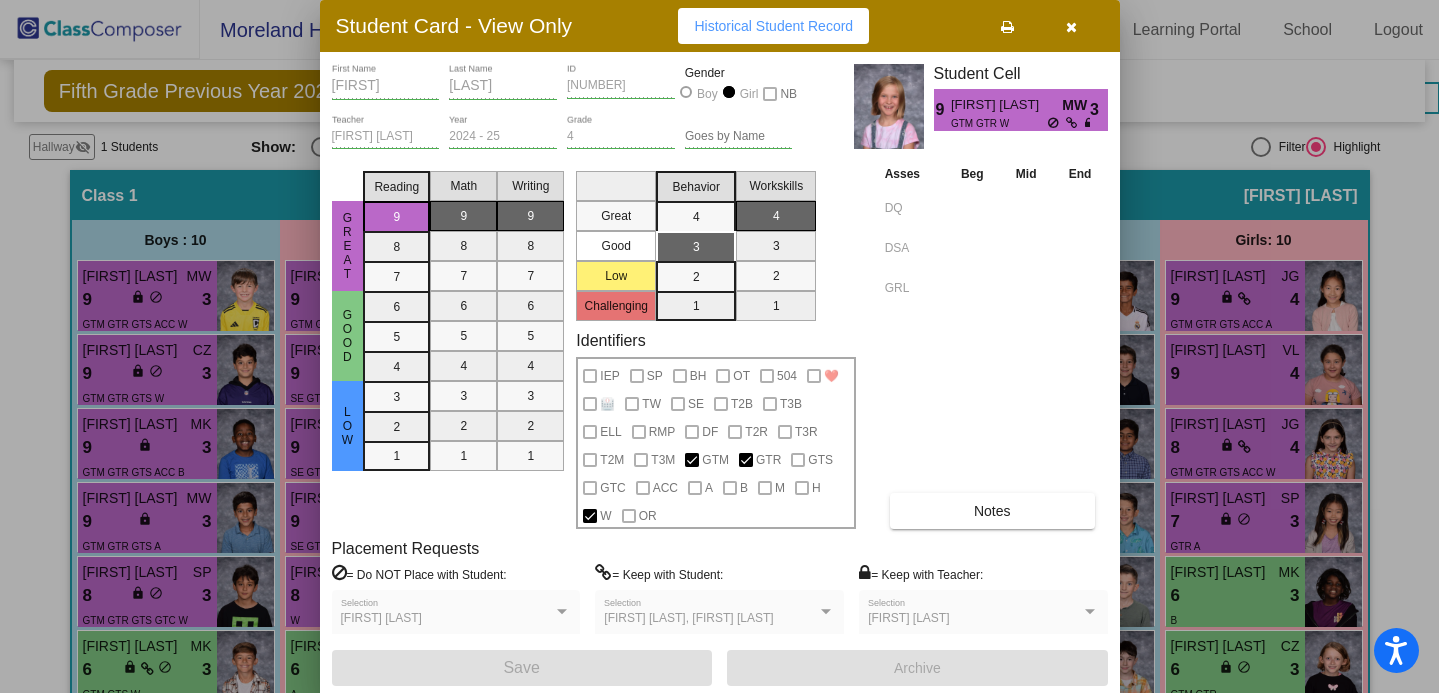 click at bounding box center (719, 346) 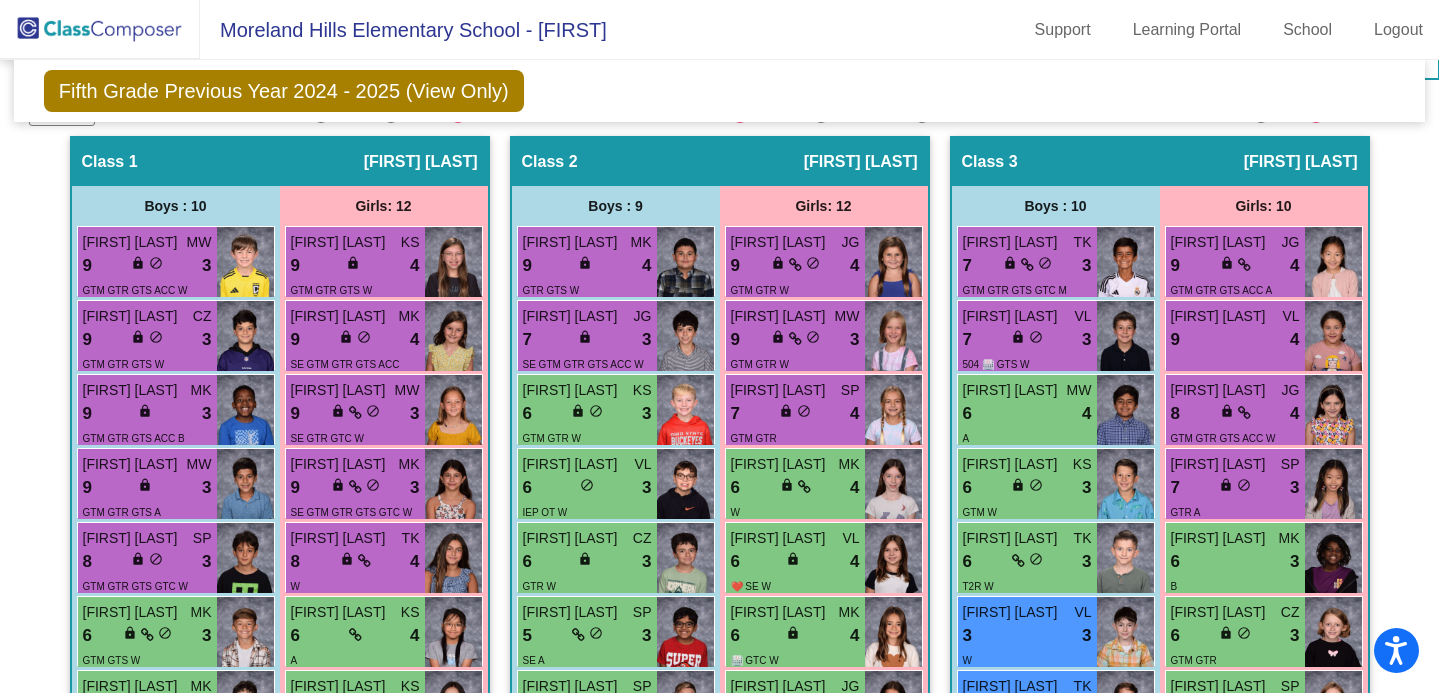 scroll, scrollTop: 577, scrollLeft: 0, axis: vertical 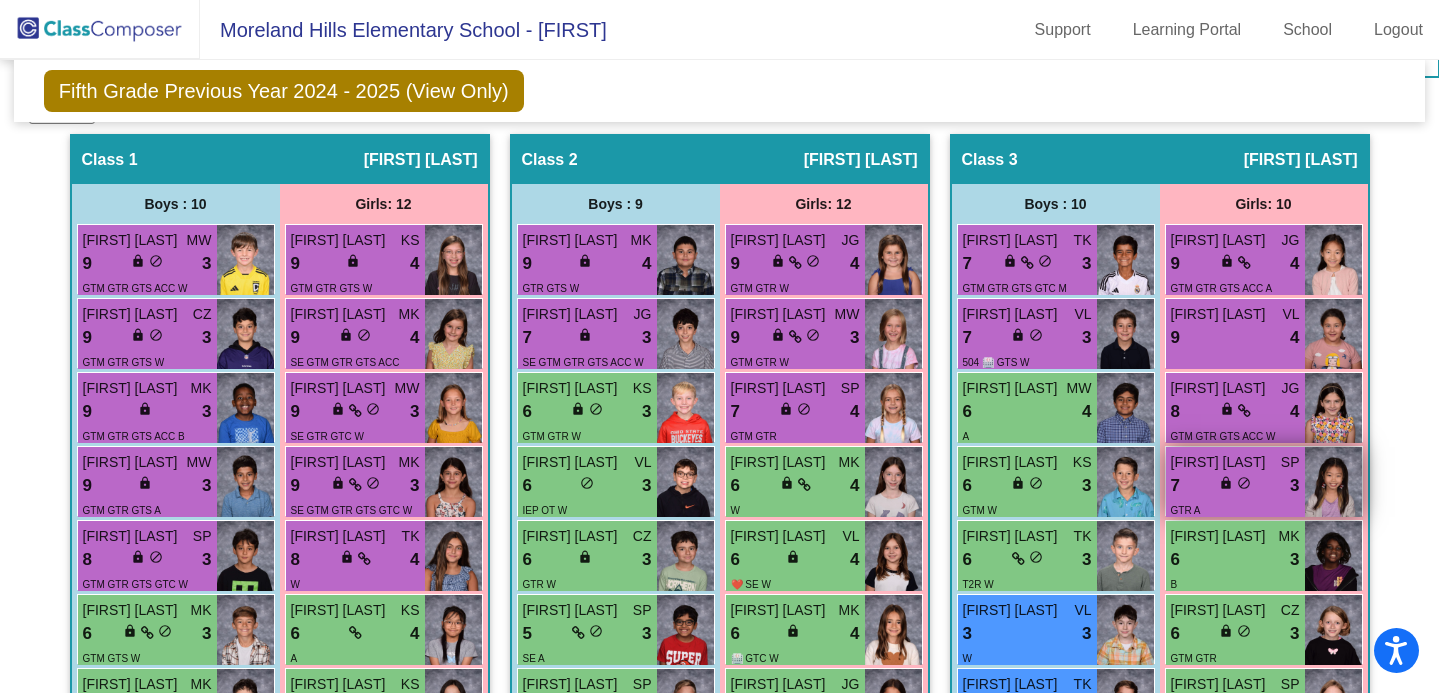 click on "lock do_not_disturb_alt" at bounding box center (1235, 485) 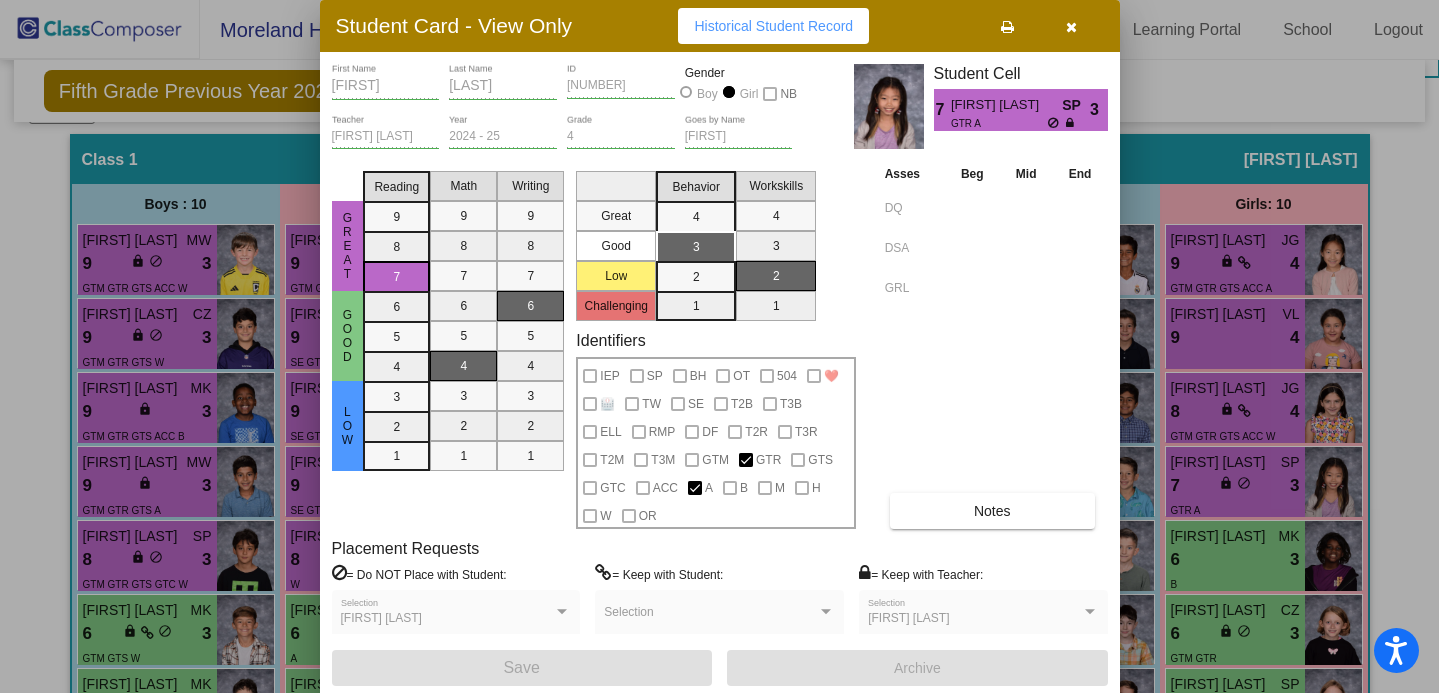 click at bounding box center (719, 346) 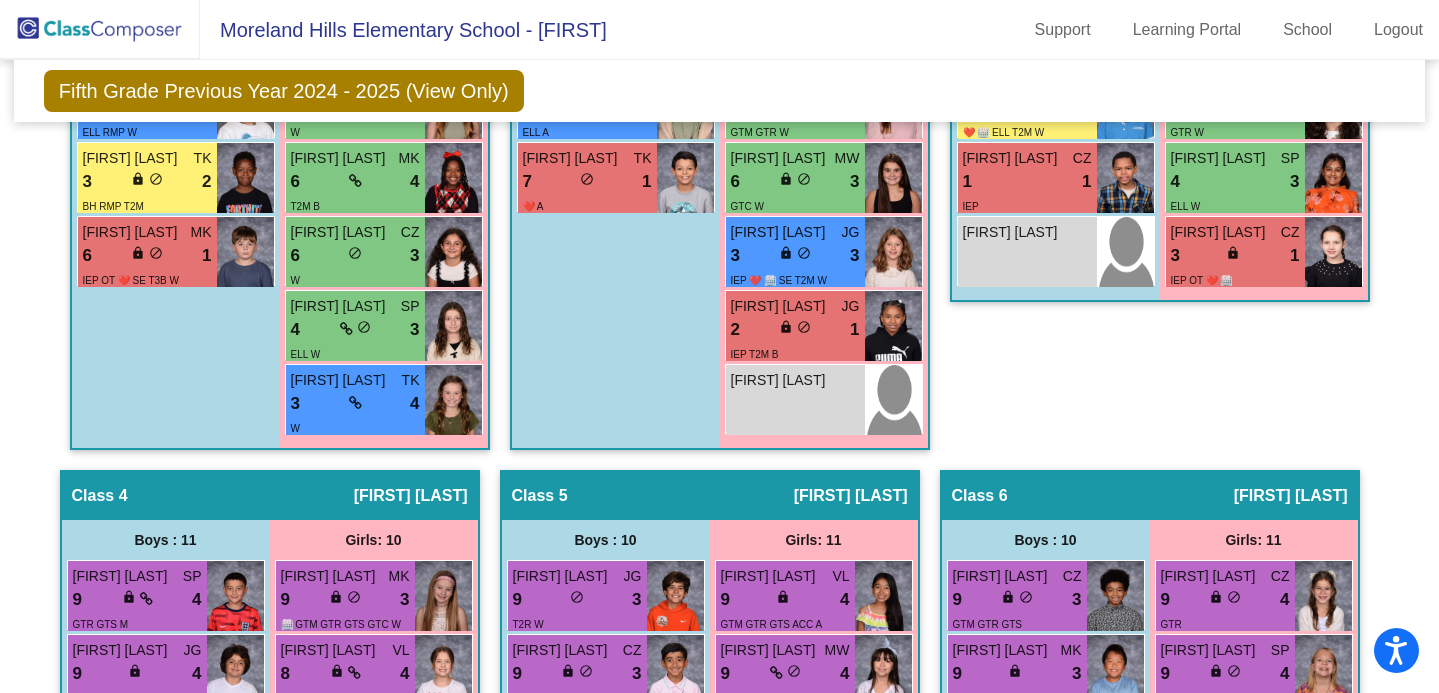 scroll, scrollTop: 1412, scrollLeft: 0, axis: vertical 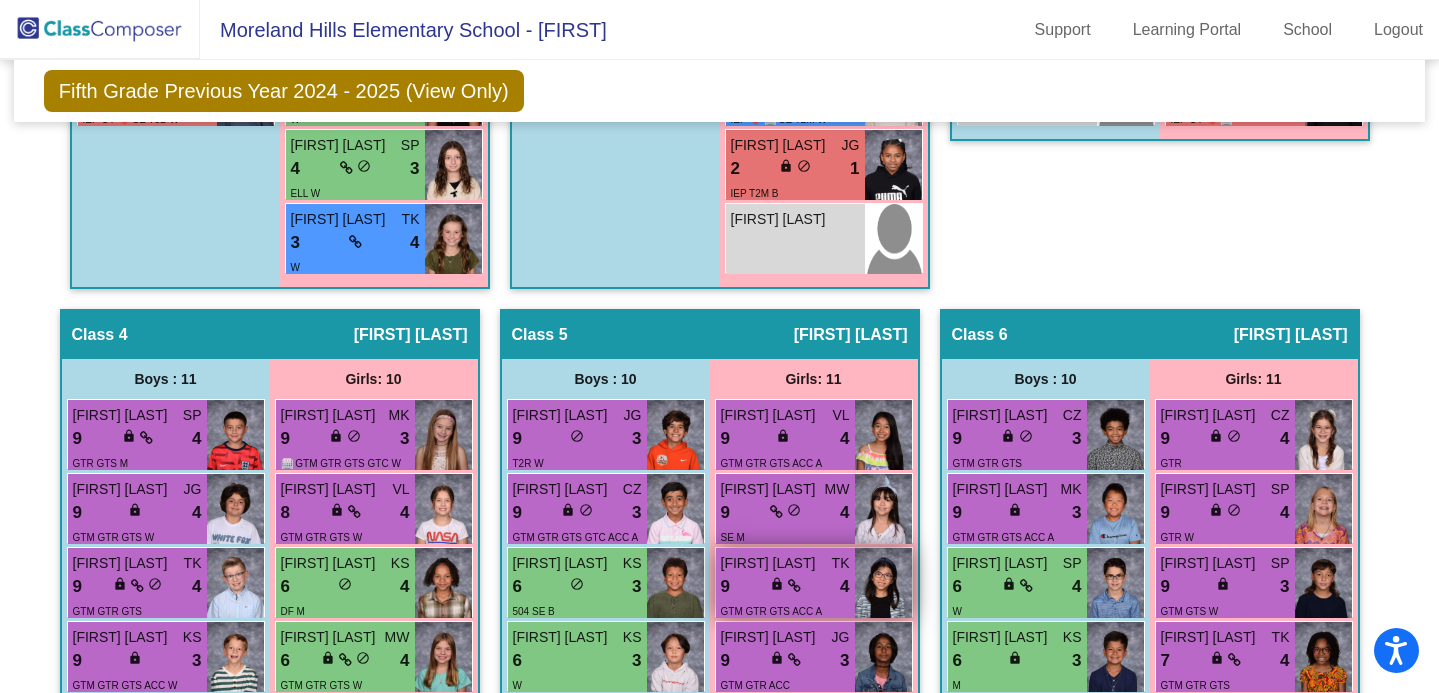 click on "[FIRST] [LAST]" at bounding box center [771, 563] 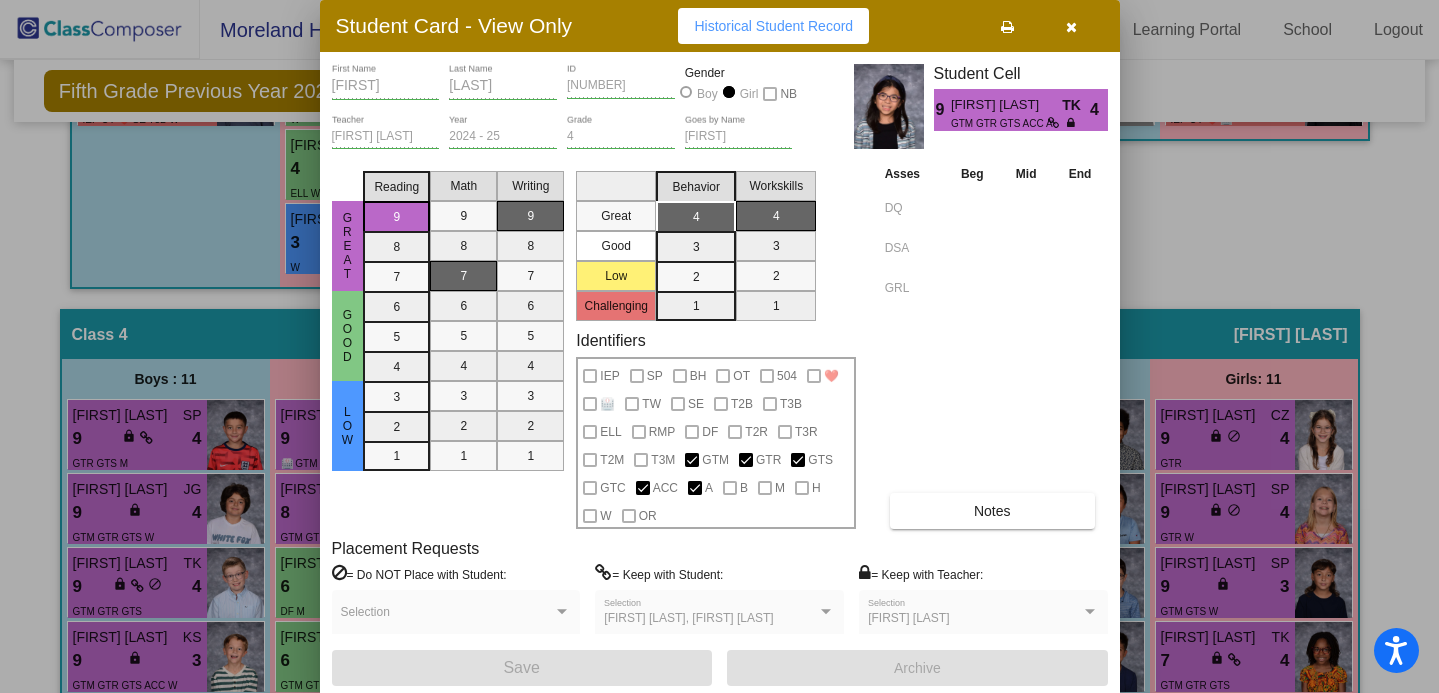 click at bounding box center (719, 346) 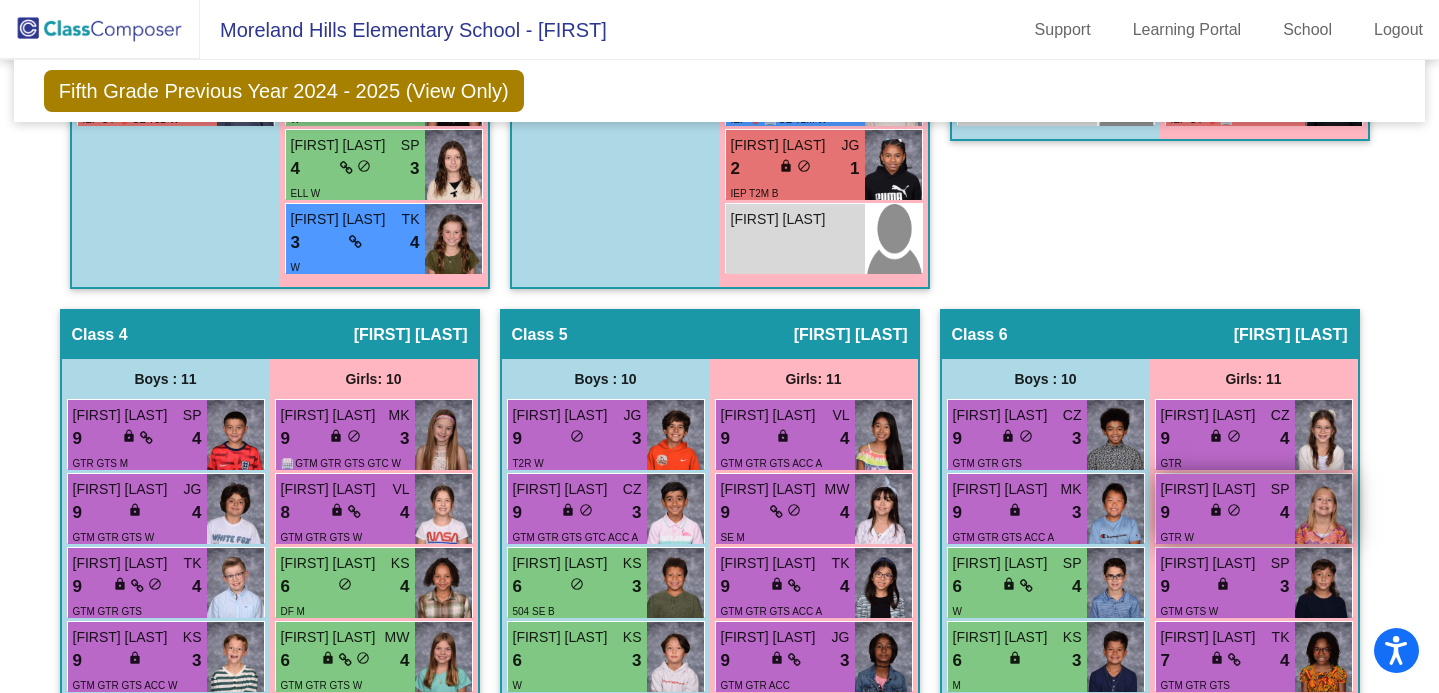 click on "9 lock do_not_disturb_alt 4" at bounding box center [1225, 513] 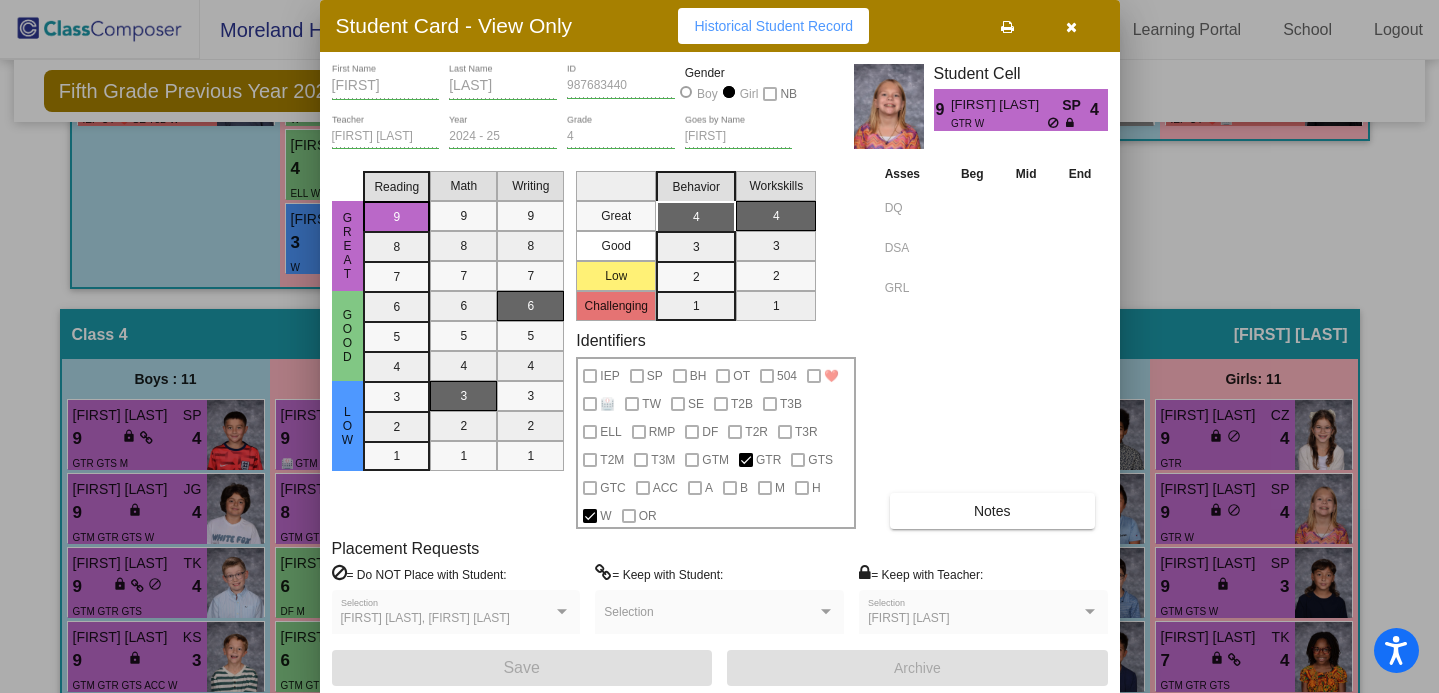 click at bounding box center (719, 346) 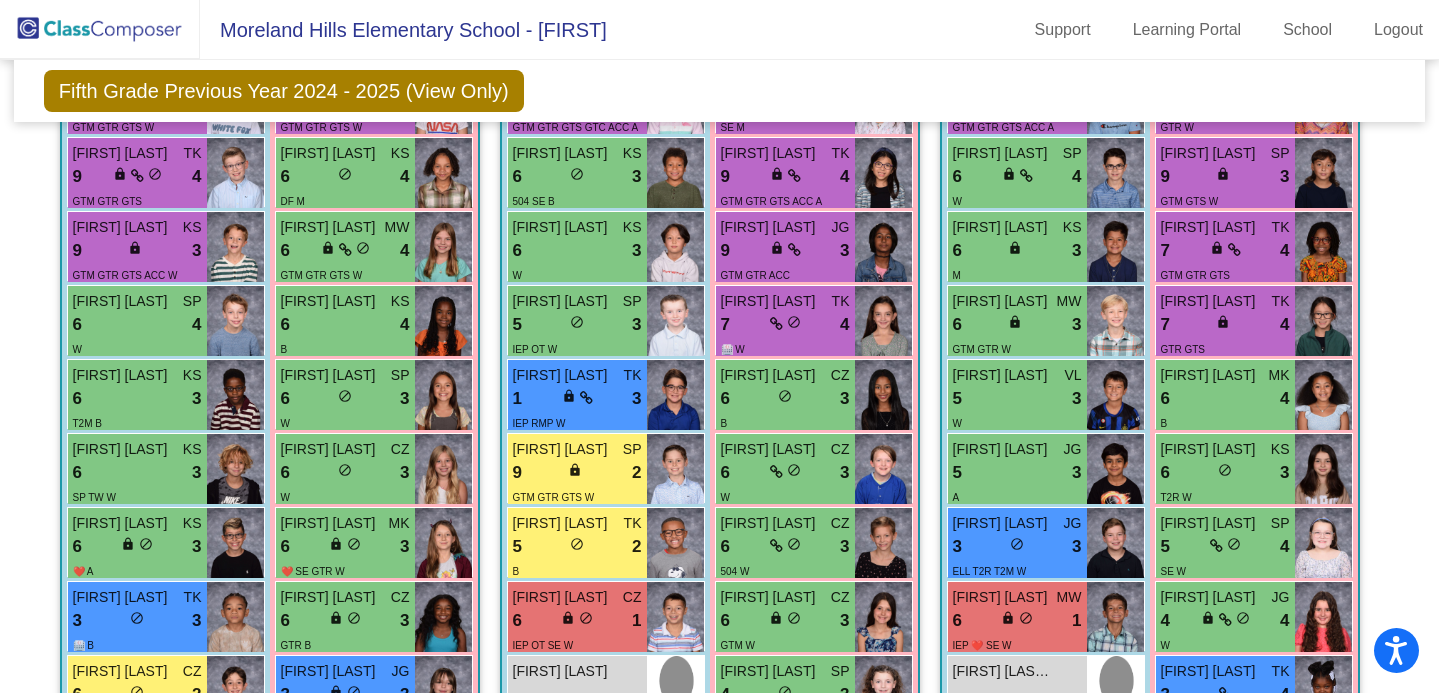 scroll, scrollTop: 1818, scrollLeft: 0, axis: vertical 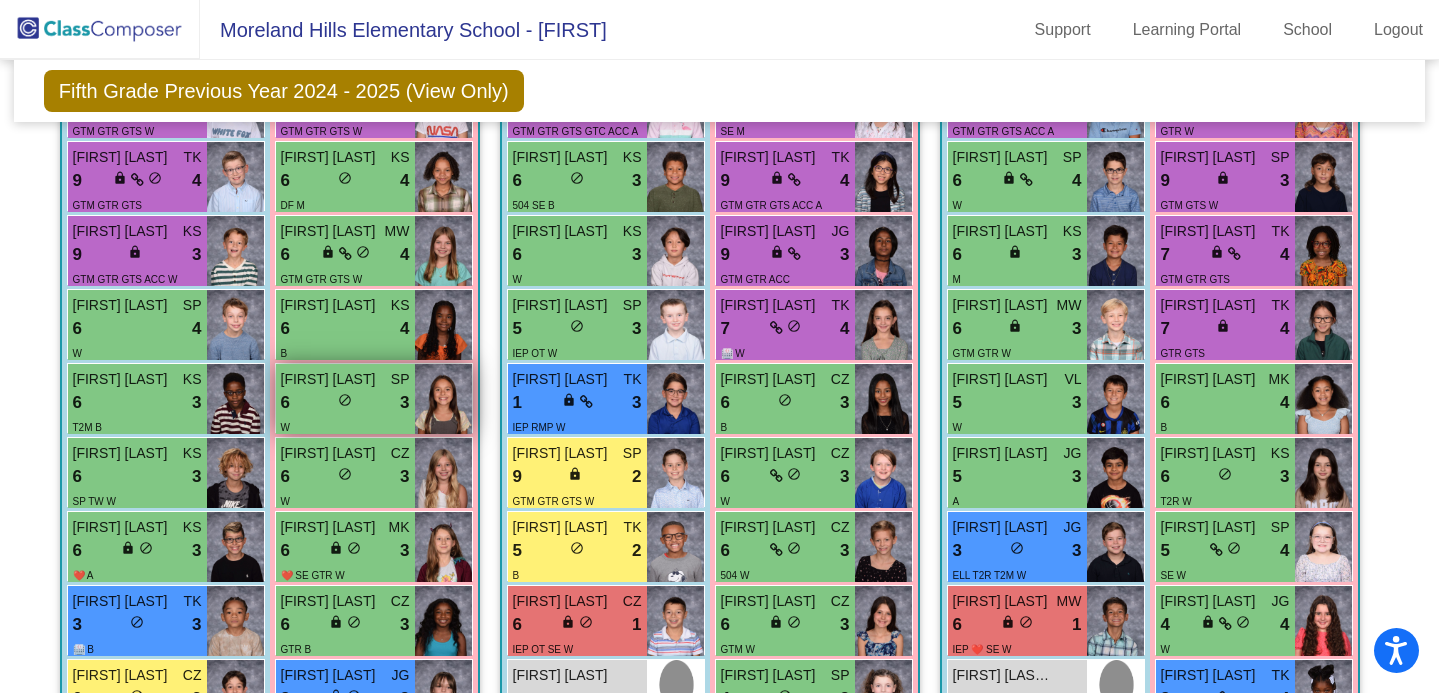 click on "6 lock do_not_disturb_alt 3" at bounding box center (345, 403) 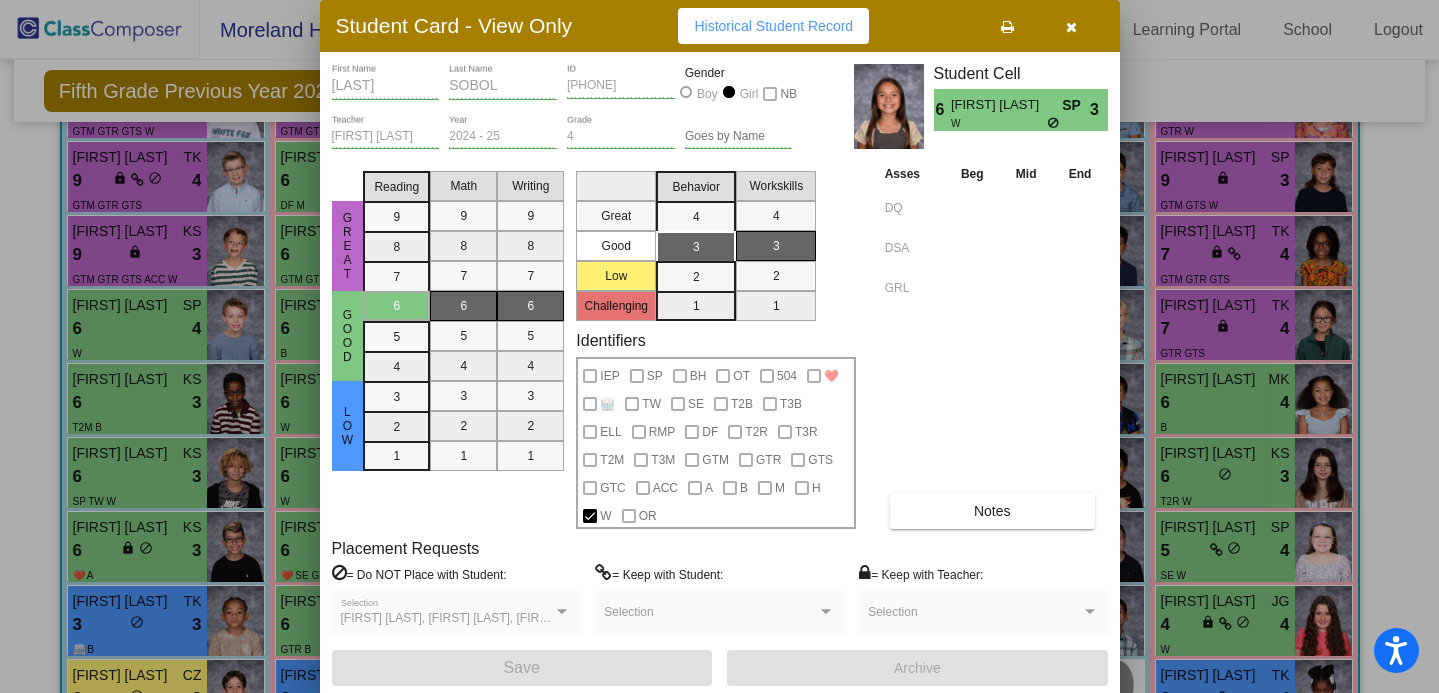 click at bounding box center [719, 346] 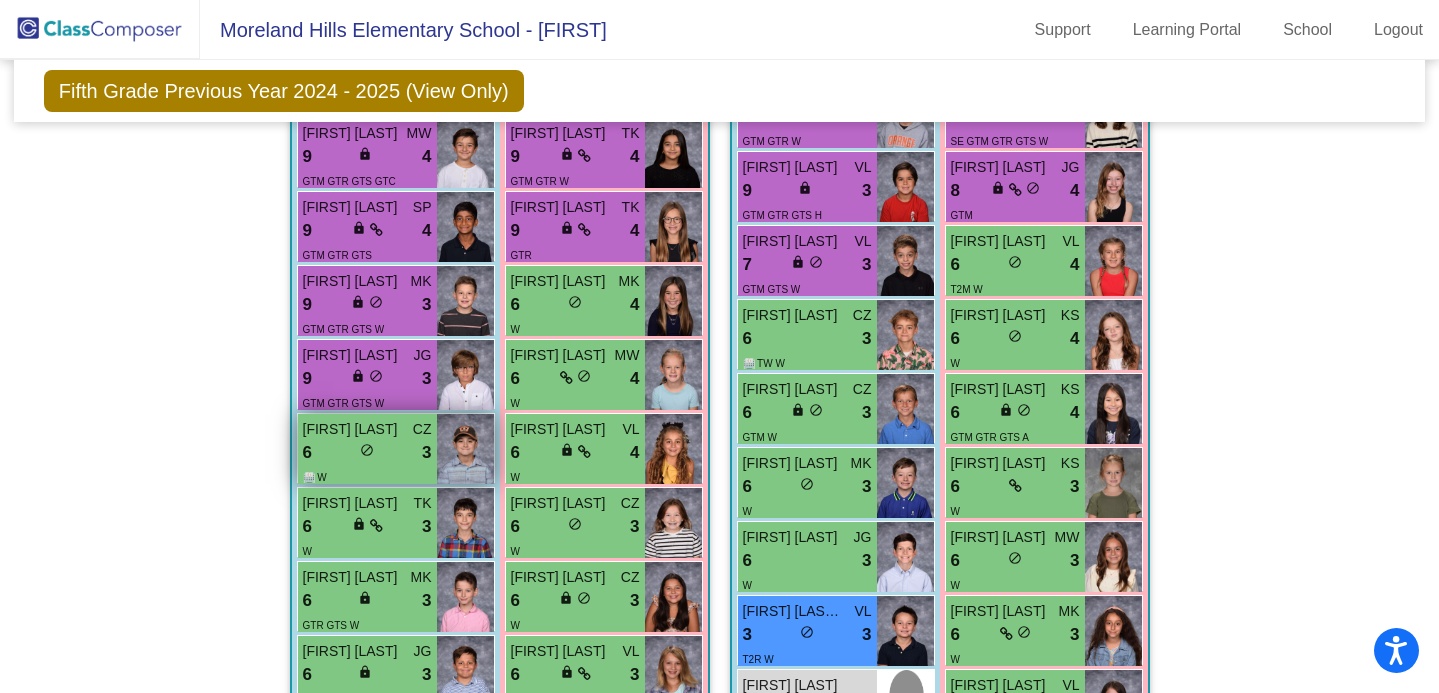 scroll, scrollTop: 2624, scrollLeft: 0, axis: vertical 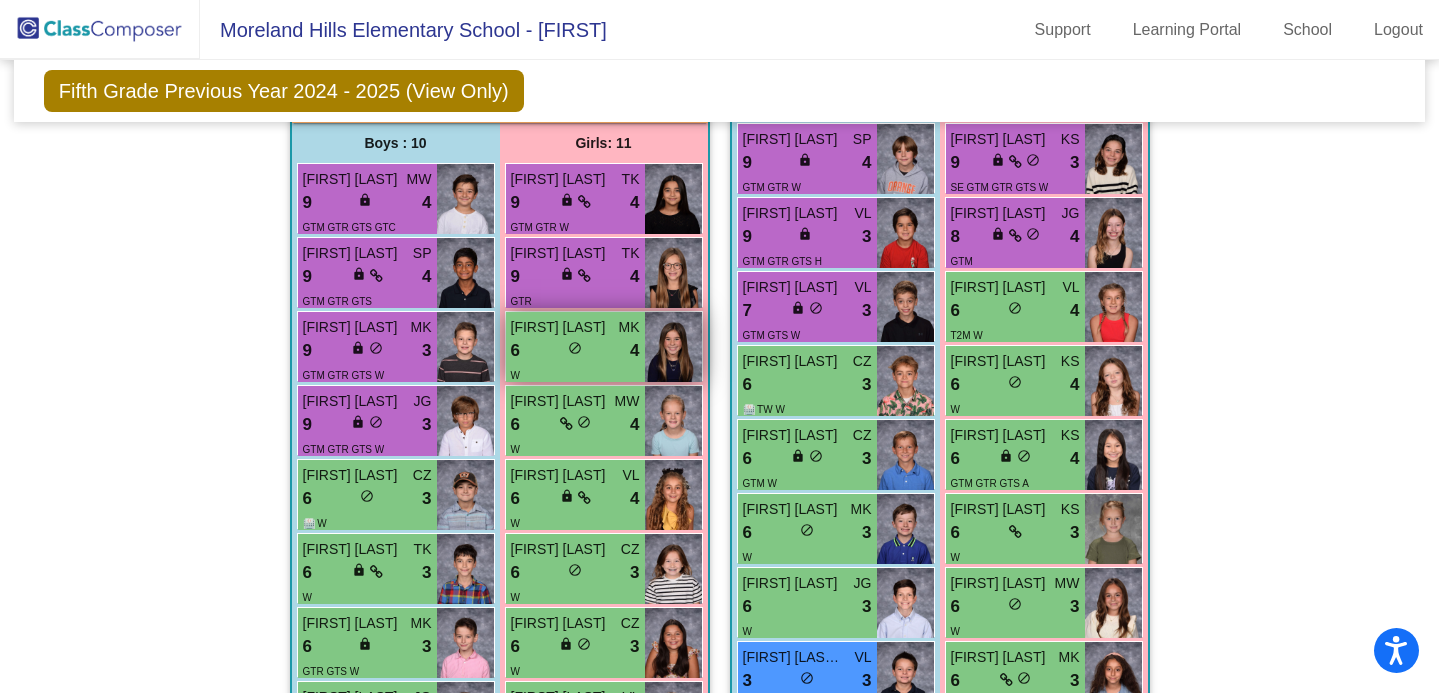 click on "MK" at bounding box center [629, 327] 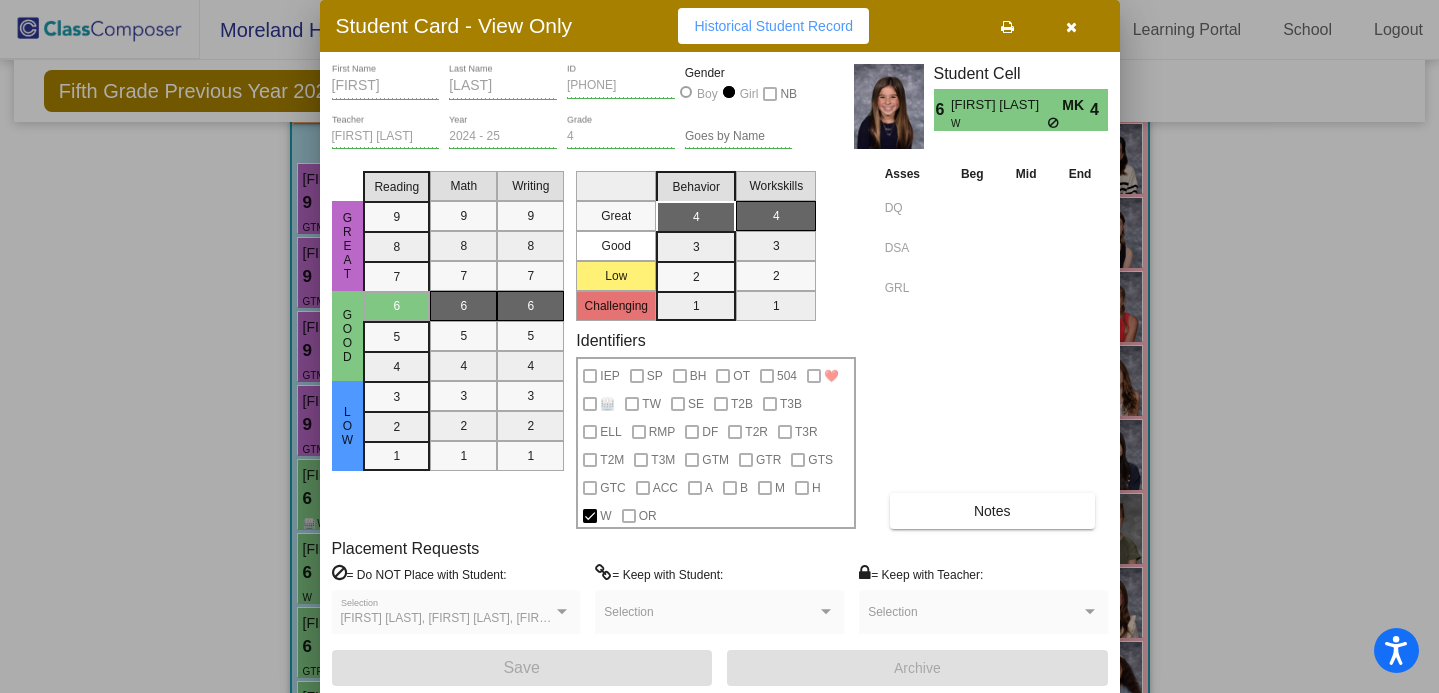 click at bounding box center (719, 346) 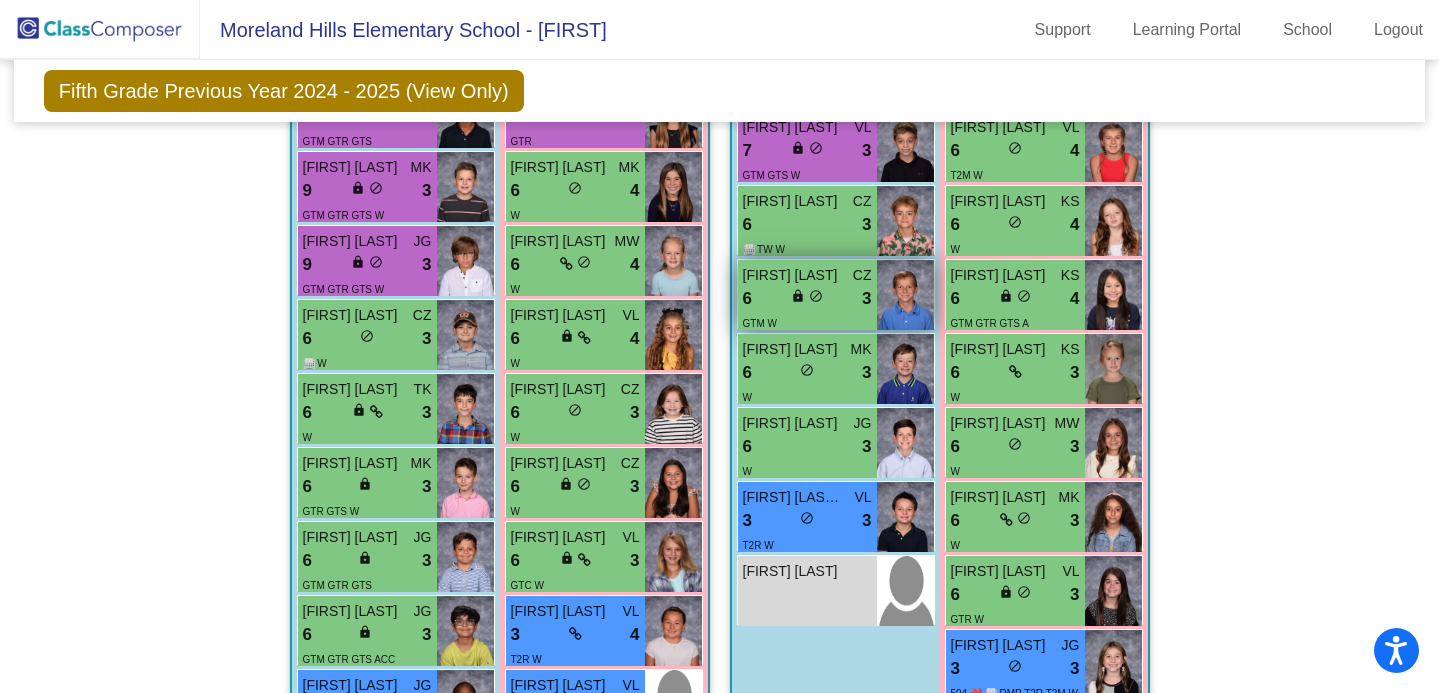 scroll, scrollTop: 2794, scrollLeft: 0, axis: vertical 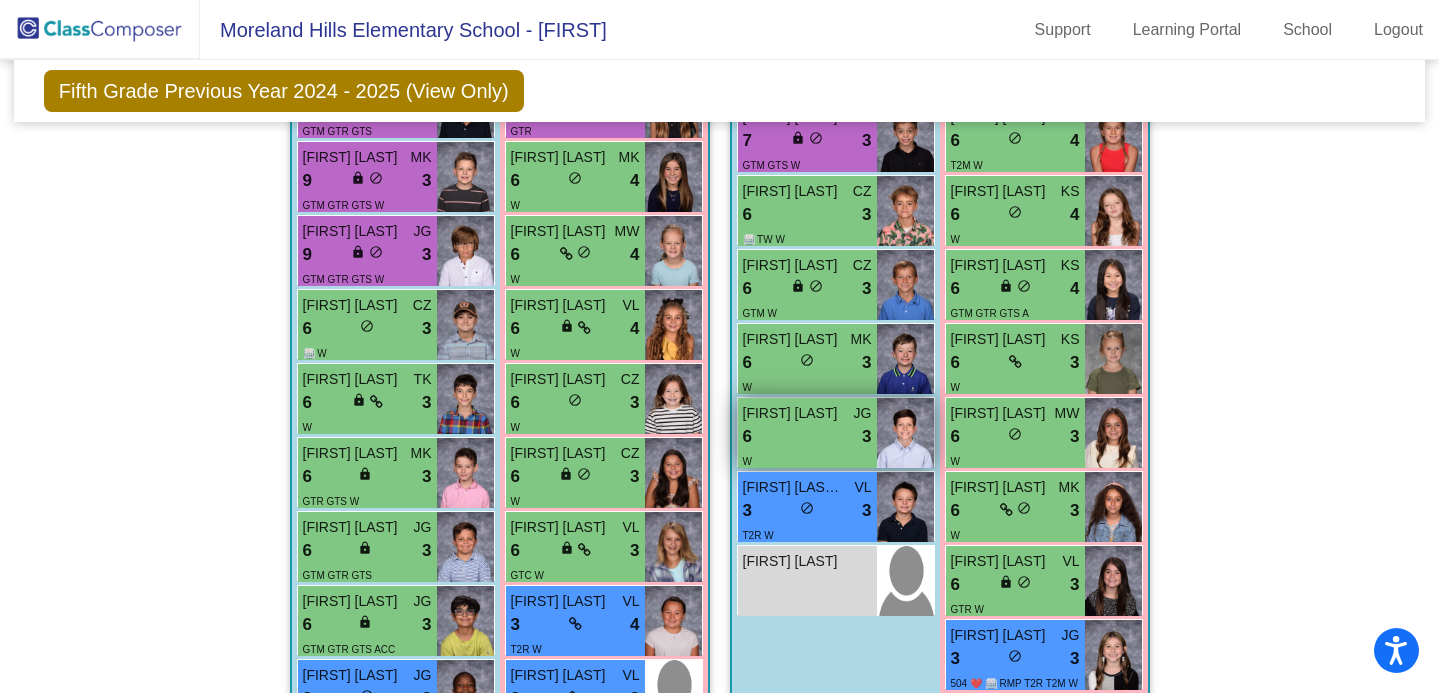 click on "6 lock do_not_disturb_alt 3" at bounding box center (807, 437) 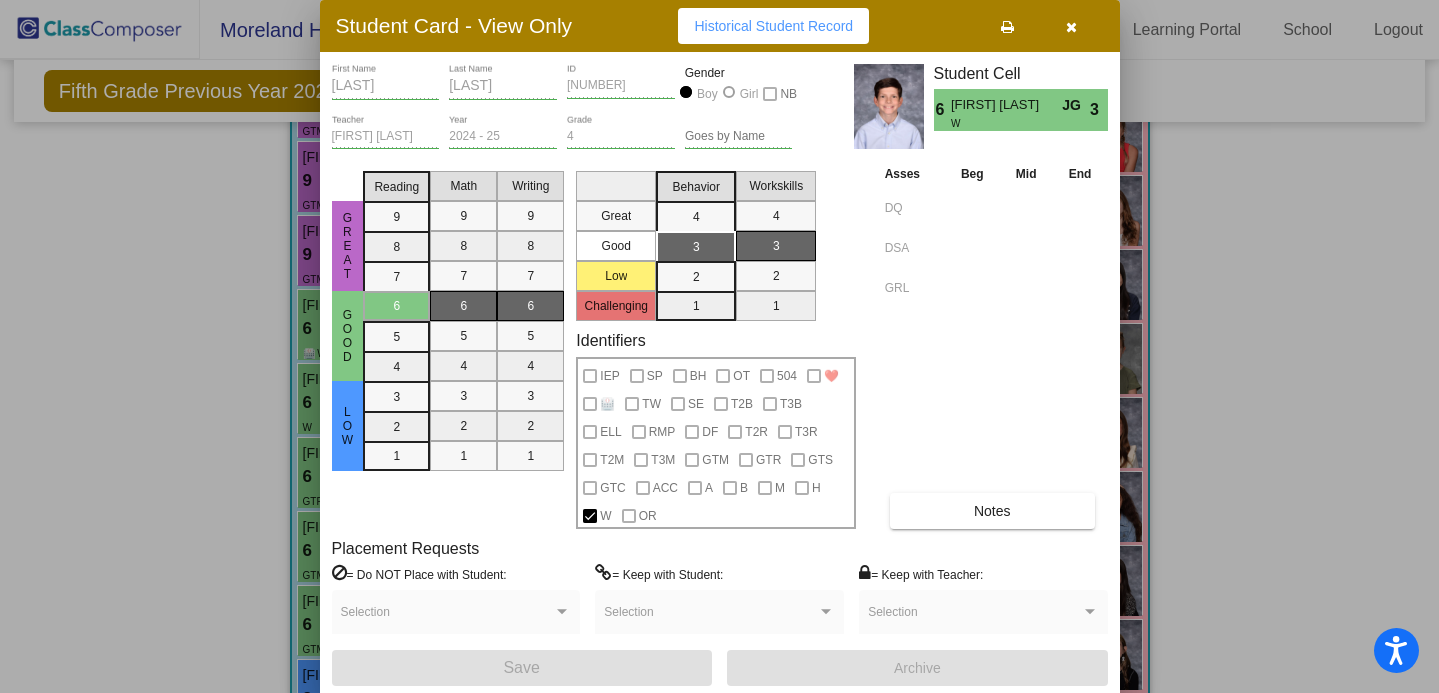click at bounding box center (719, 346) 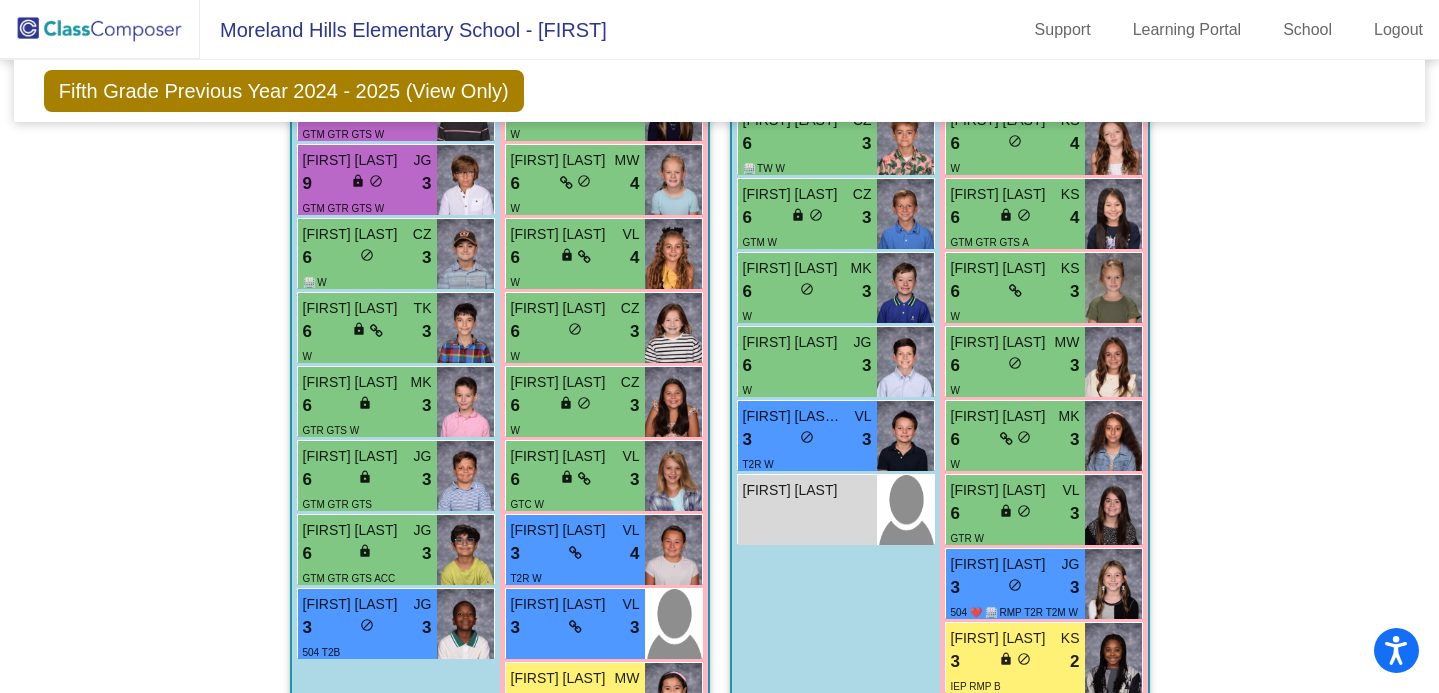 scroll, scrollTop: 2864, scrollLeft: 0, axis: vertical 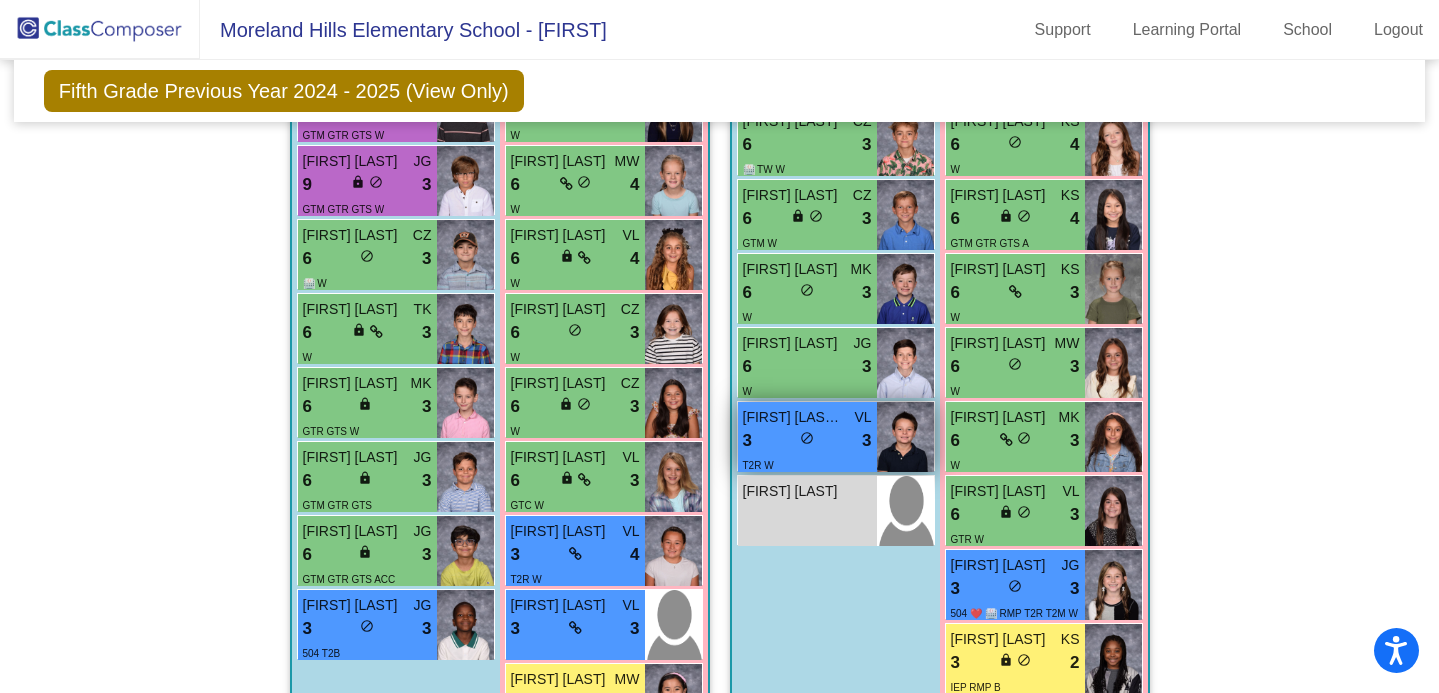click at bounding box center (905, 437) 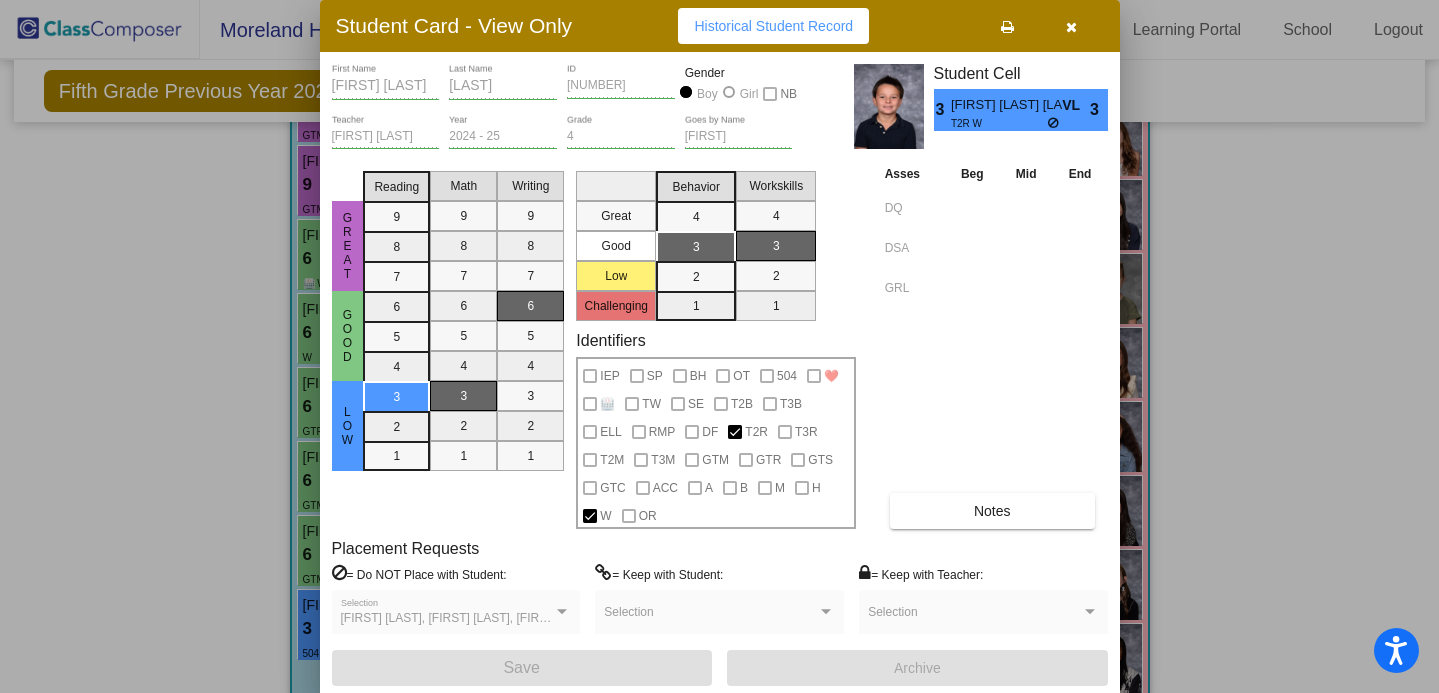 click on "Notes" at bounding box center [992, 511] 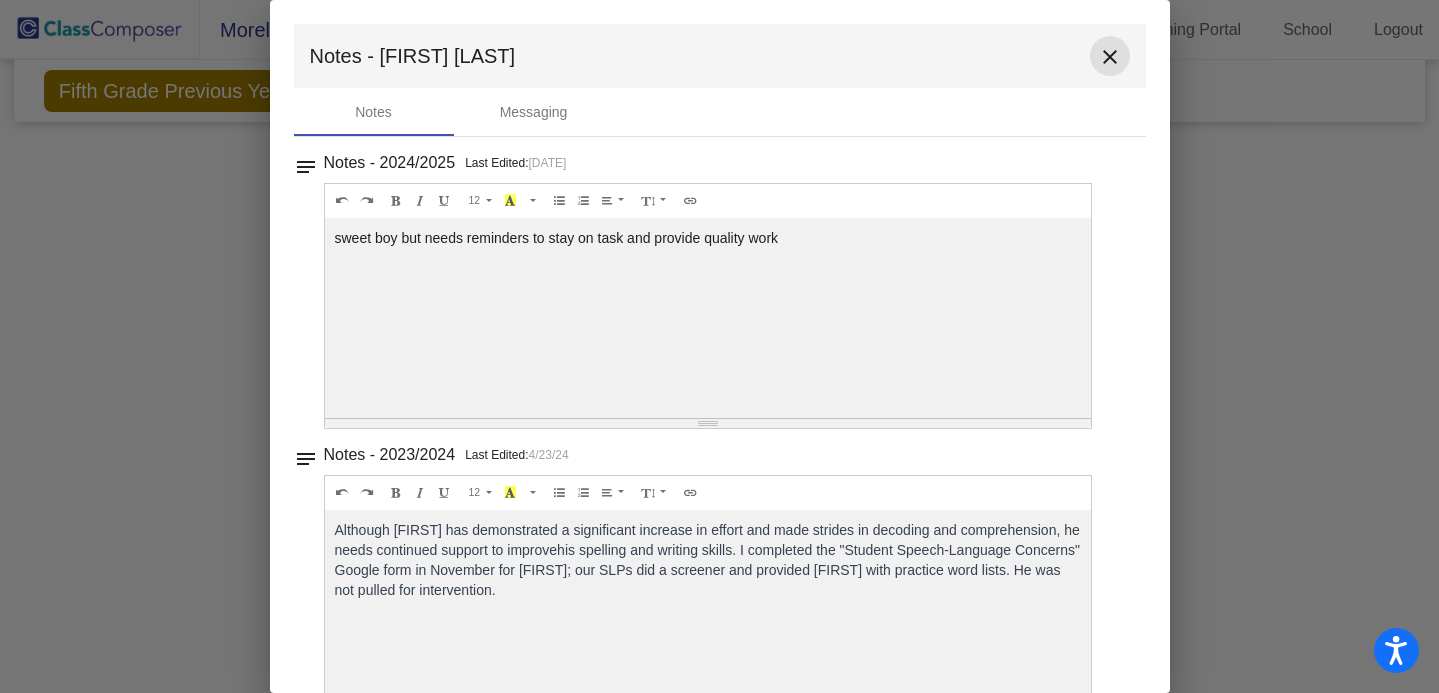 click on "close" at bounding box center [1110, 57] 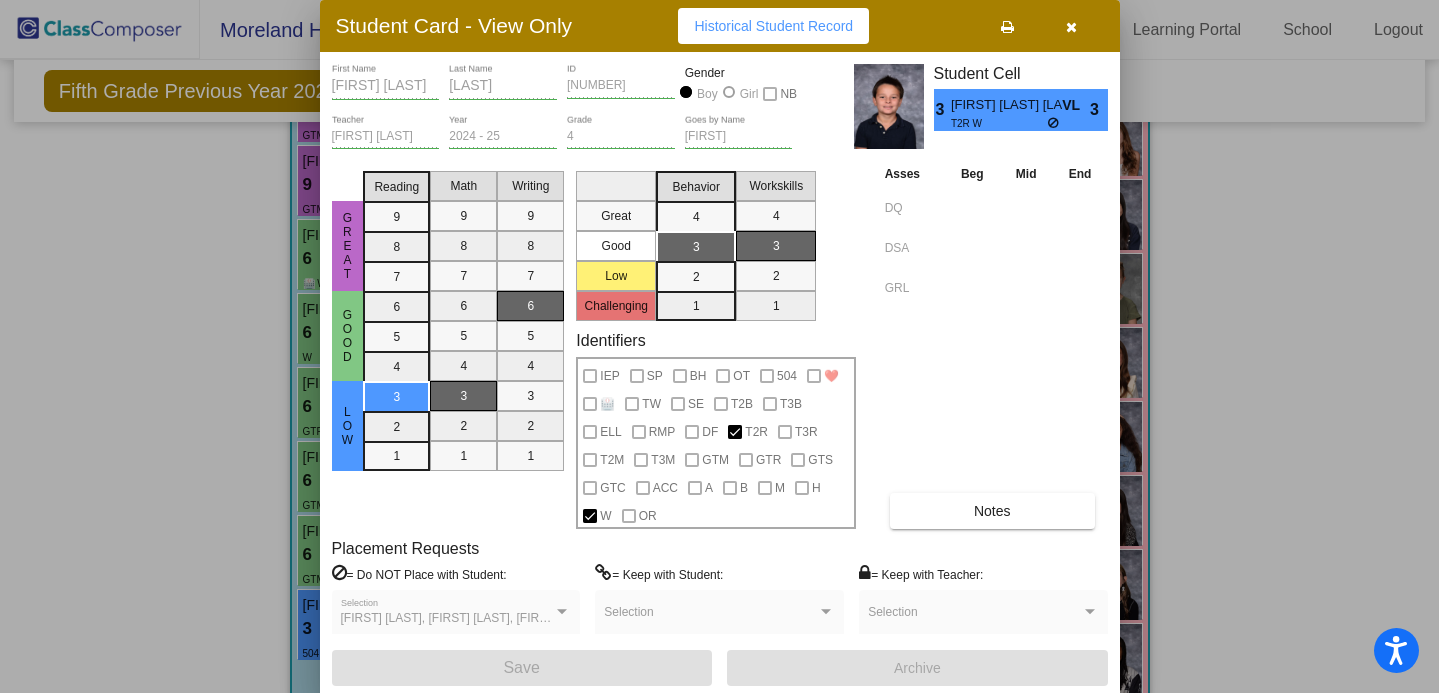 click at bounding box center [719, 346] 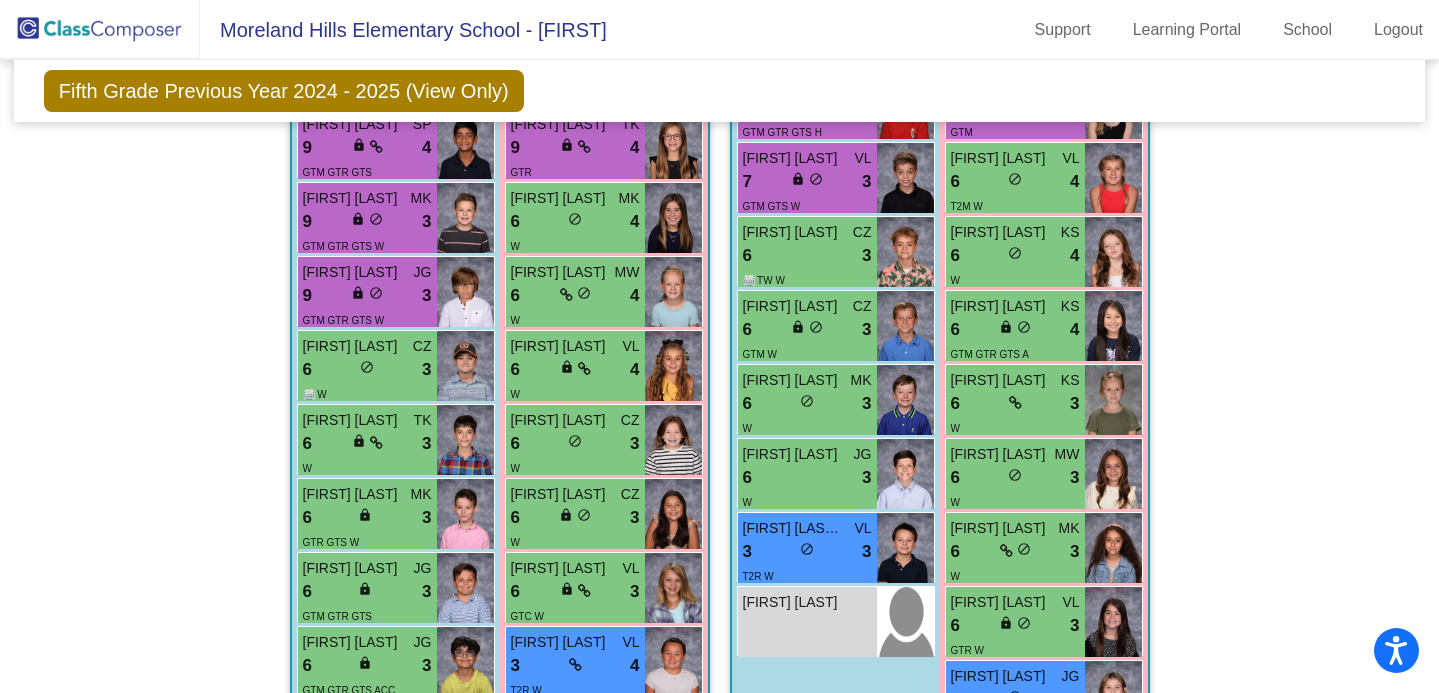 scroll, scrollTop: 2748, scrollLeft: 0, axis: vertical 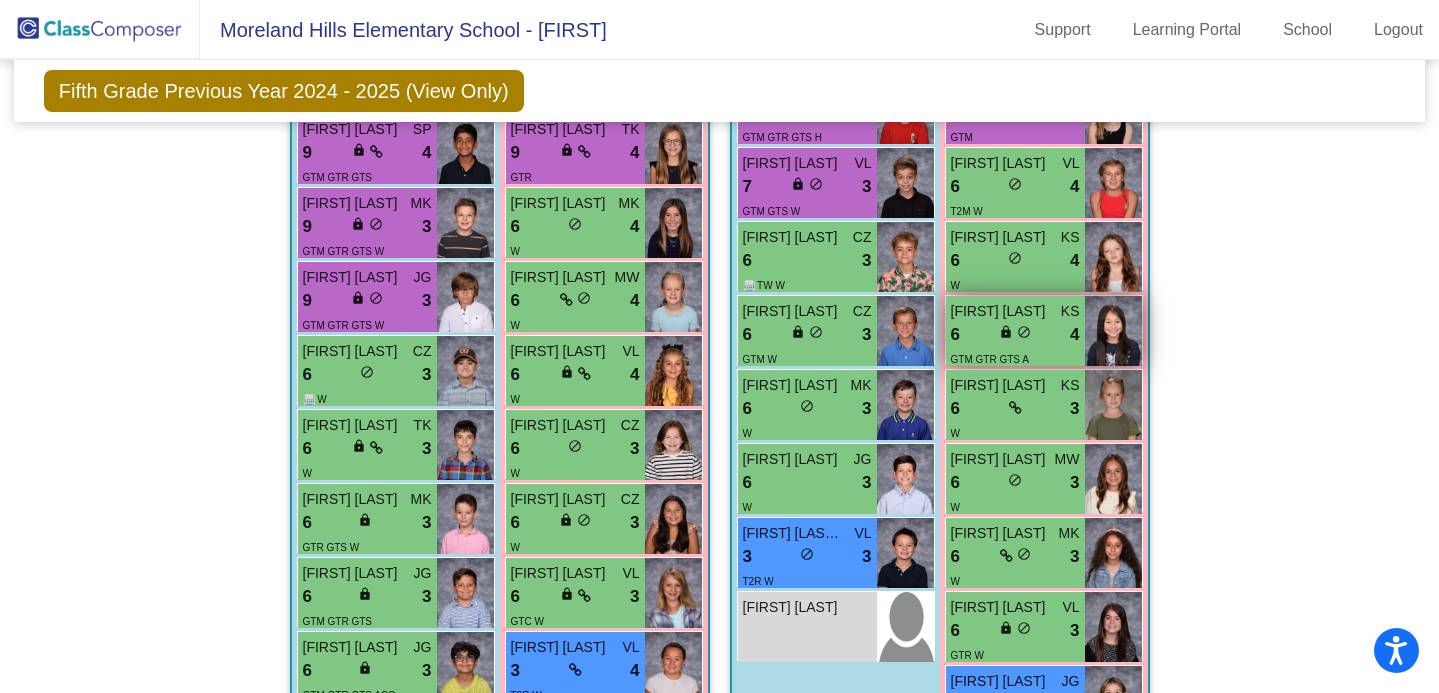 click on "6 lock do_not_disturb_alt 4" at bounding box center [1015, 335] 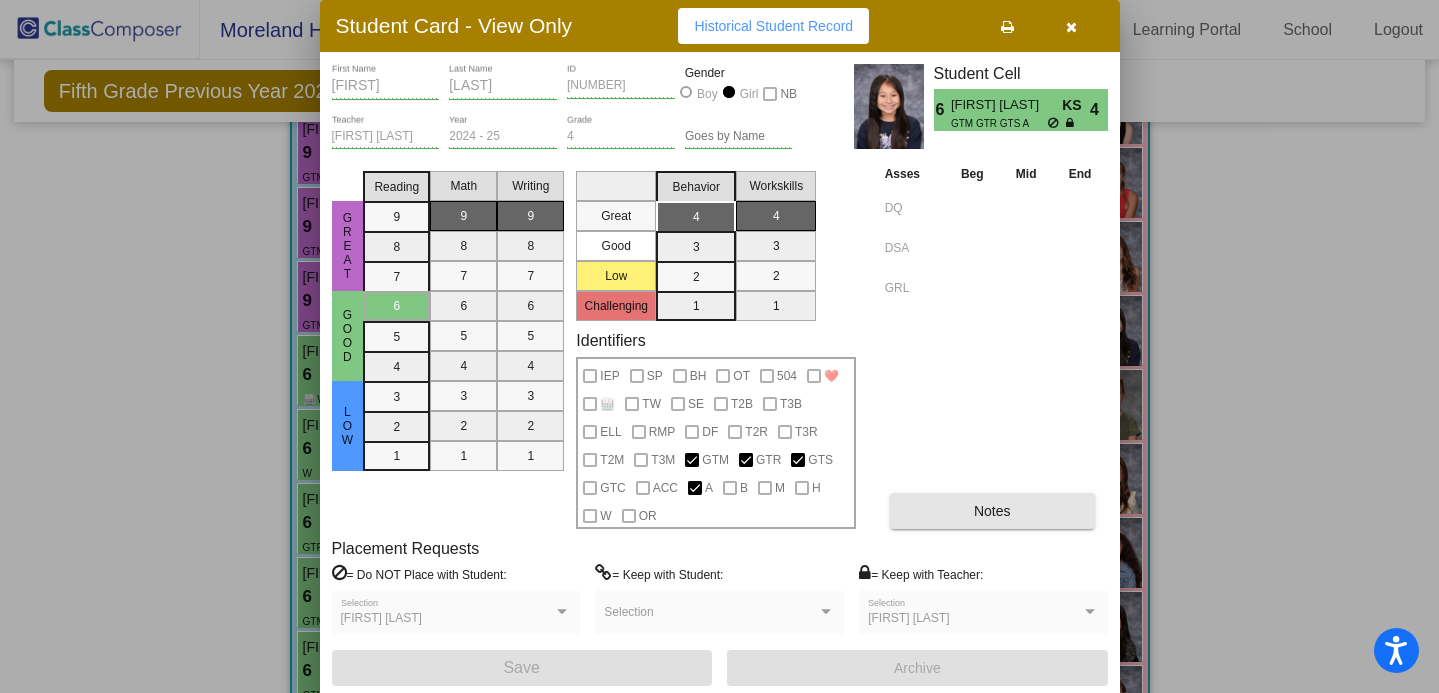click on "Notes" at bounding box center (992, 511) 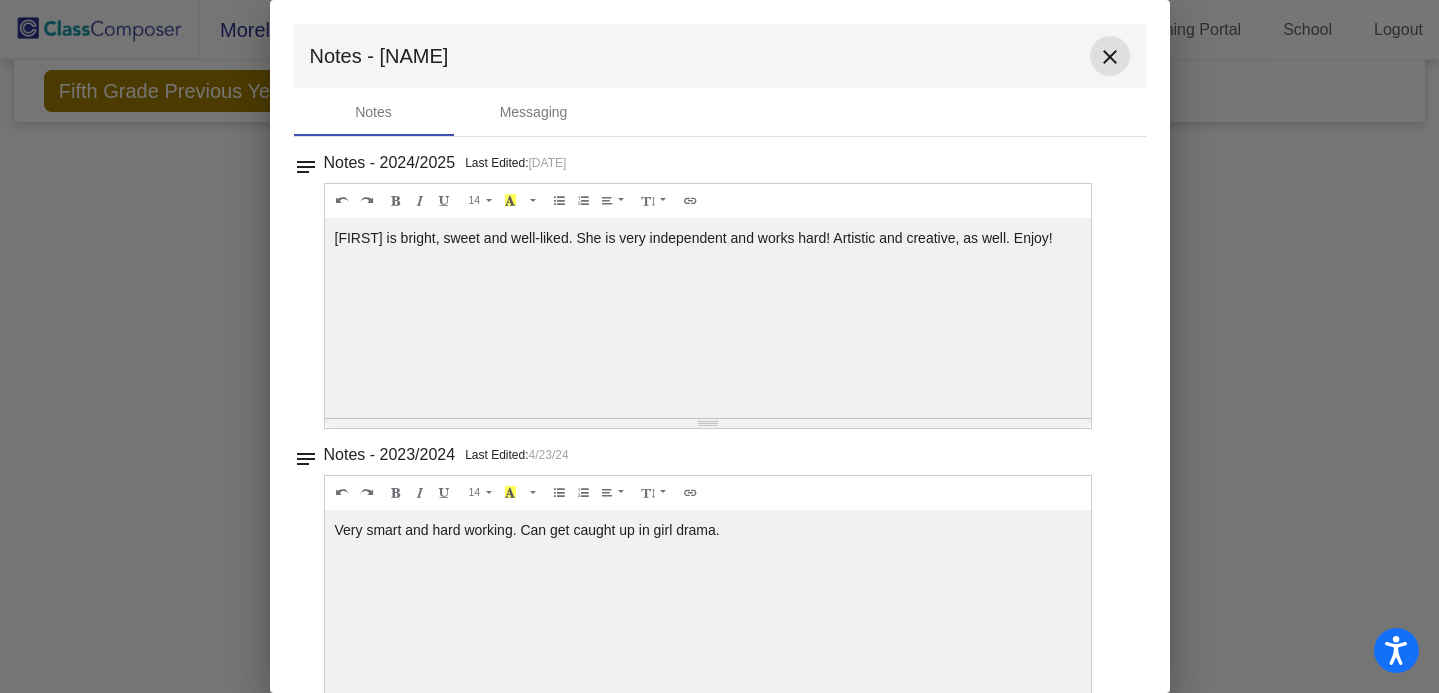 click on "close" at bounding box center (1110, 57) 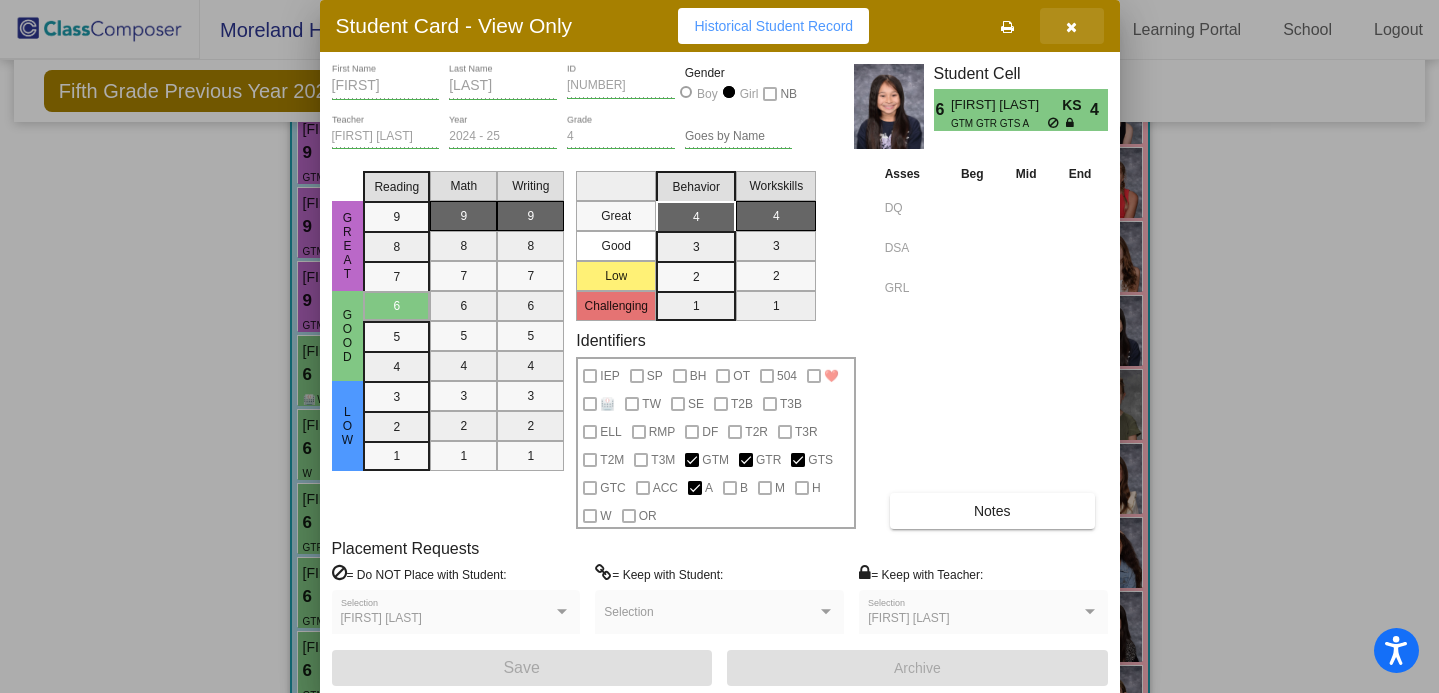 click at bounding box center [1072, 26] 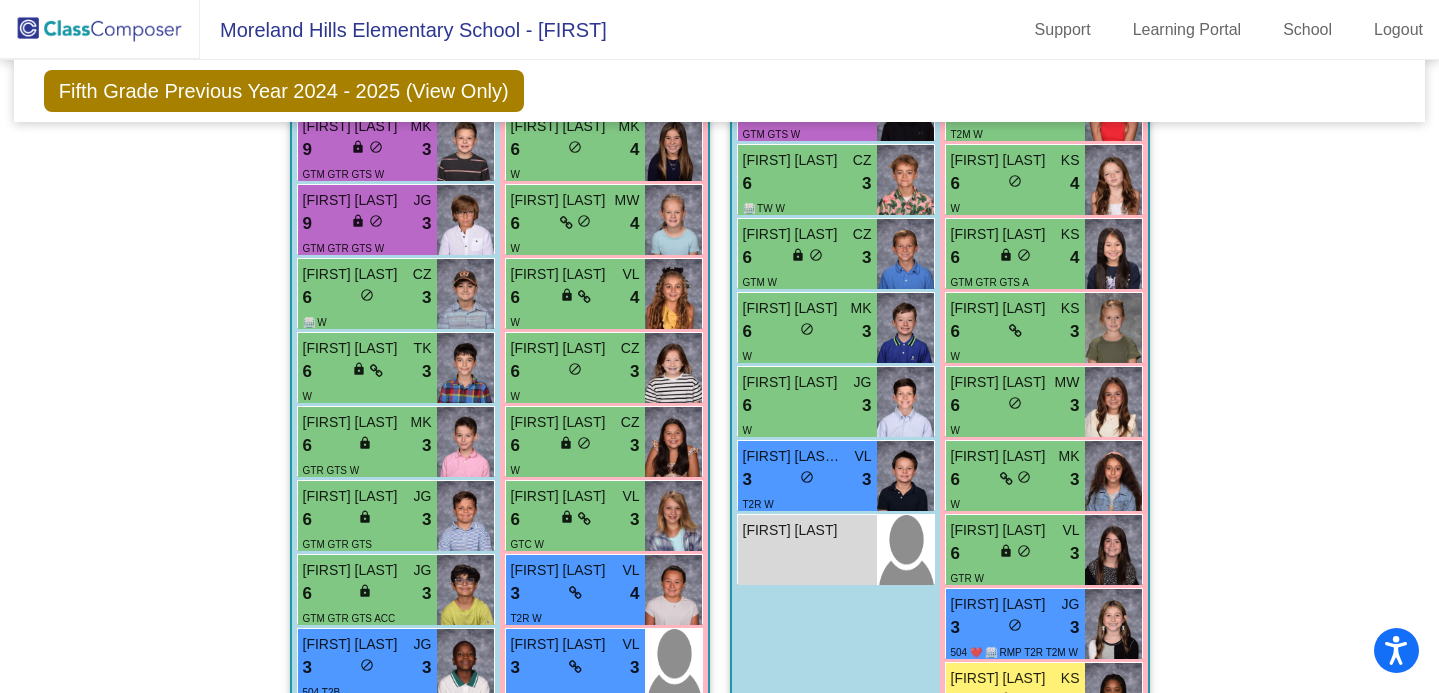 scroll, scrollTop: 2822, scrollLeft: 0, axis: vertical 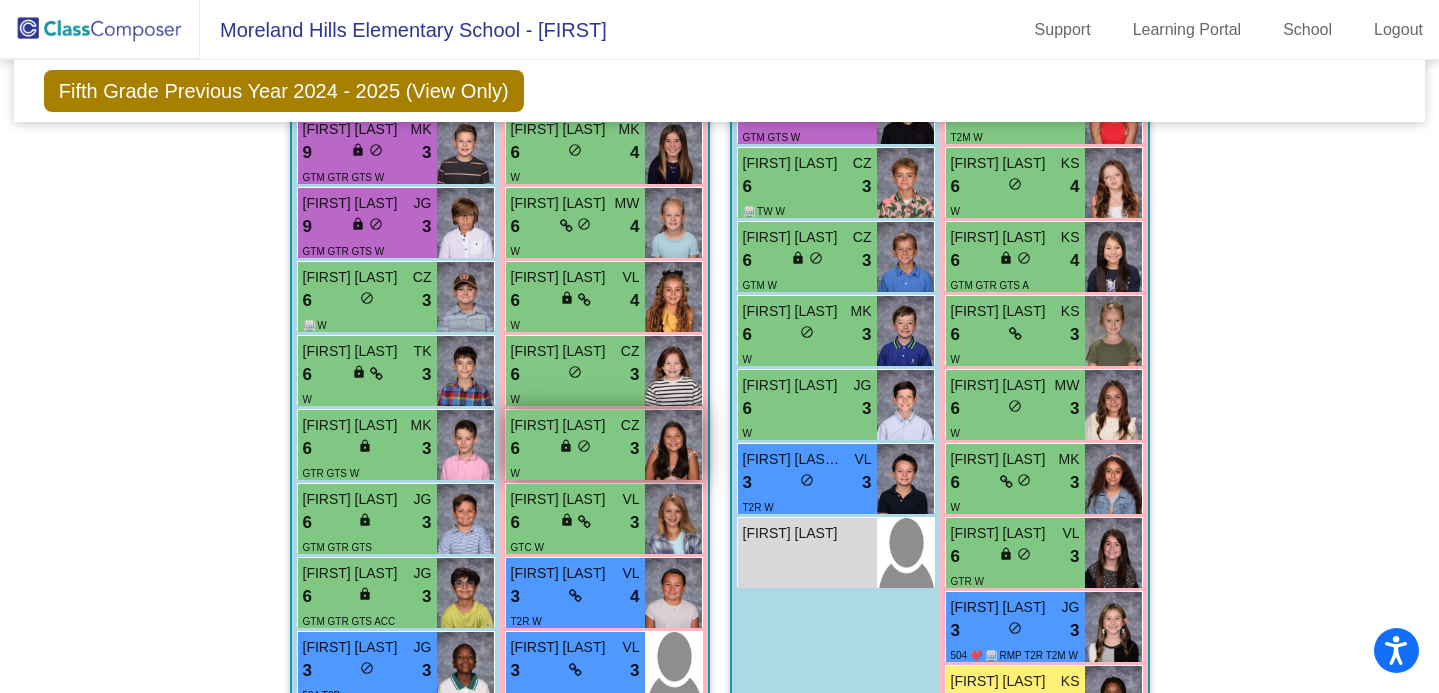 click on "6 lock do_not_disturb_alt 3" at bounding box center (575, 449) 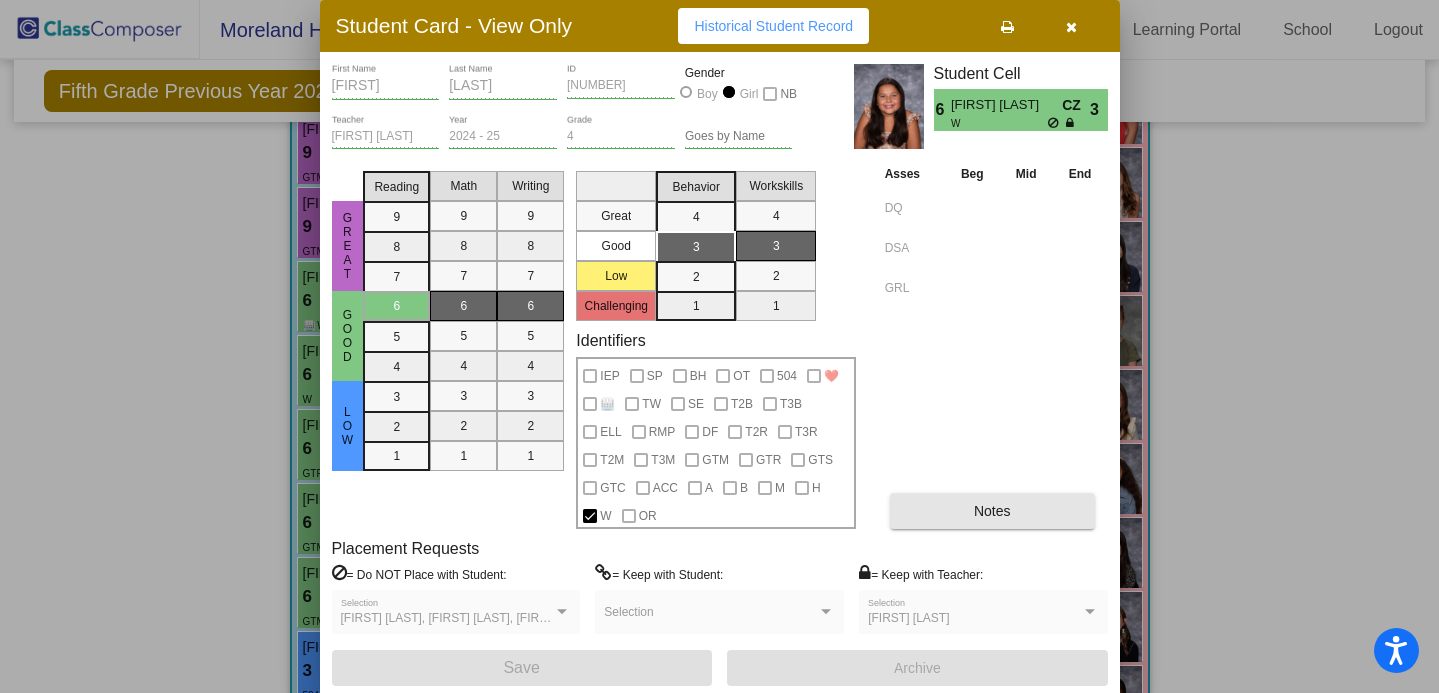 click on "Notes" at bounding box center (992, 511) 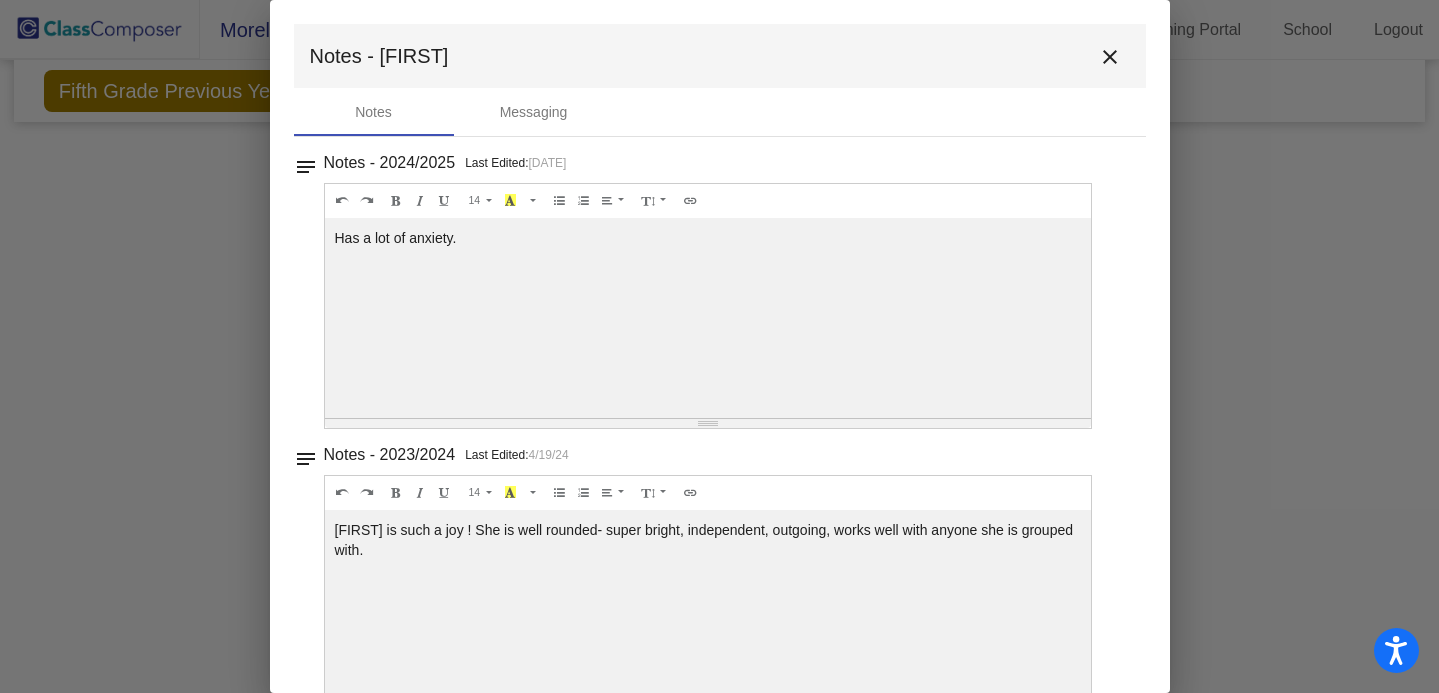 click on "close" at bounding box center (1110, 57) 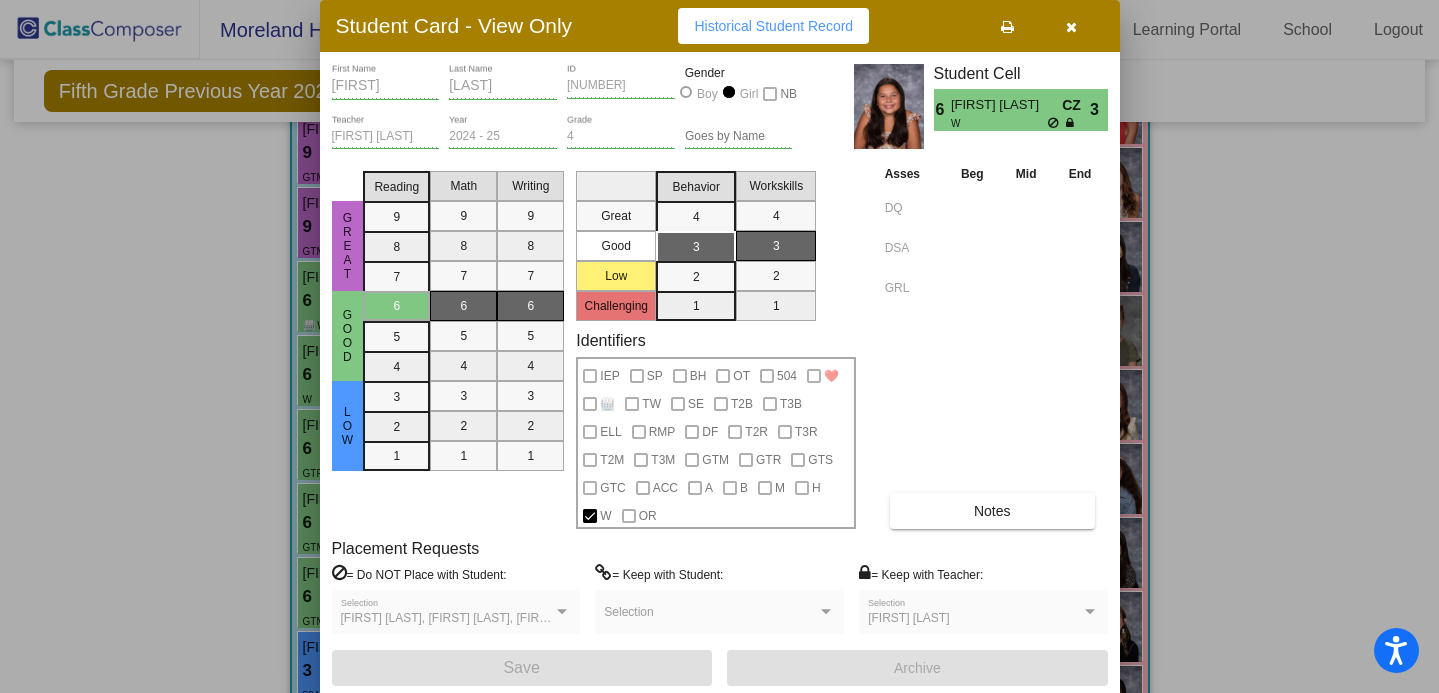 click at bounding box center [1071, 27] 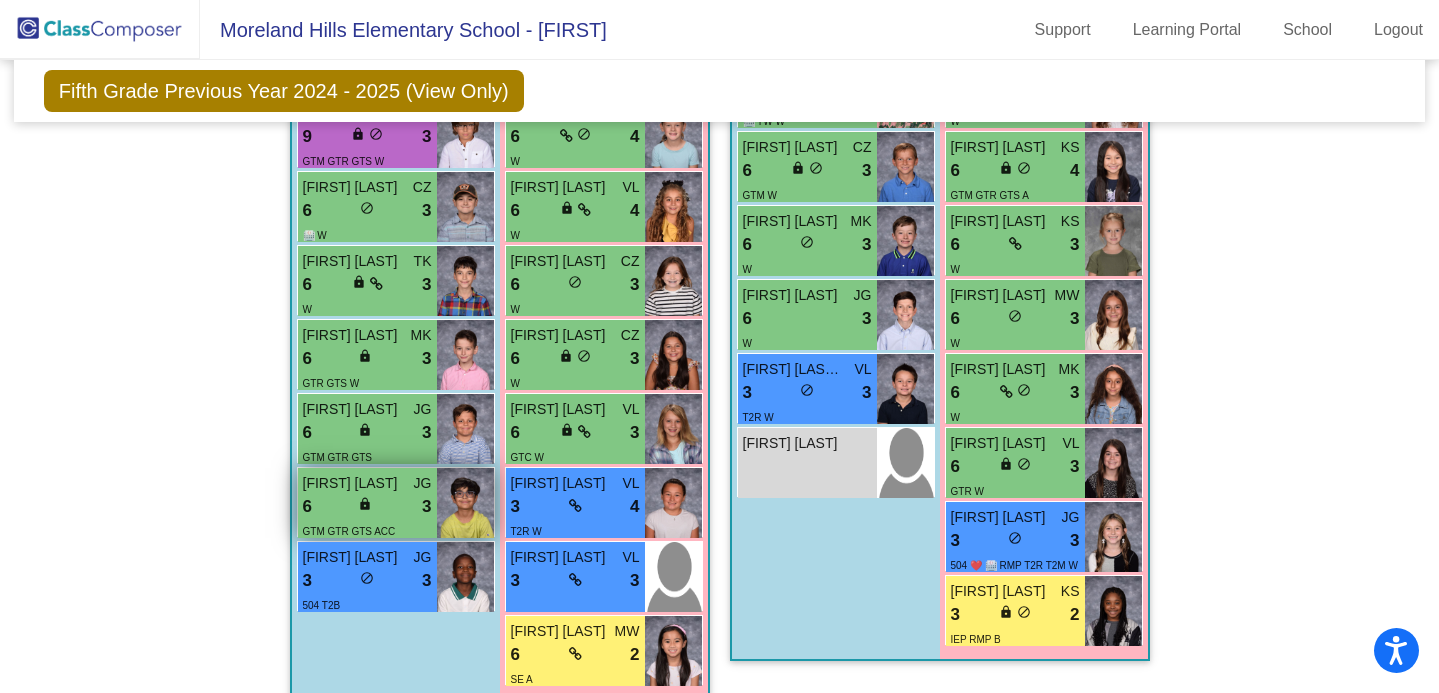 scroll, scrollTop: 2944, scrollLeft: 0, axis: vertical 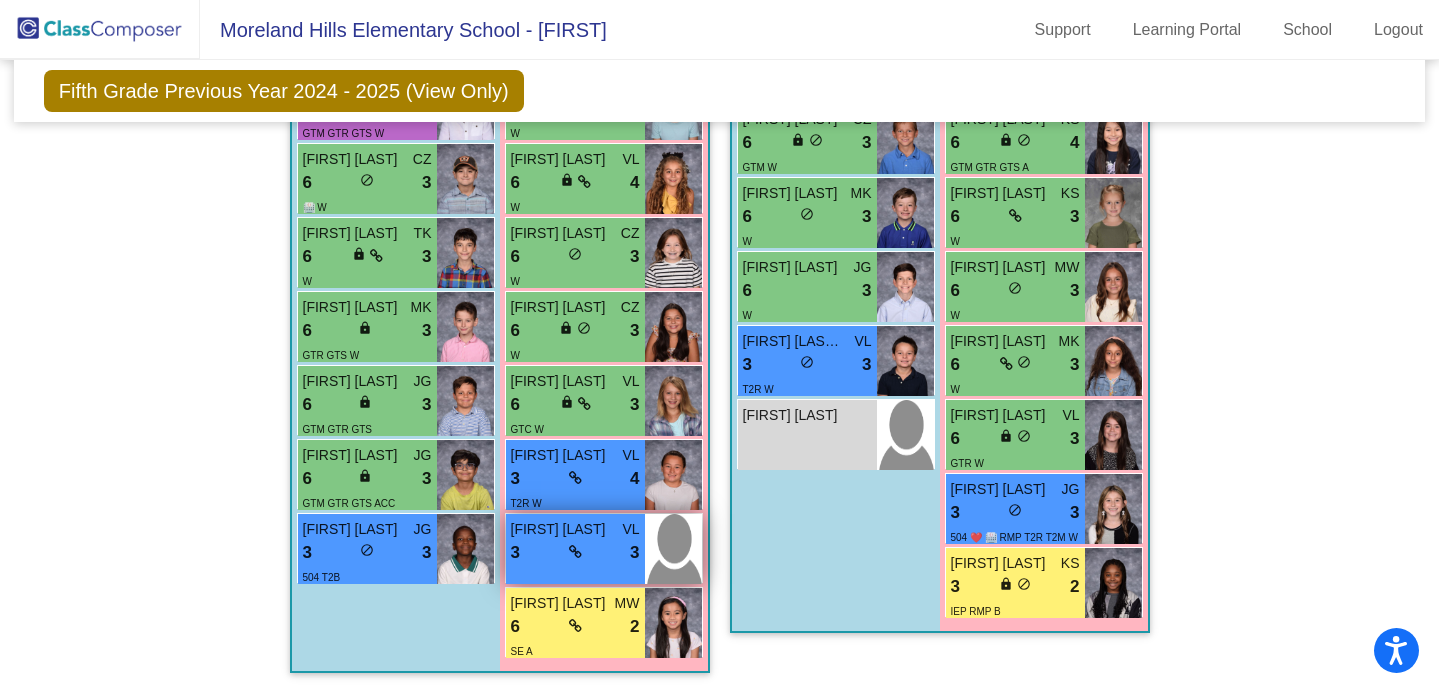 click at bounding box center (575, 552) 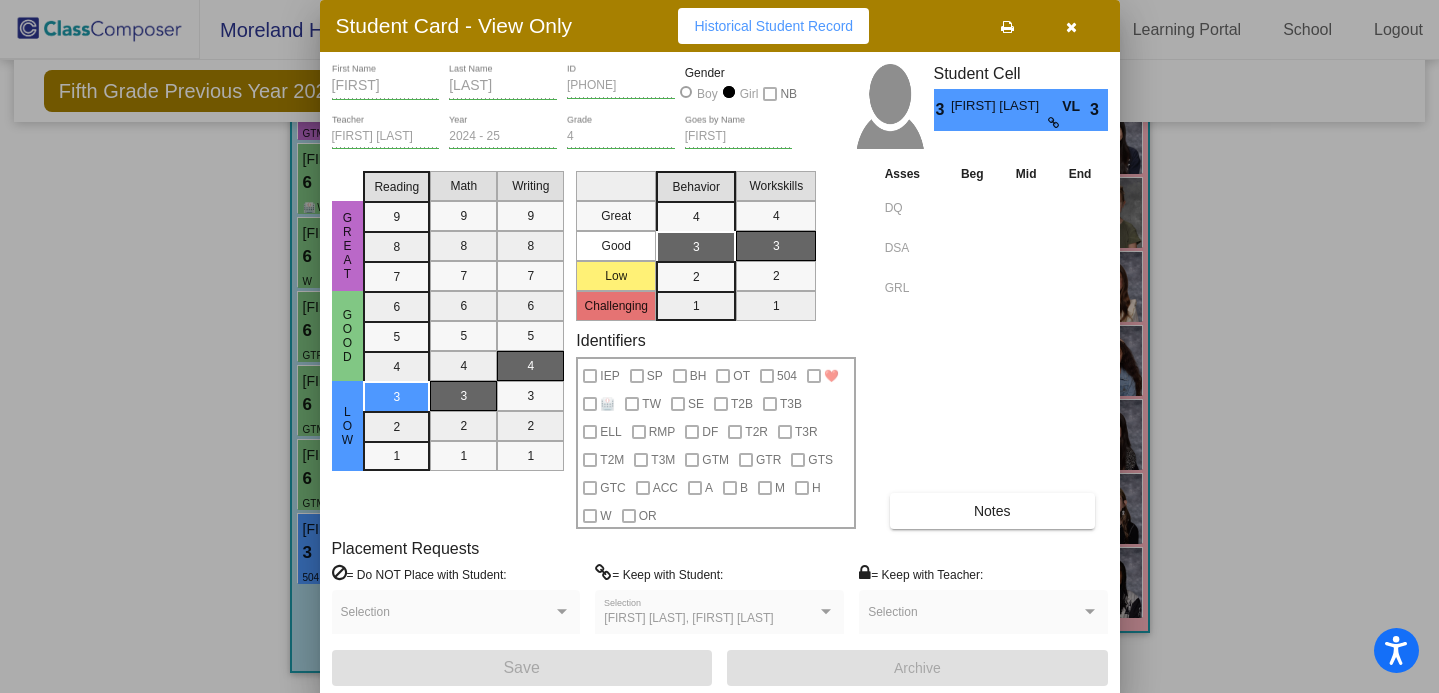 click on "Notes" at bounding box center [992, 511] 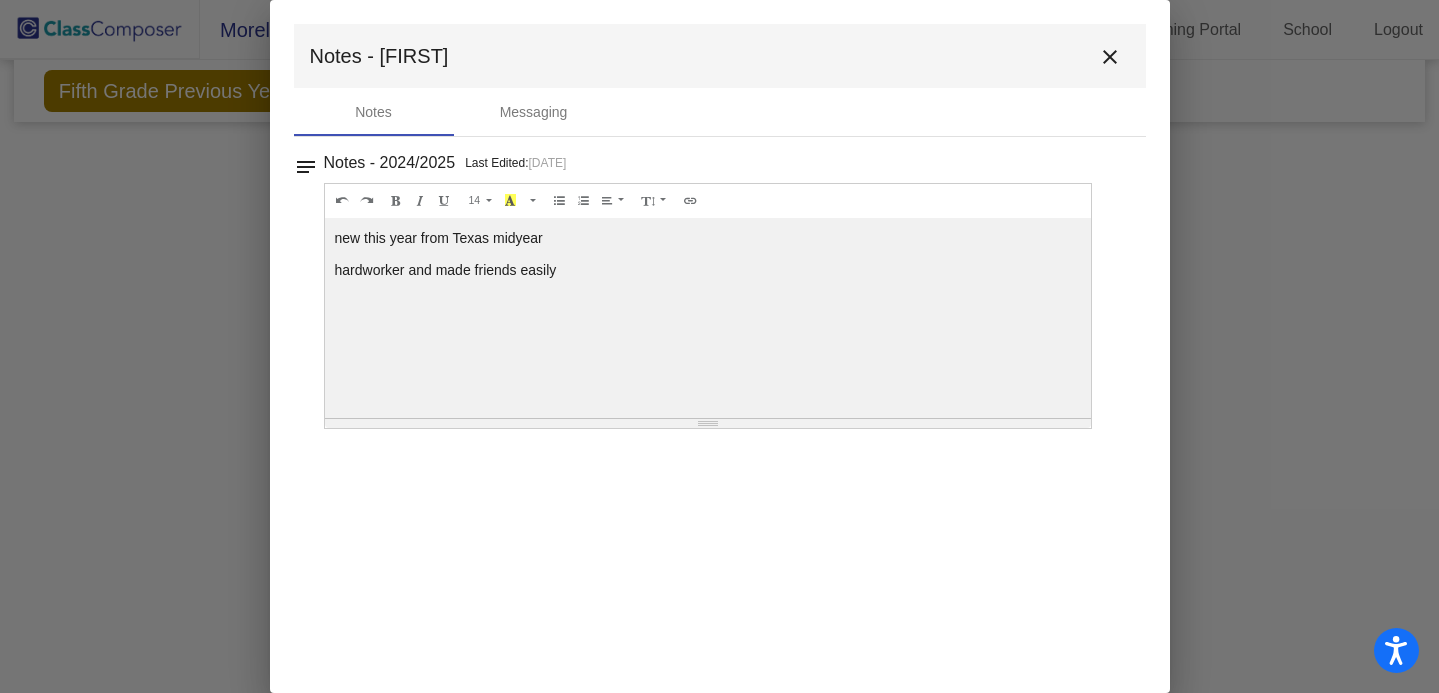click on "close" at bounding box center (1110, 56) 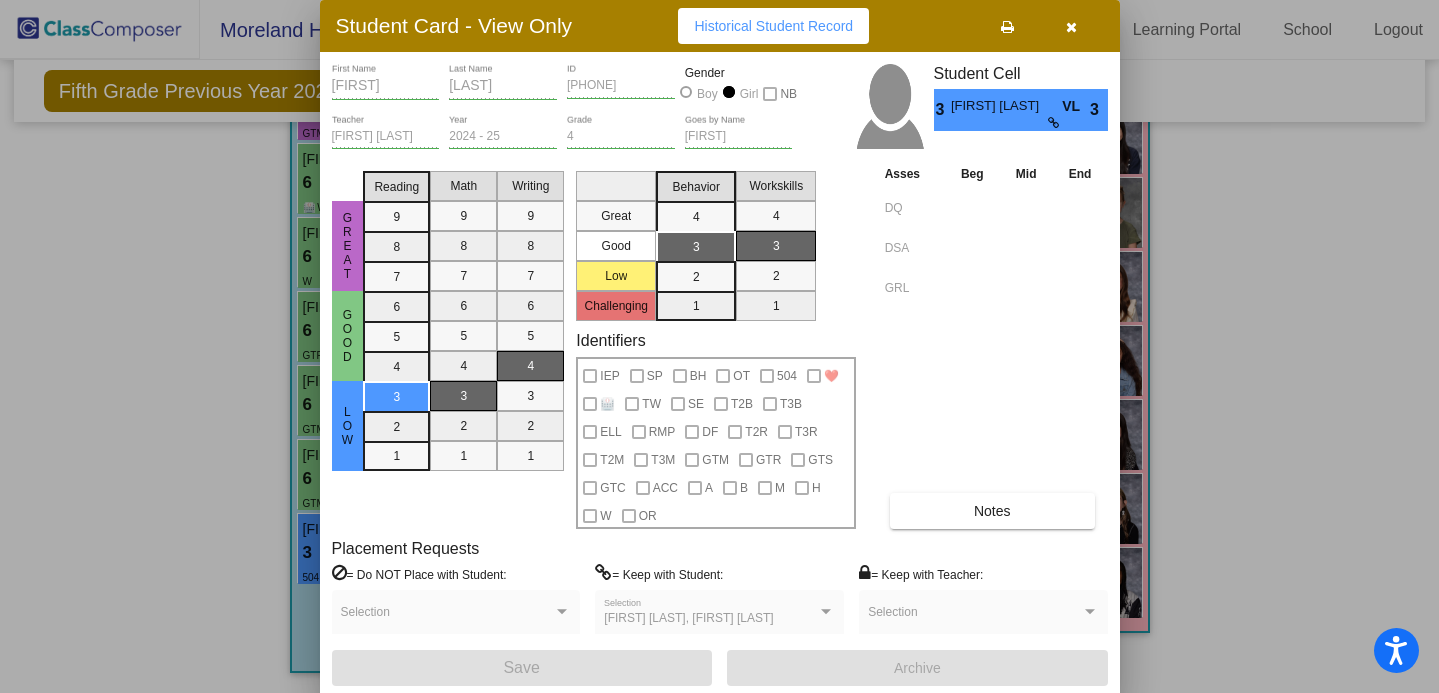 click at bounding box center [719, 346] 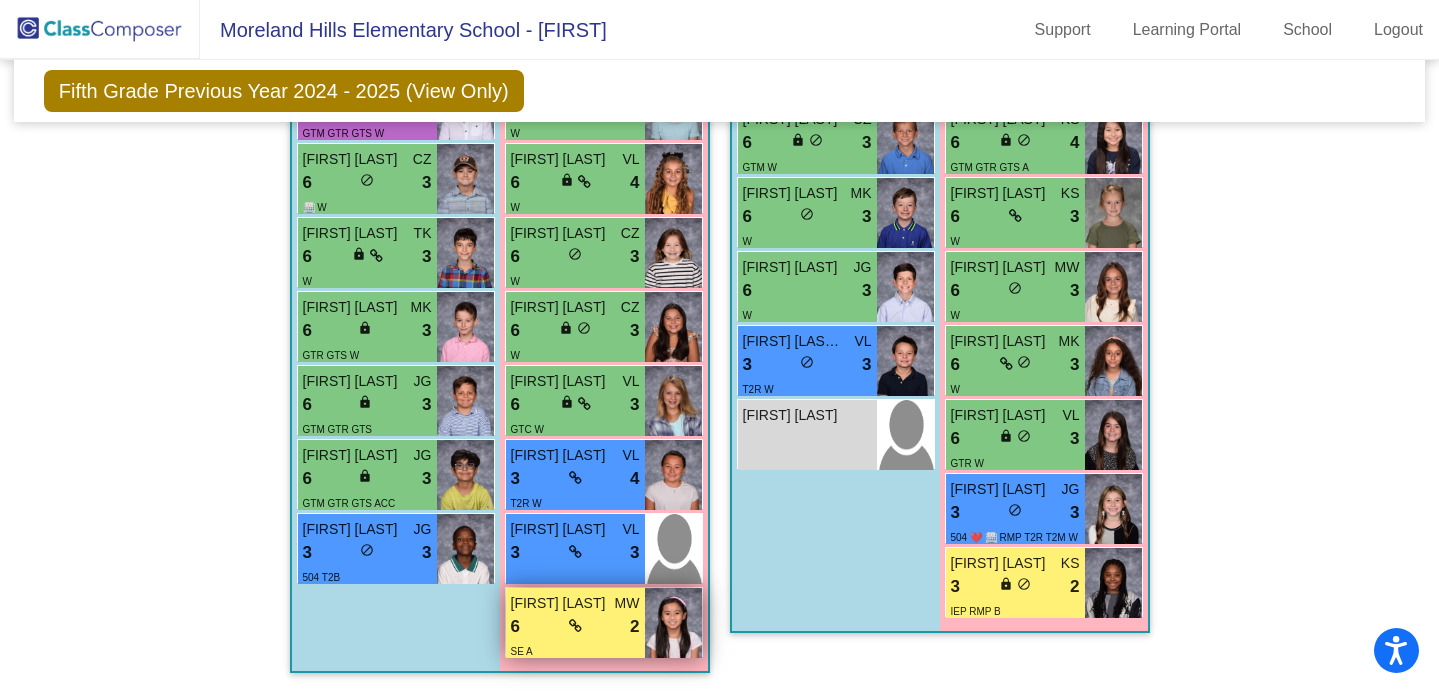 click on "SE A" at bounding box center [575, 650] 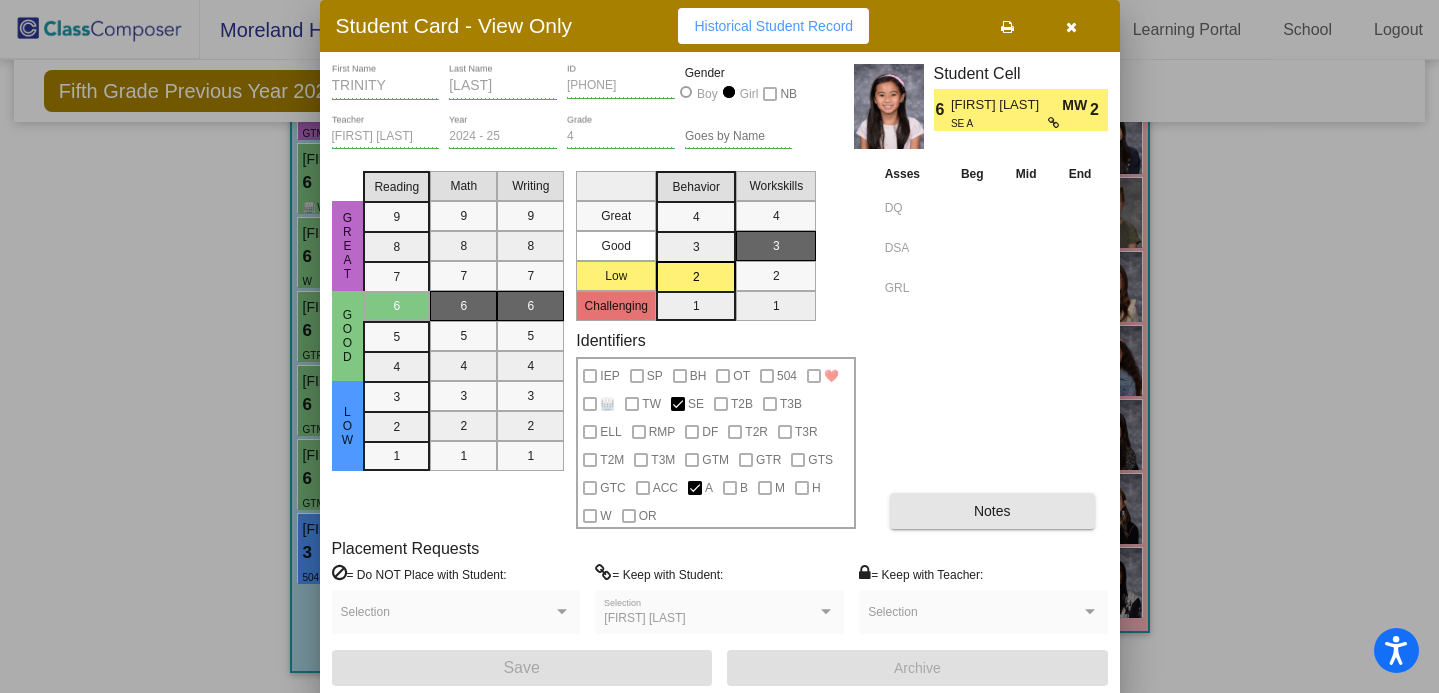 click on "Notes" at bounding box center (992, 511) 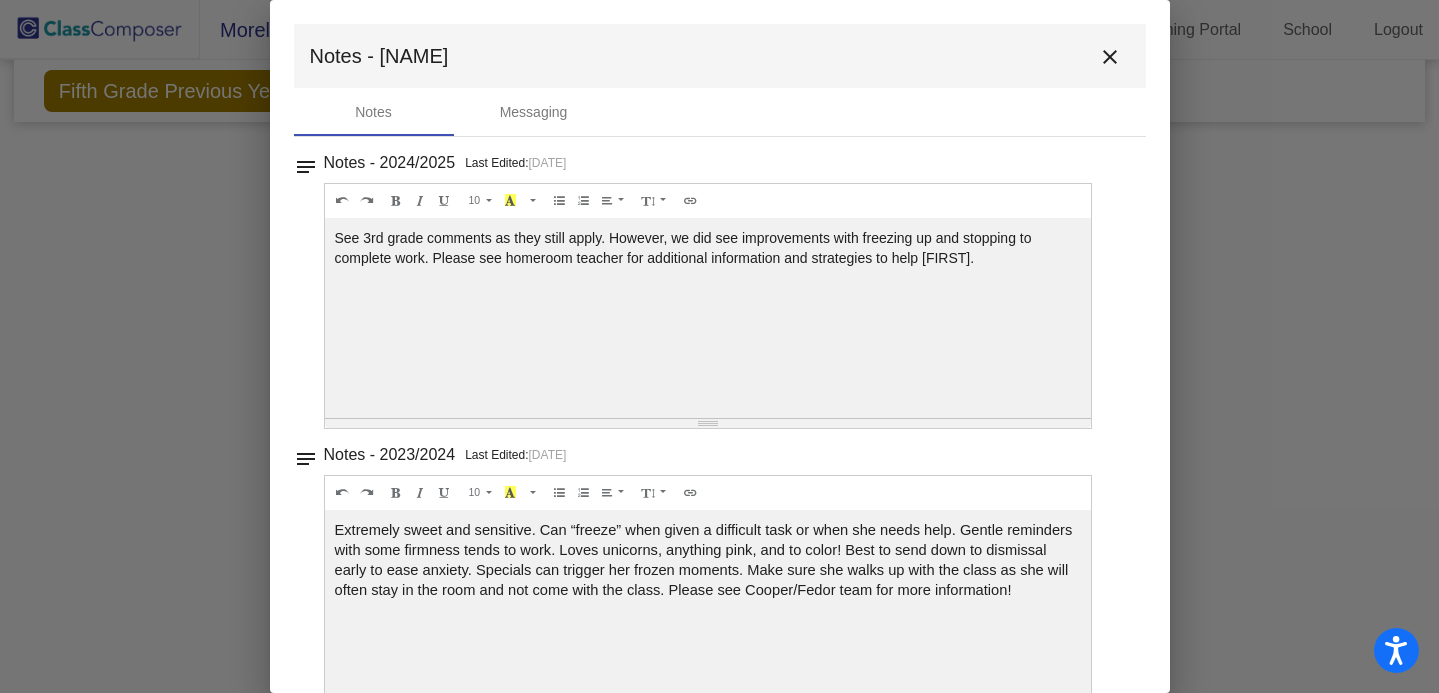 click on "close" at bounding box center [1110, 57] 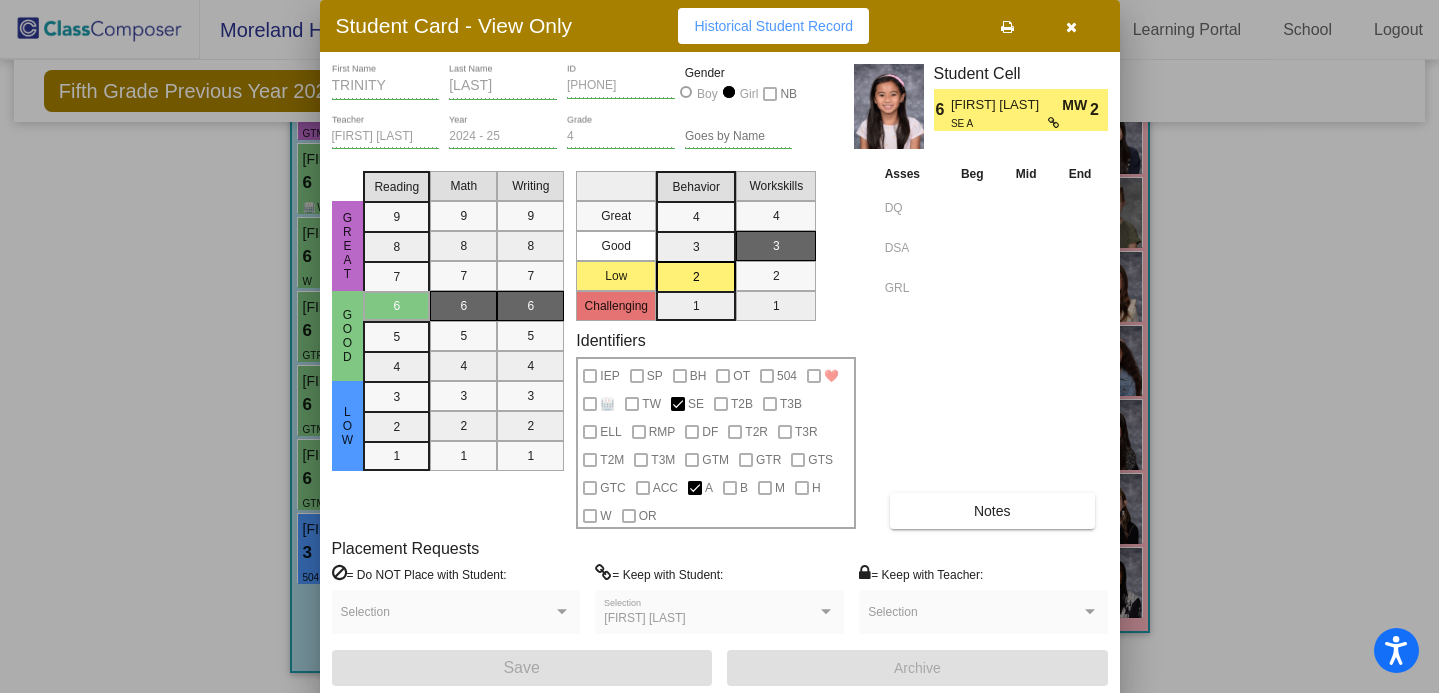 click at bounding box center [719, 346] 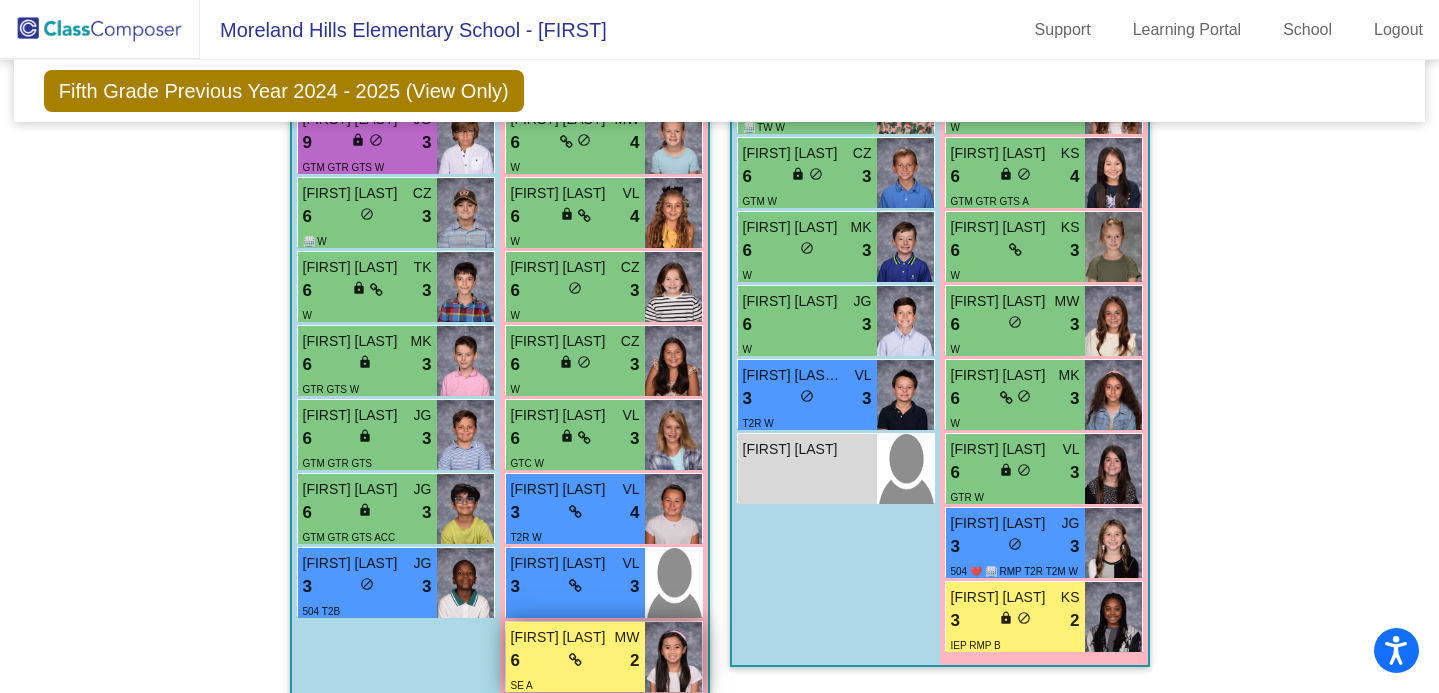 scroll, scrollTop: 2903, scrollLeft: 0, axis: vertical 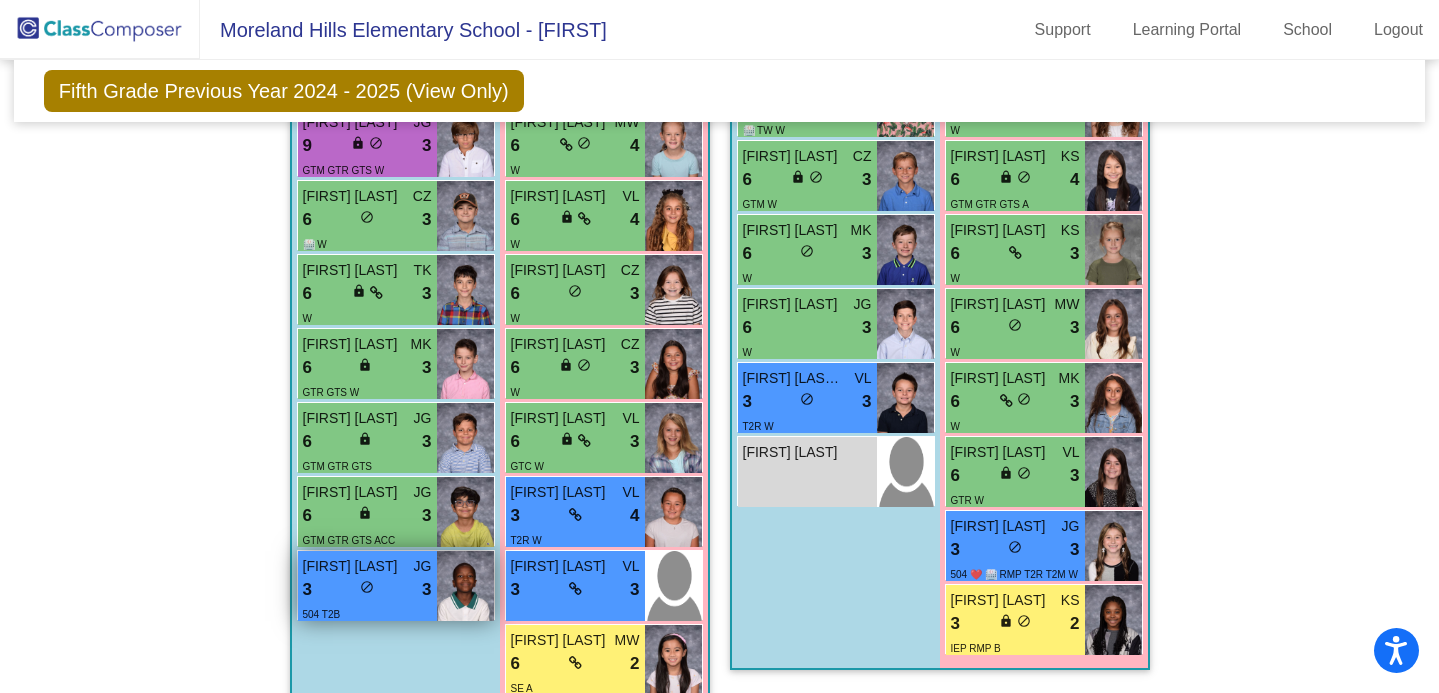 click on "504 T2B" at bounding box center (367, 613) 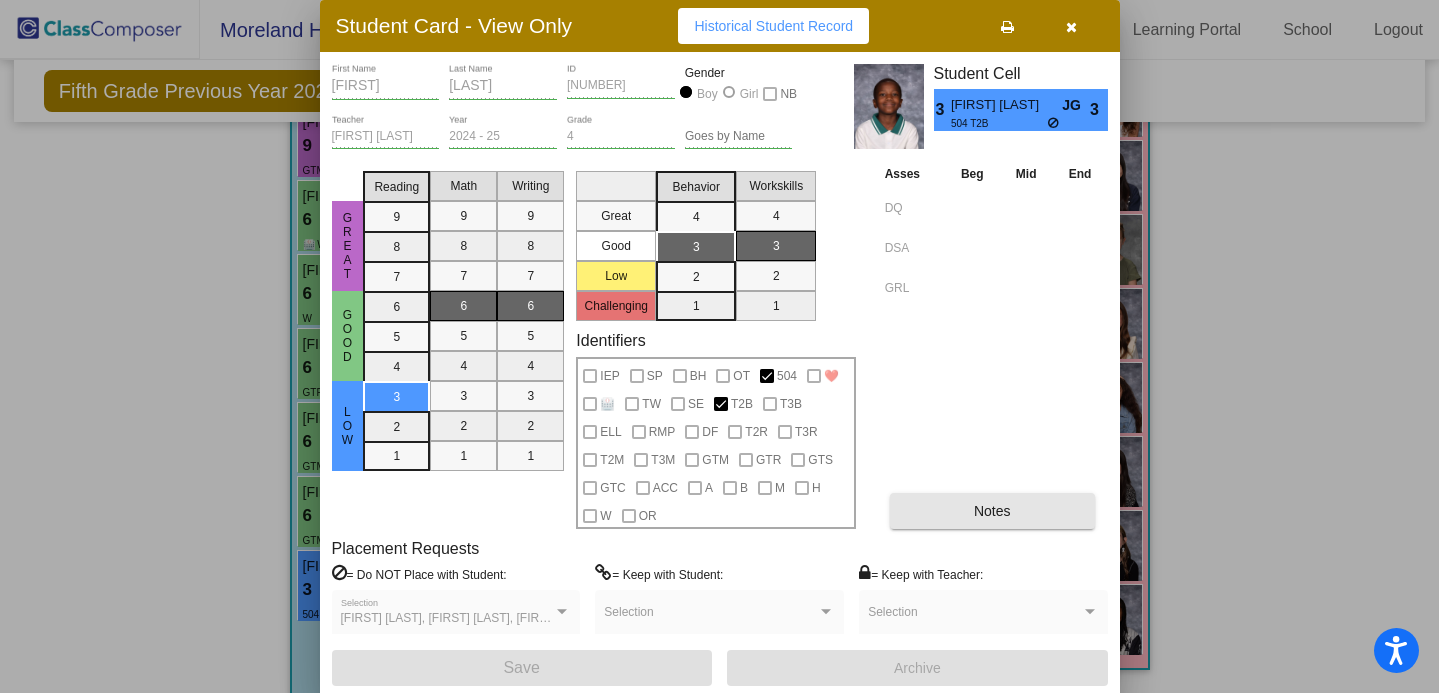 click on "Notes" at bounding box center (992, 511) 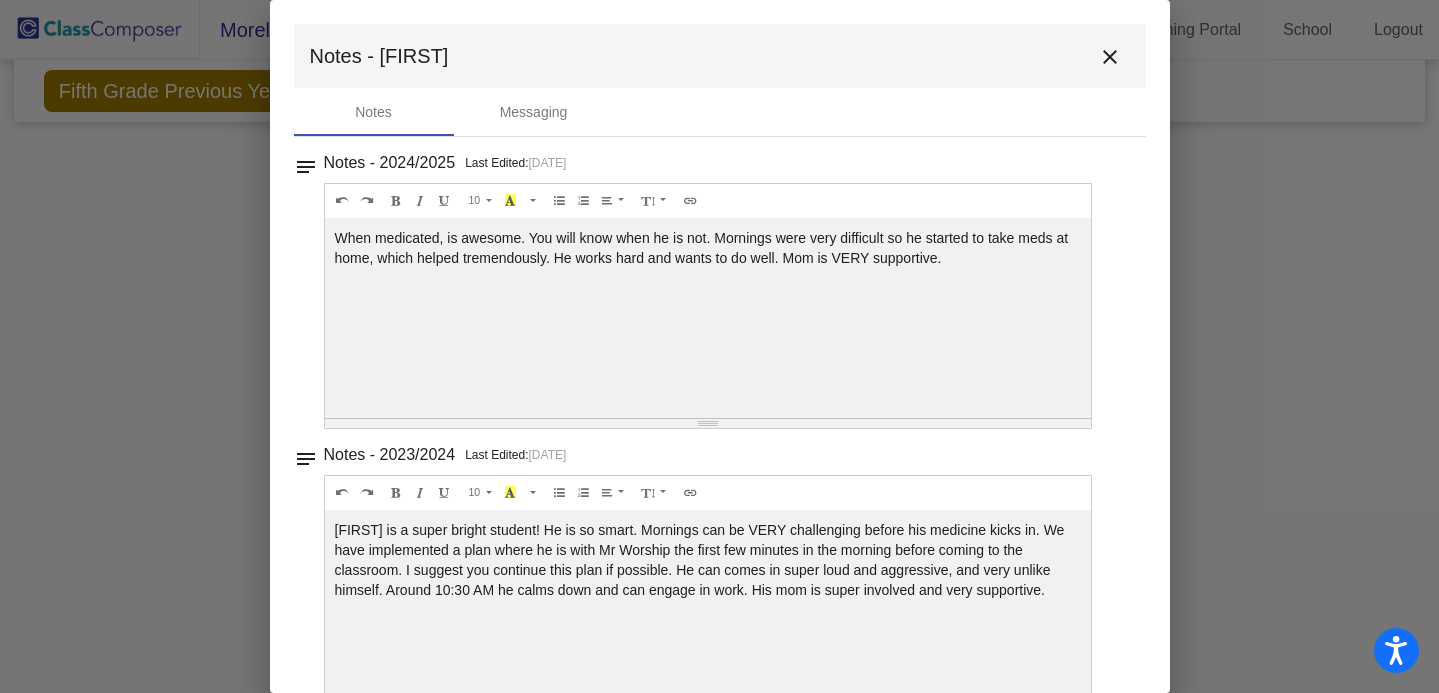 click at bounding box center [719, 346] 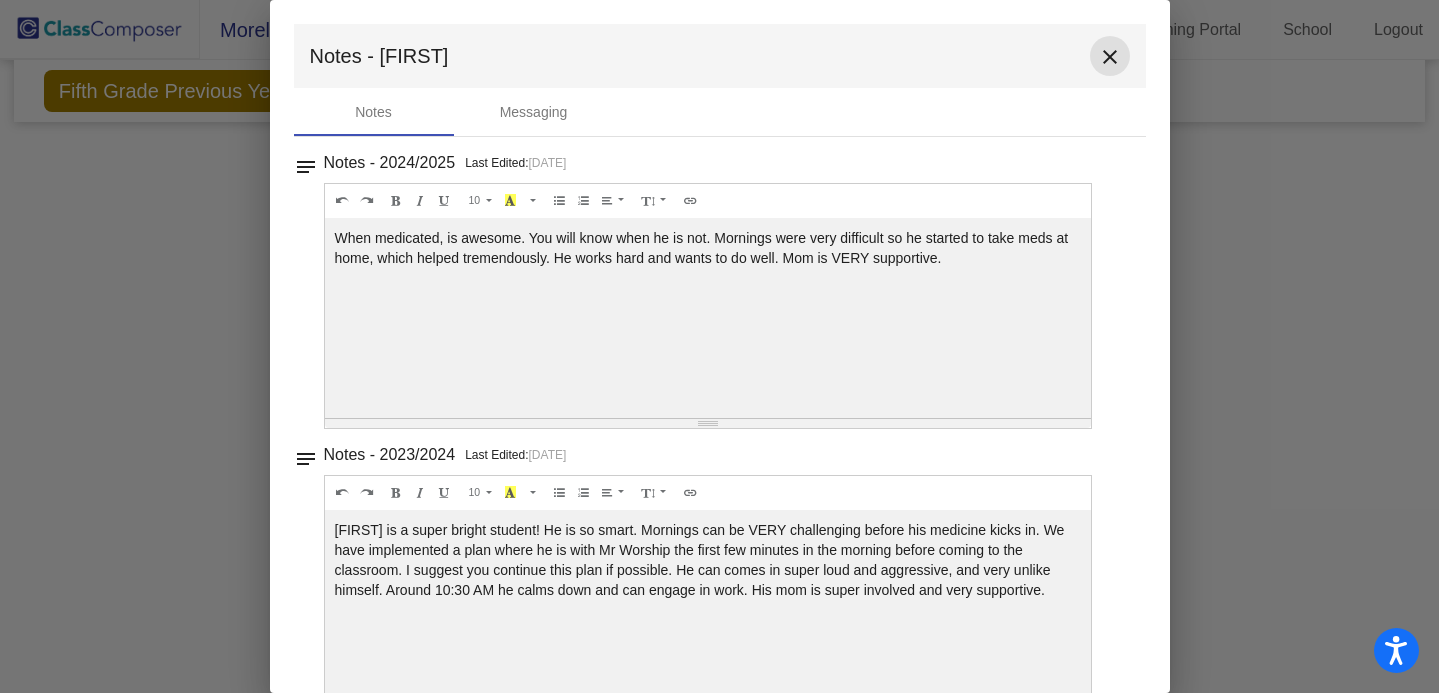 click on "close" at bounding box center [1110, 57] 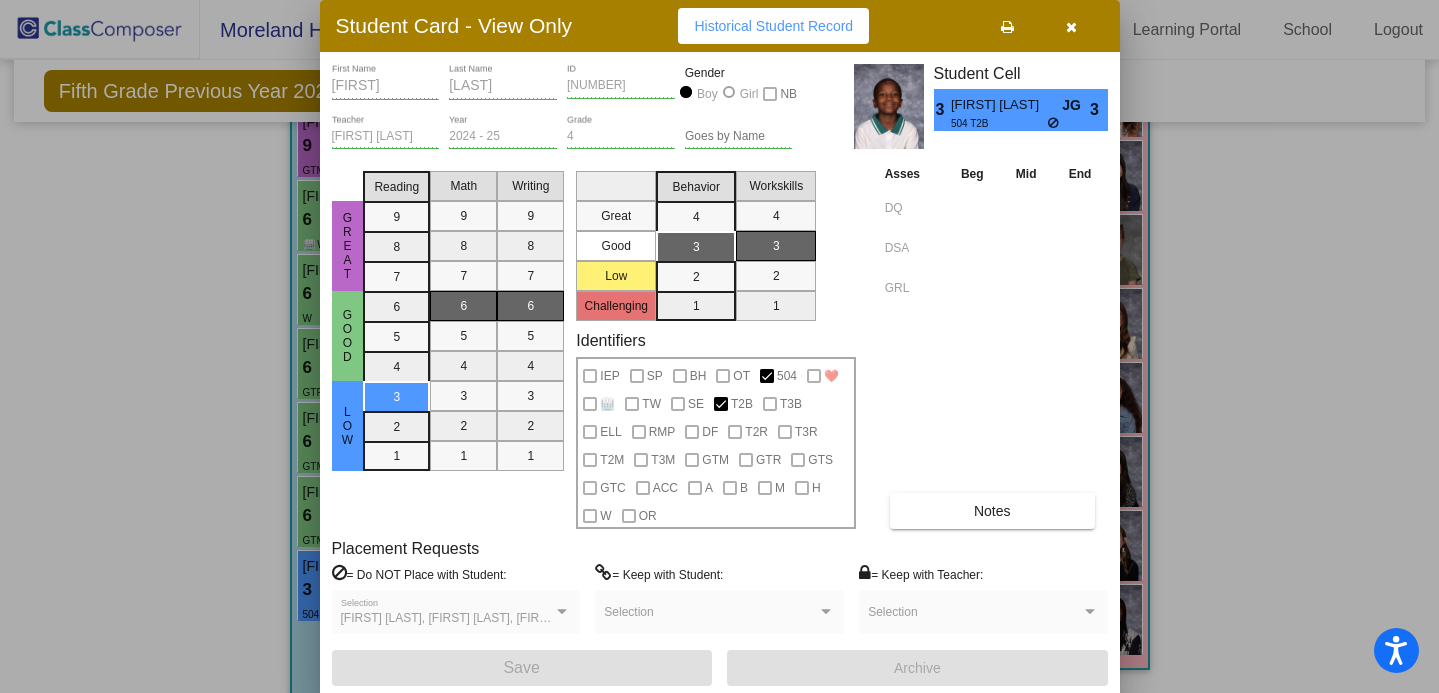 click at bounding box center [719, 346] 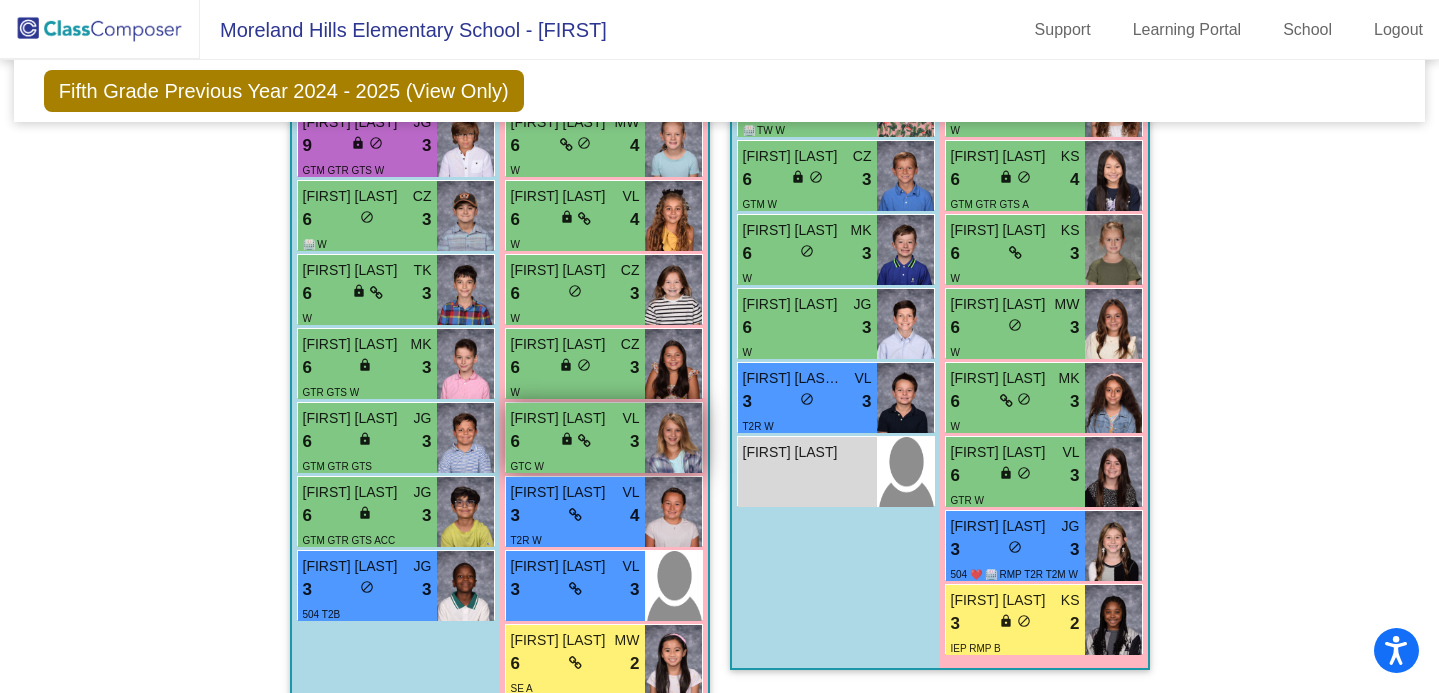 click on "[FIRST] [LAST] VL" at bounding box center [575, 418] 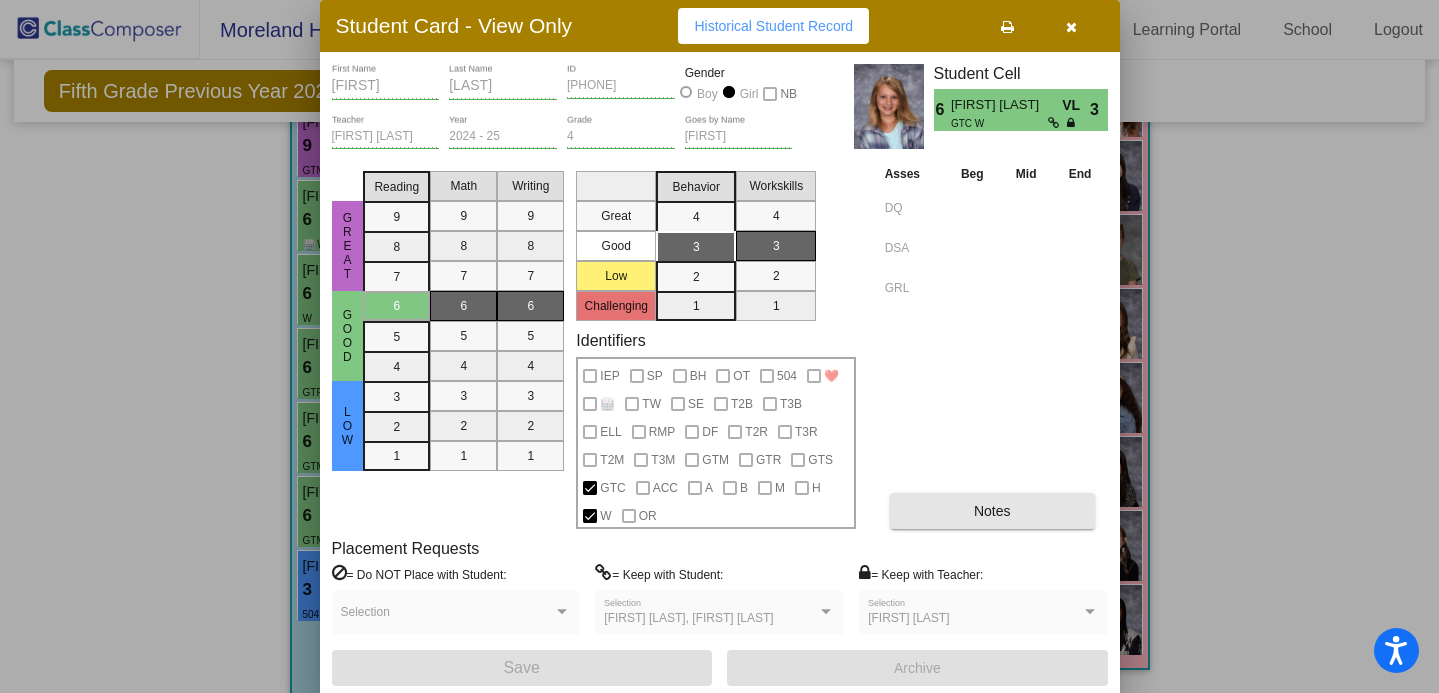 click on "Notes" at bounding box center [992, 511] 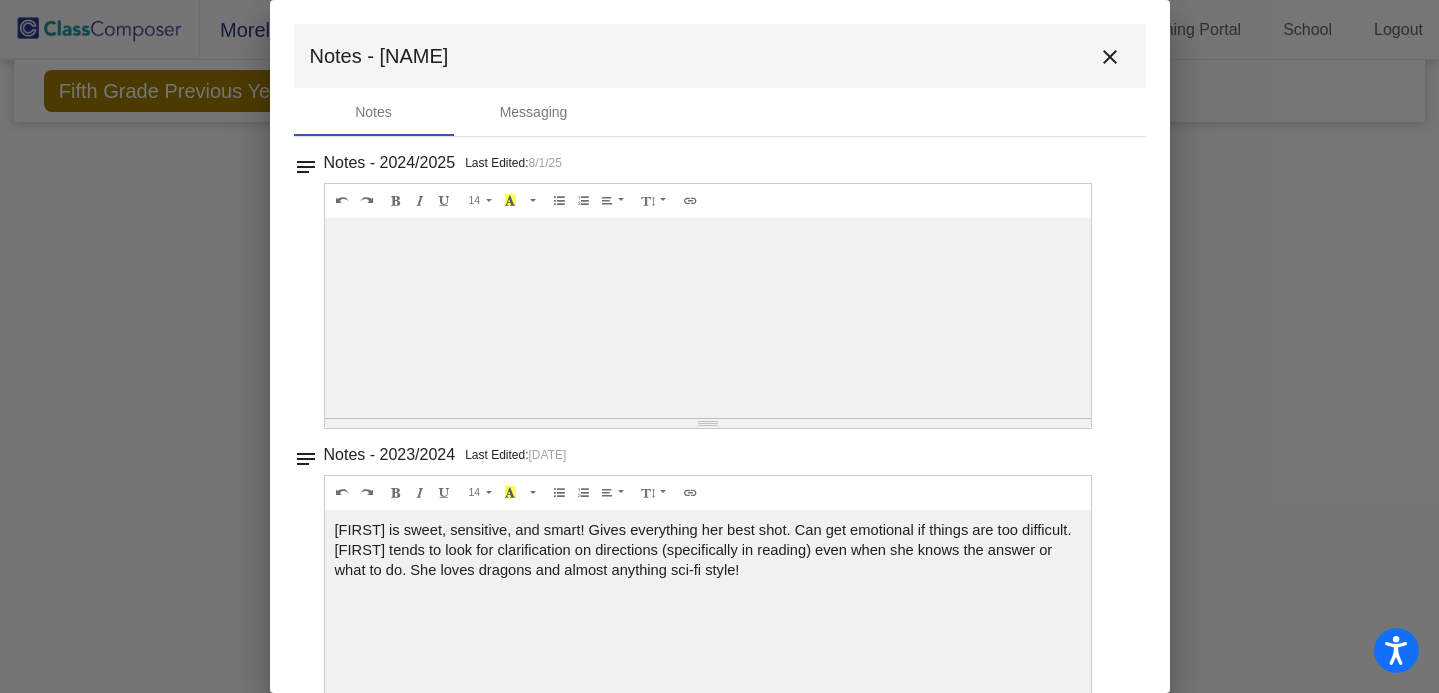 click at bounding box center [719, 346] 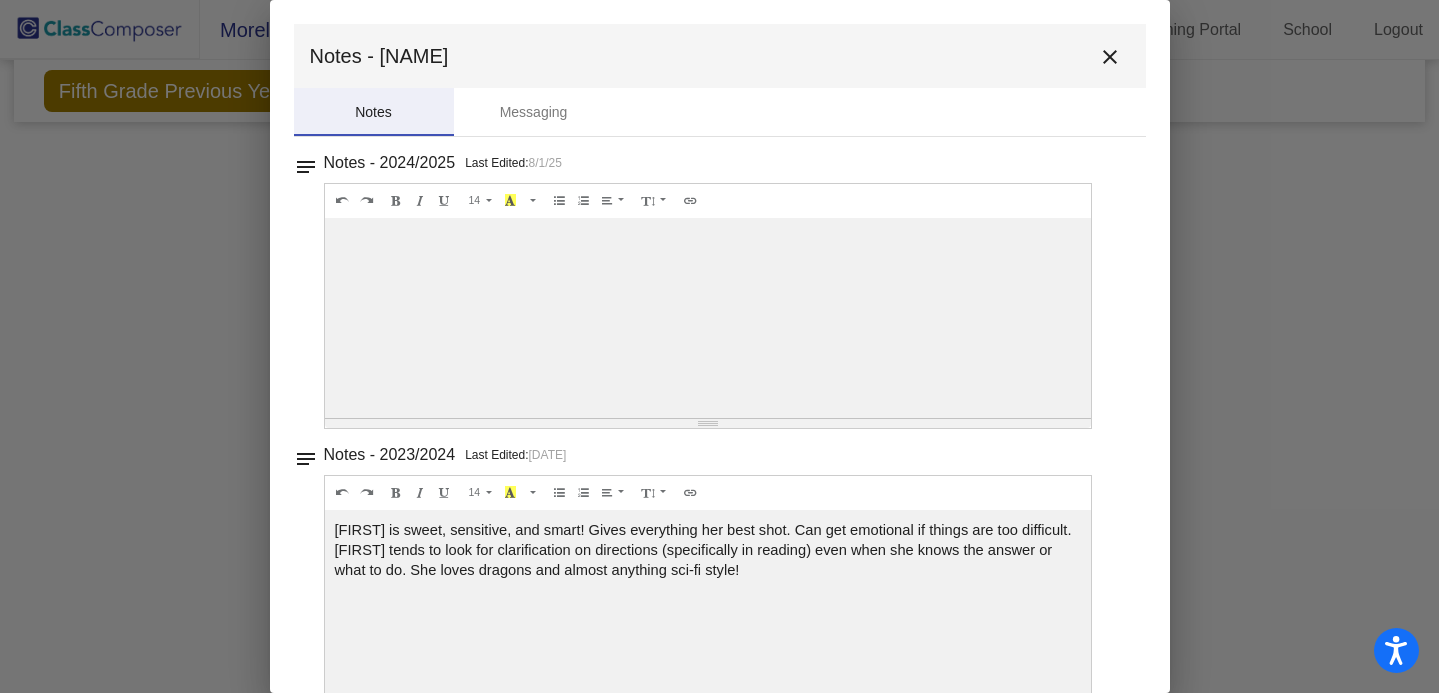 scroll, scrollTop: 53, scrollLeft: 0, axis: vertical 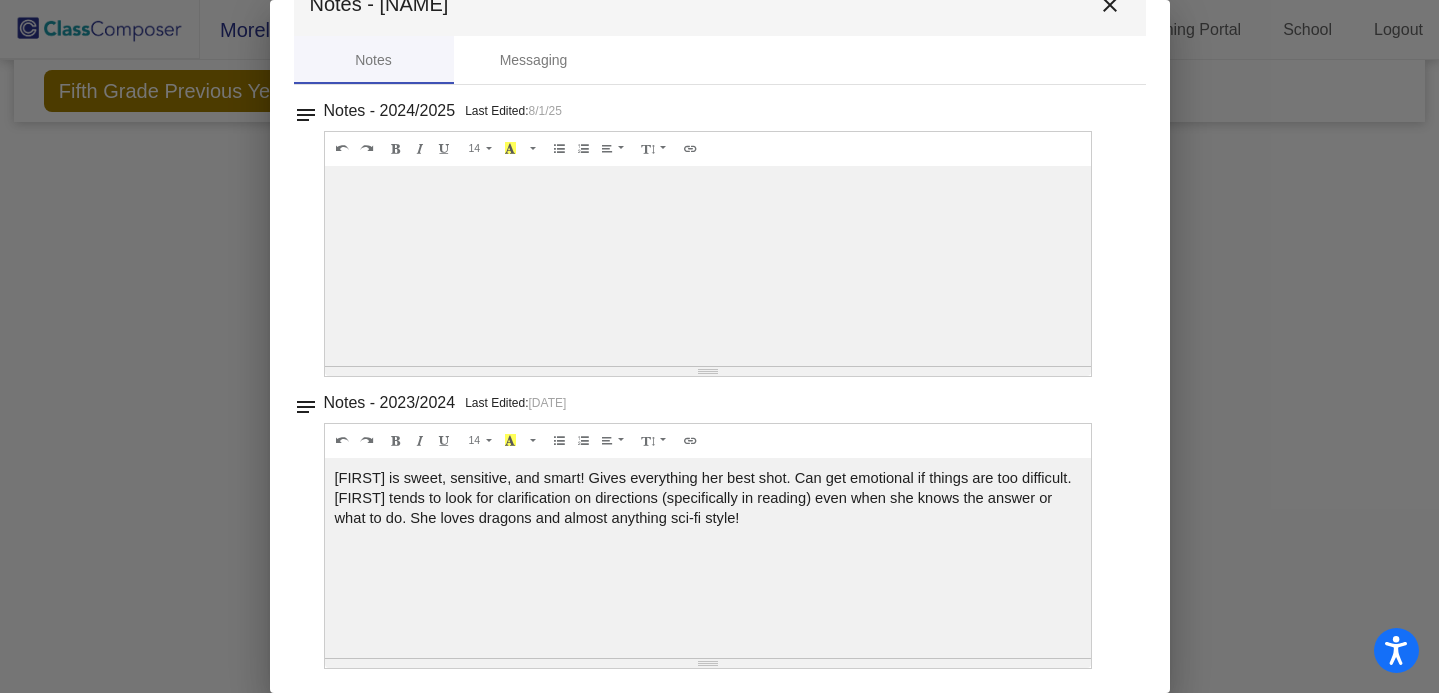 click on "close" at bounding box center (1110, 5) 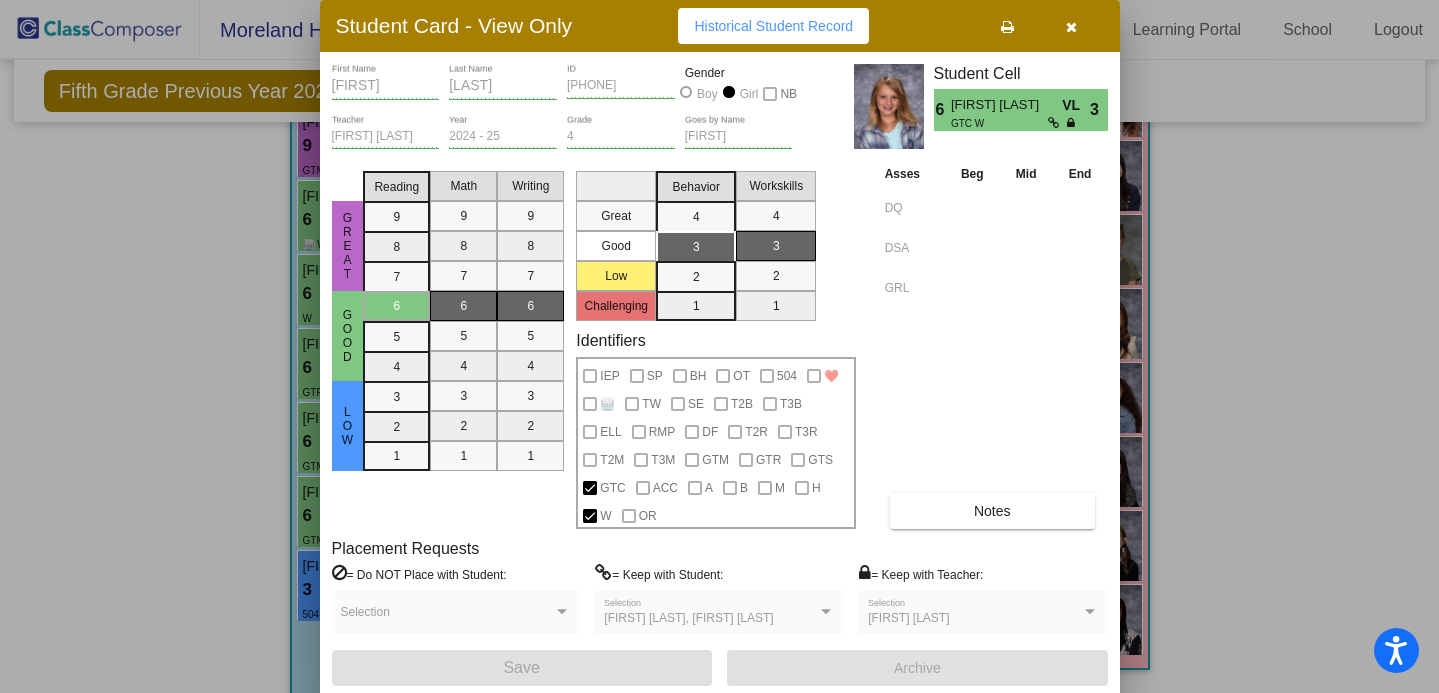 click at bounding box center (719, 346) 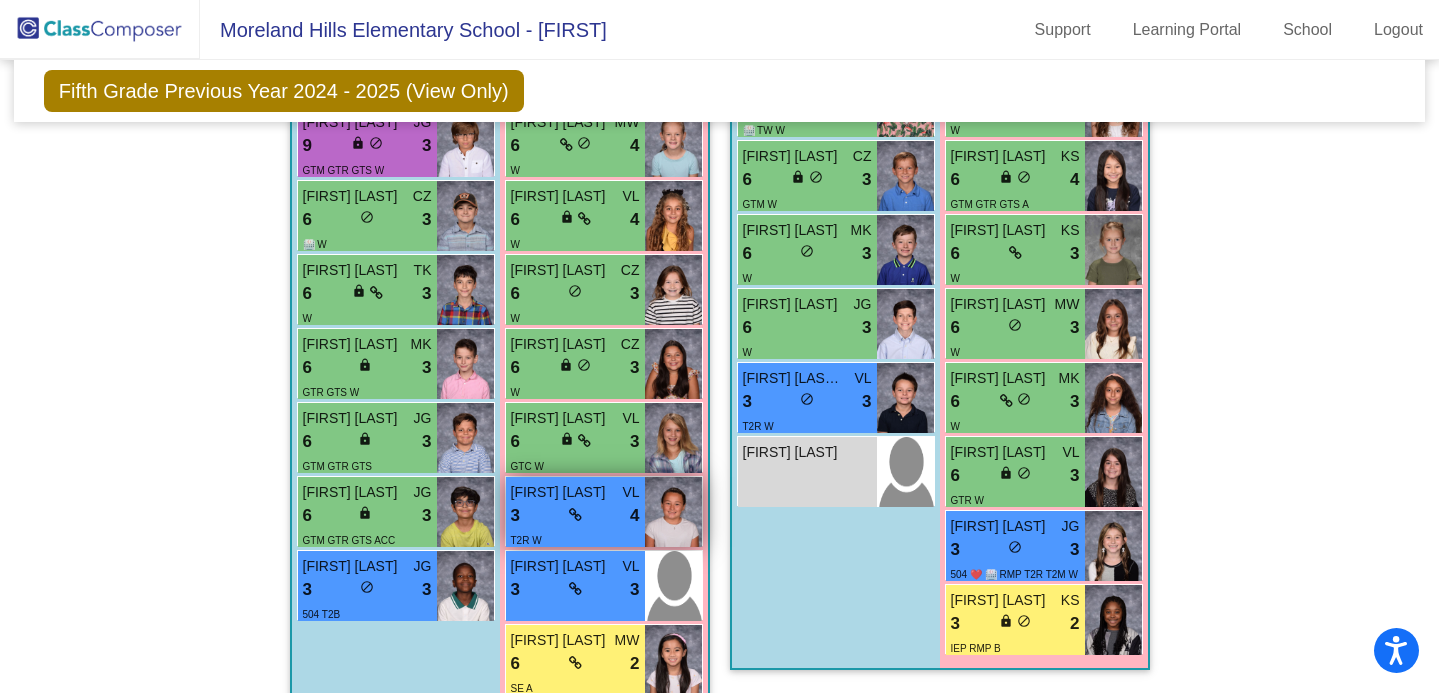 click on "3 lock do_not_disturb_alt 4" at bounding box center [575, 516] 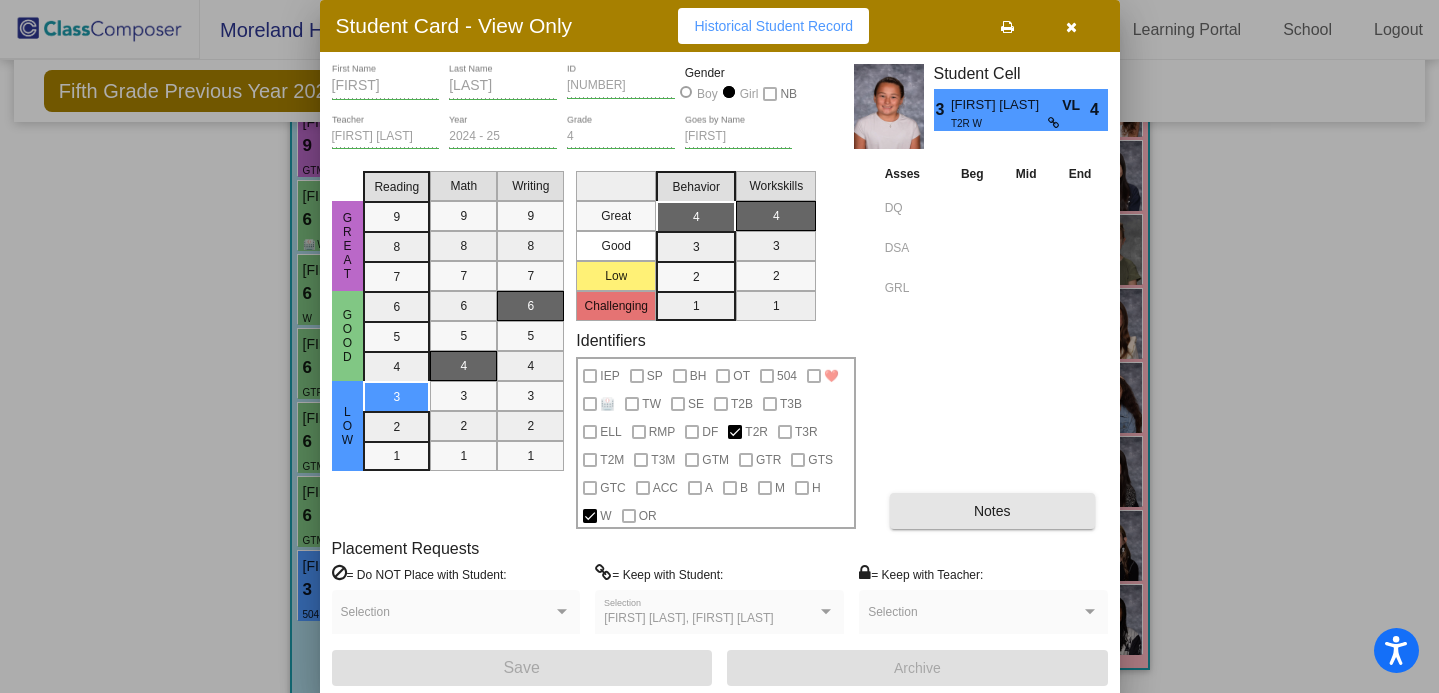 click on "Notes" at bounding box center (992, 511) 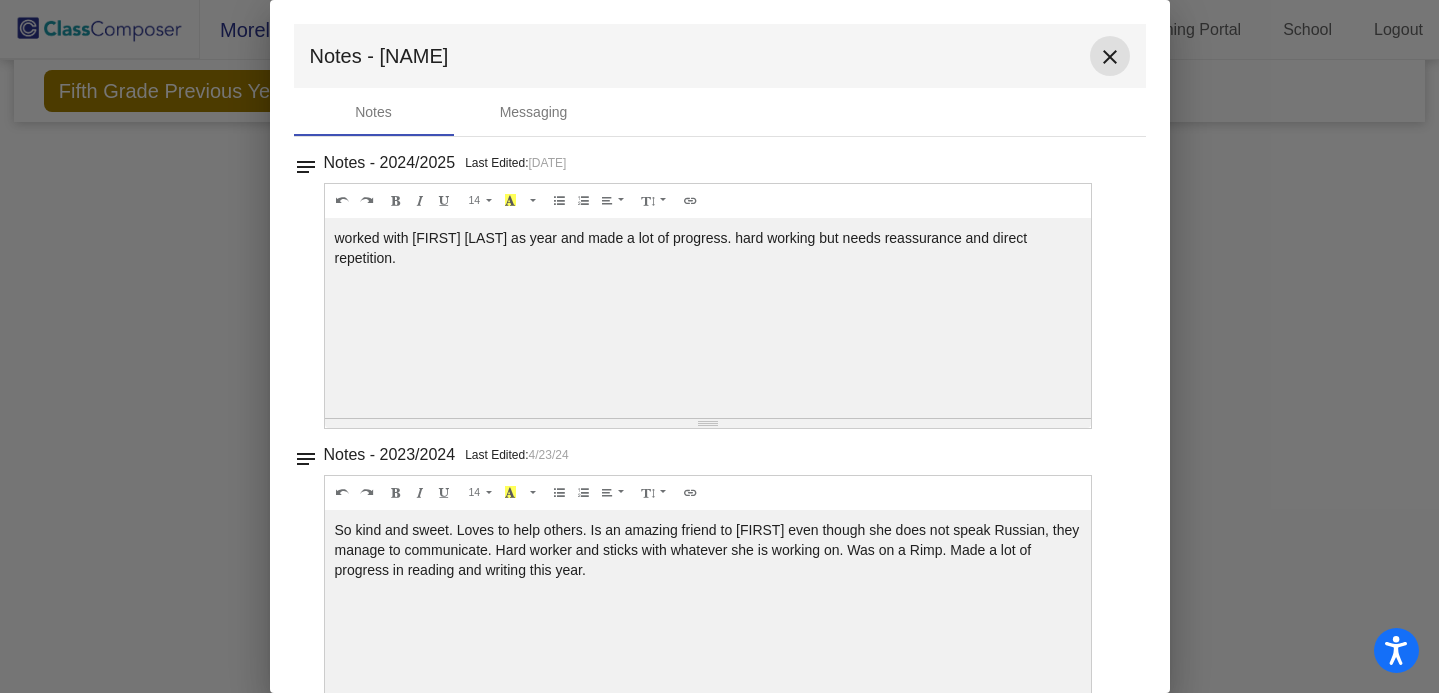 click on "close" at bounding box center [1110, 56] 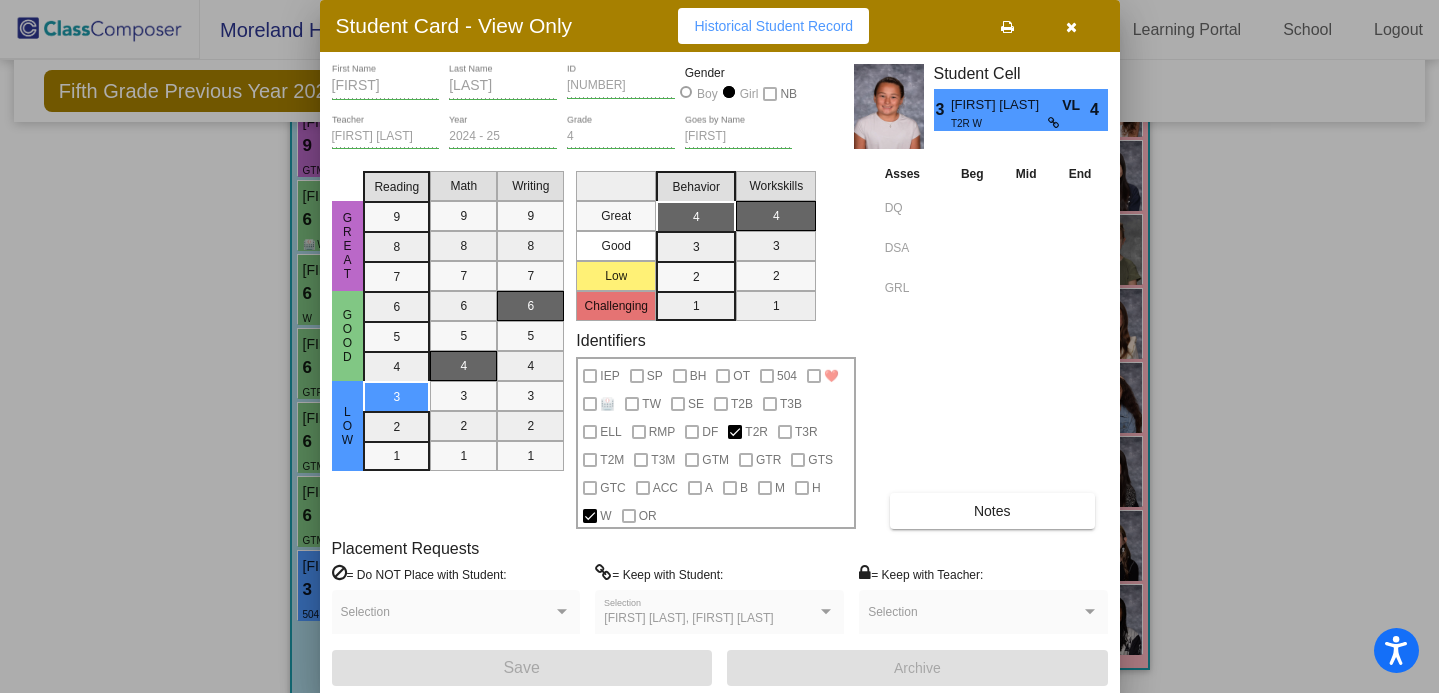 click at bounding box center [719, 346] 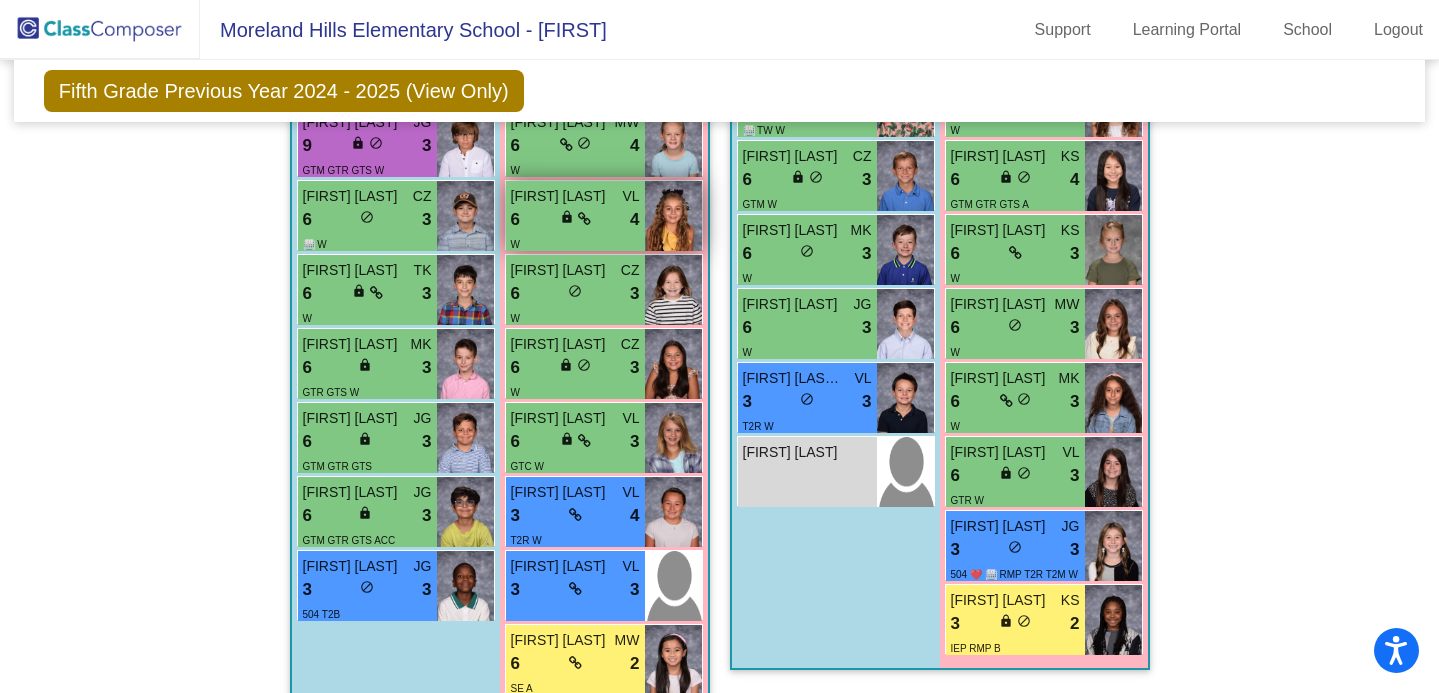 click at bounding box center (673, 216) 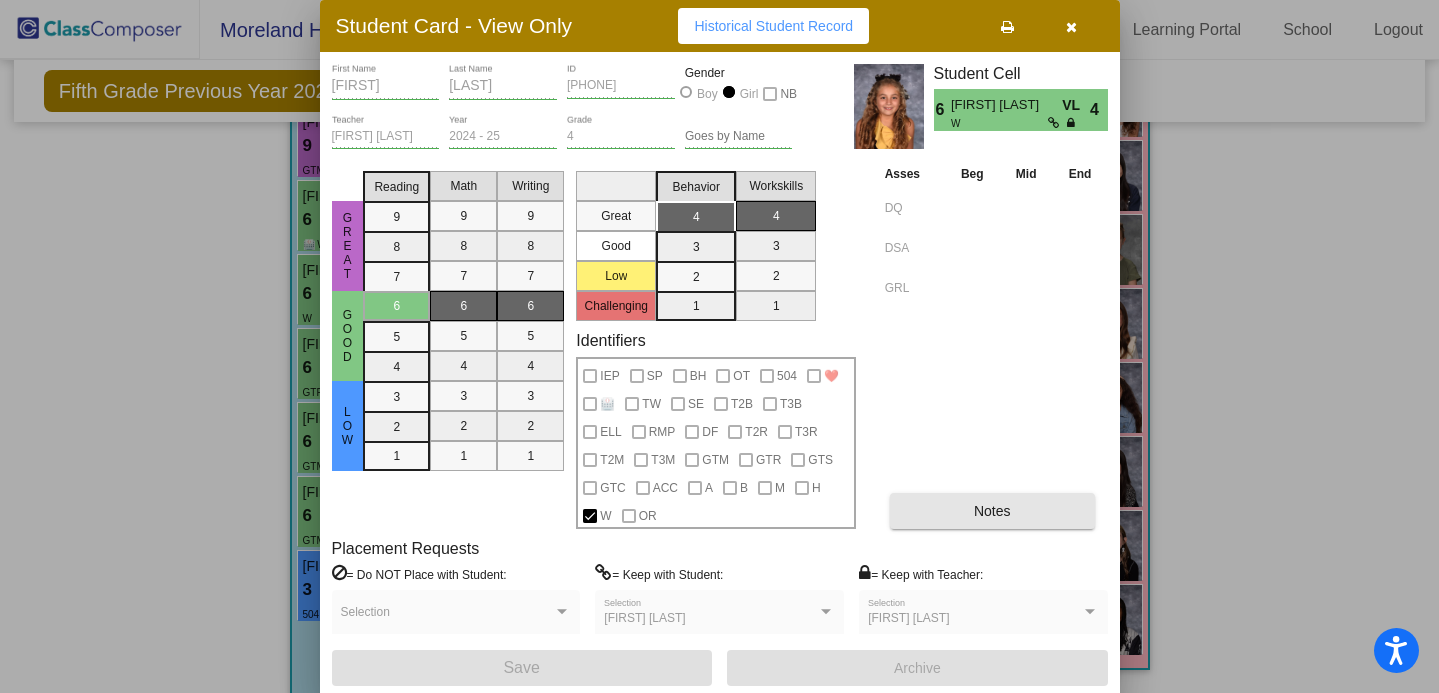 click on "Notes" at bounding box center [992, 511] 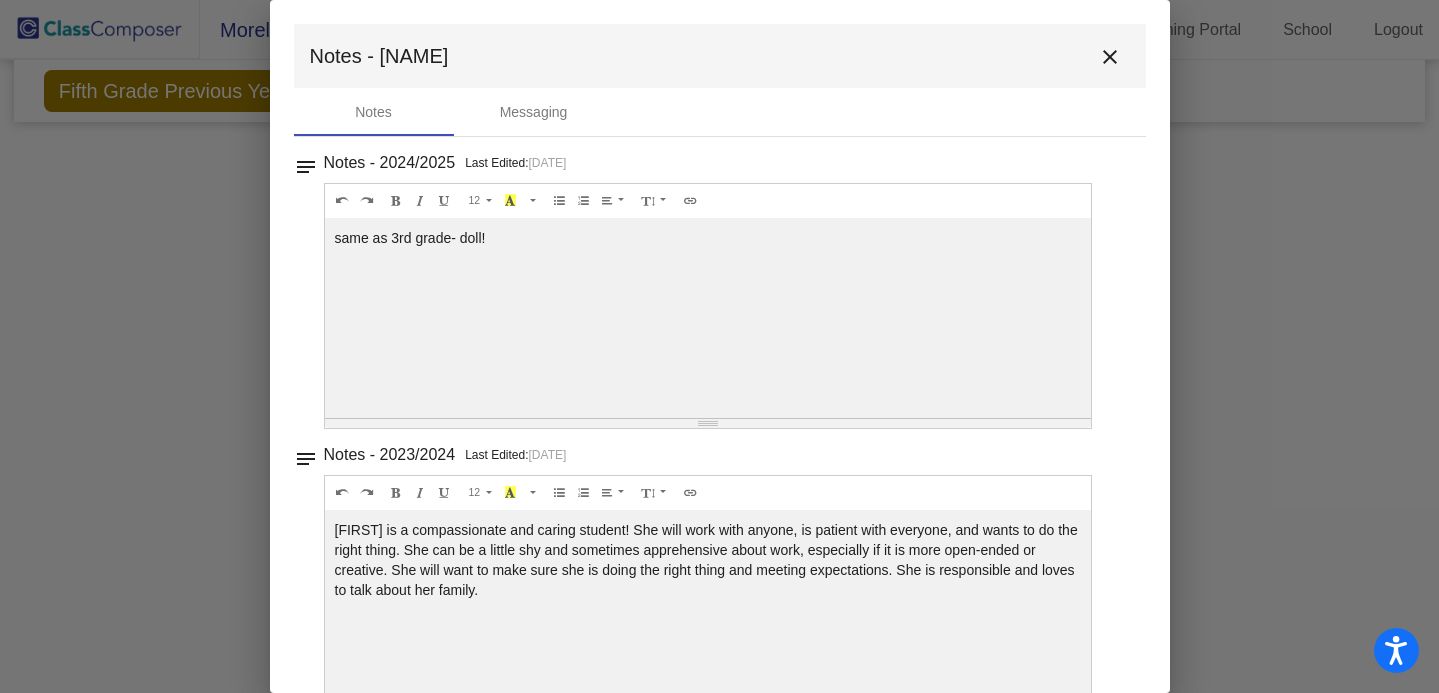 click at bounding box center (719, 346) 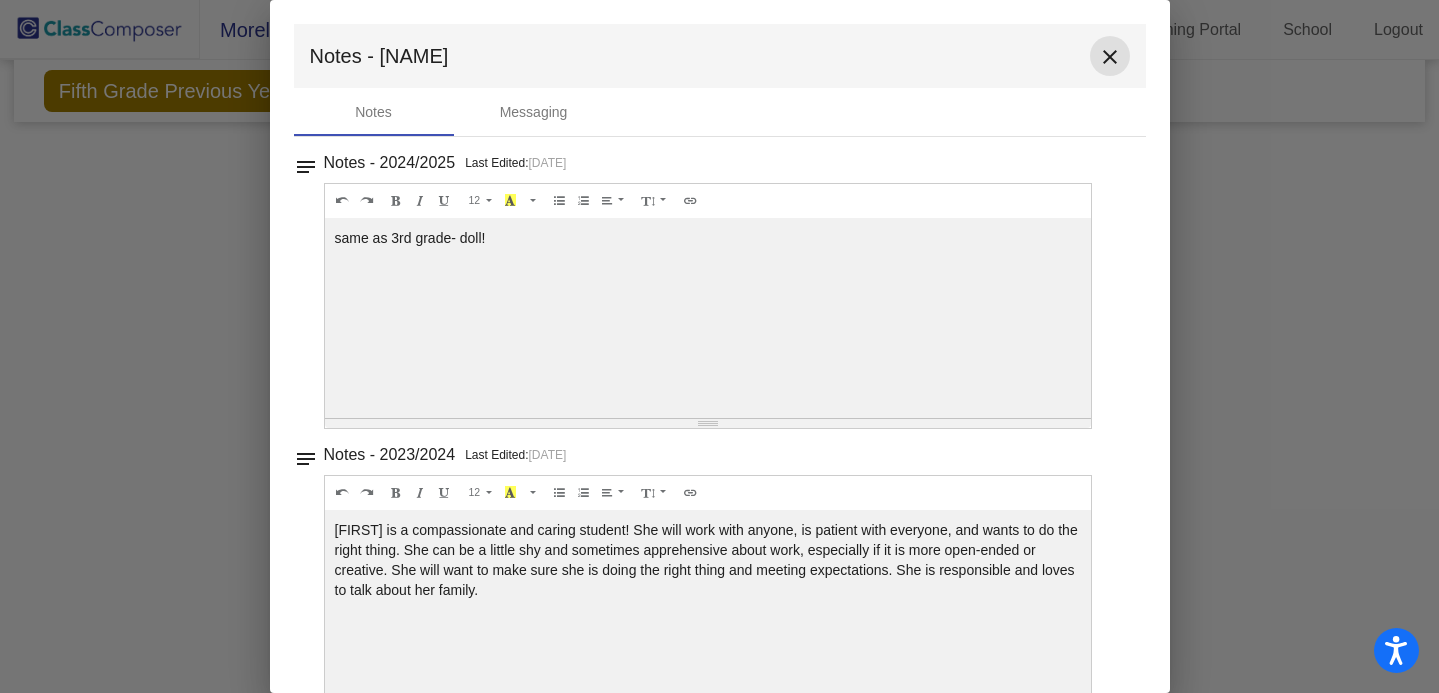 click on "close" at bounding box center (1110, 56) 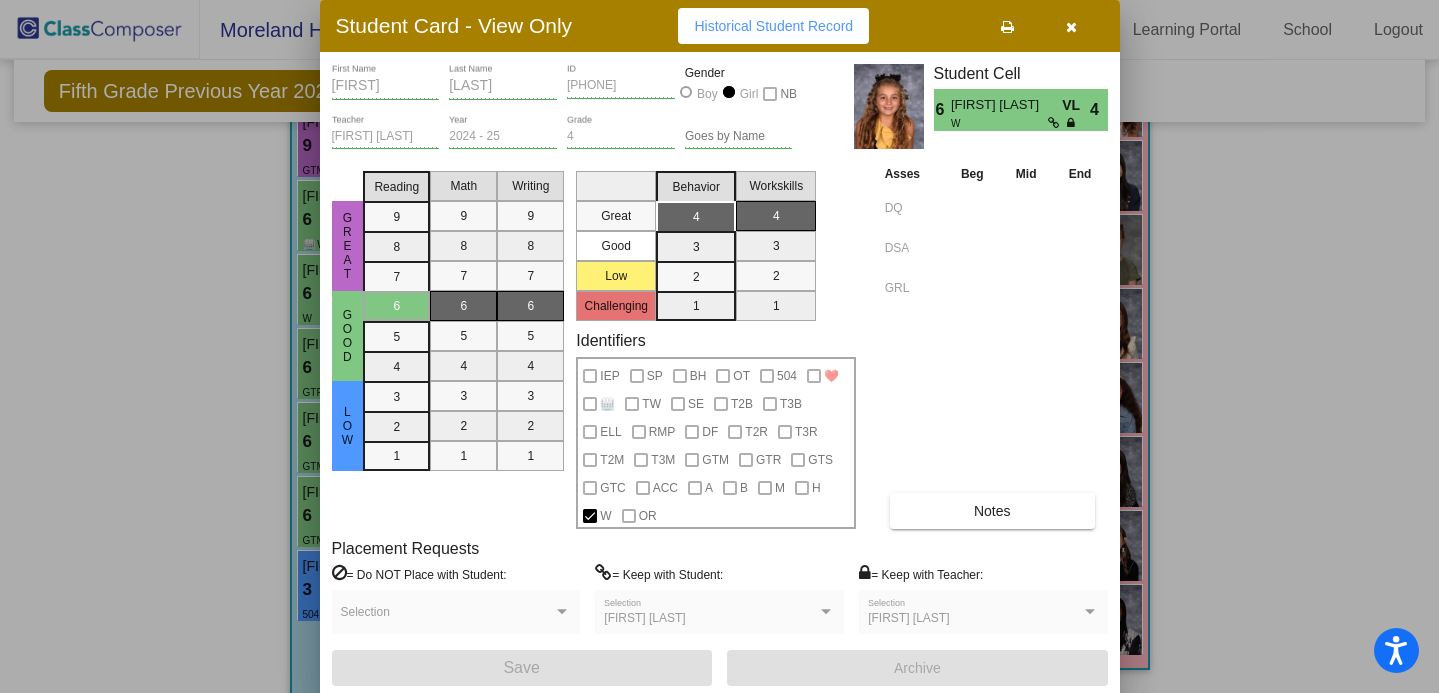 click at bounding box center (719, 346) 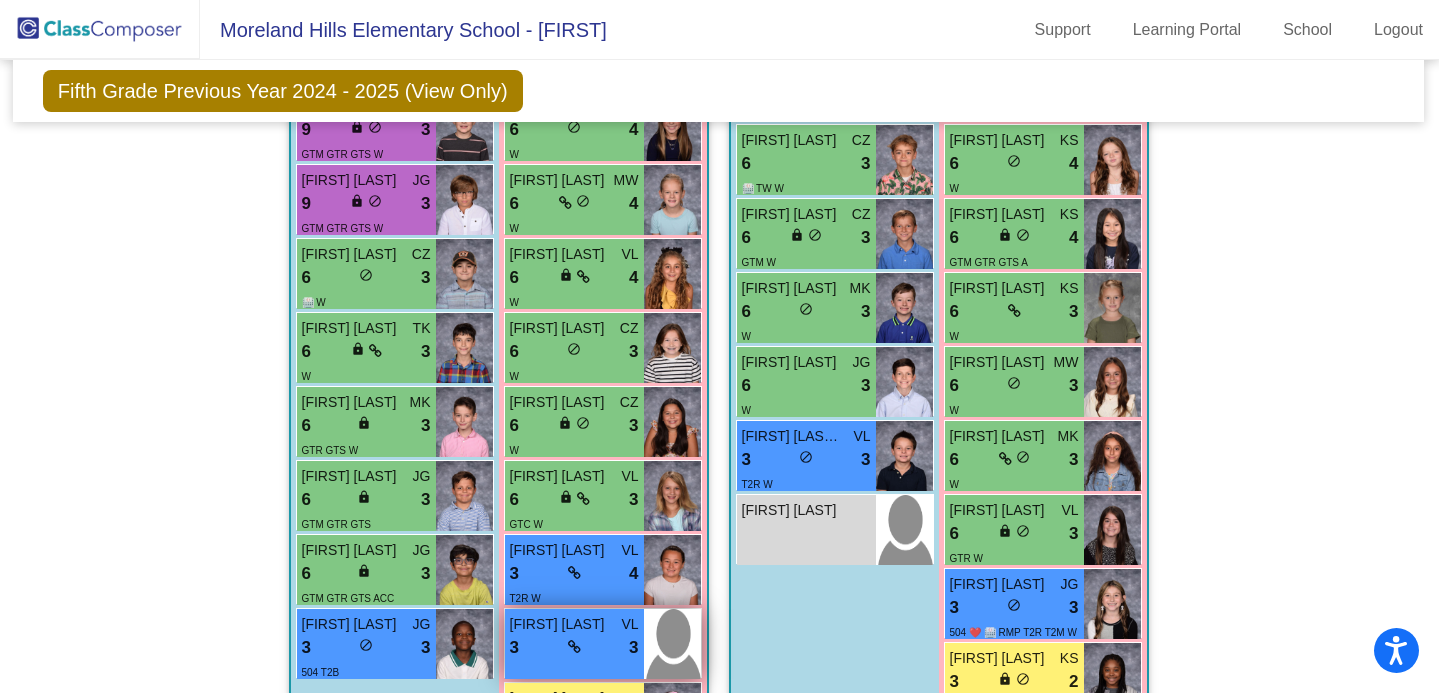 scroll, scrollTop: 2844, scrollLeft: 1, axis: both 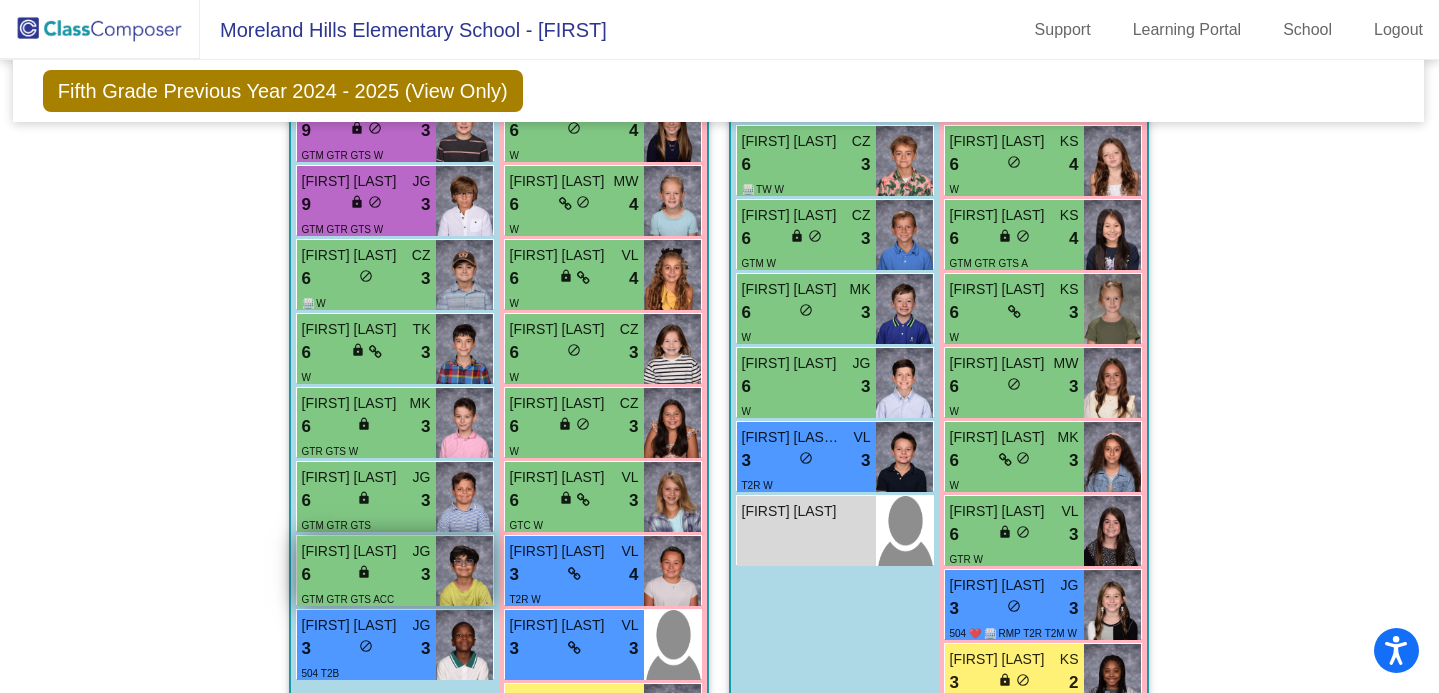 click on "[FIRST] [LAST] JG 6 lock do_not_disturb_alt 3 GTM GTR GTS ACC" at bounding box center [366, 571] 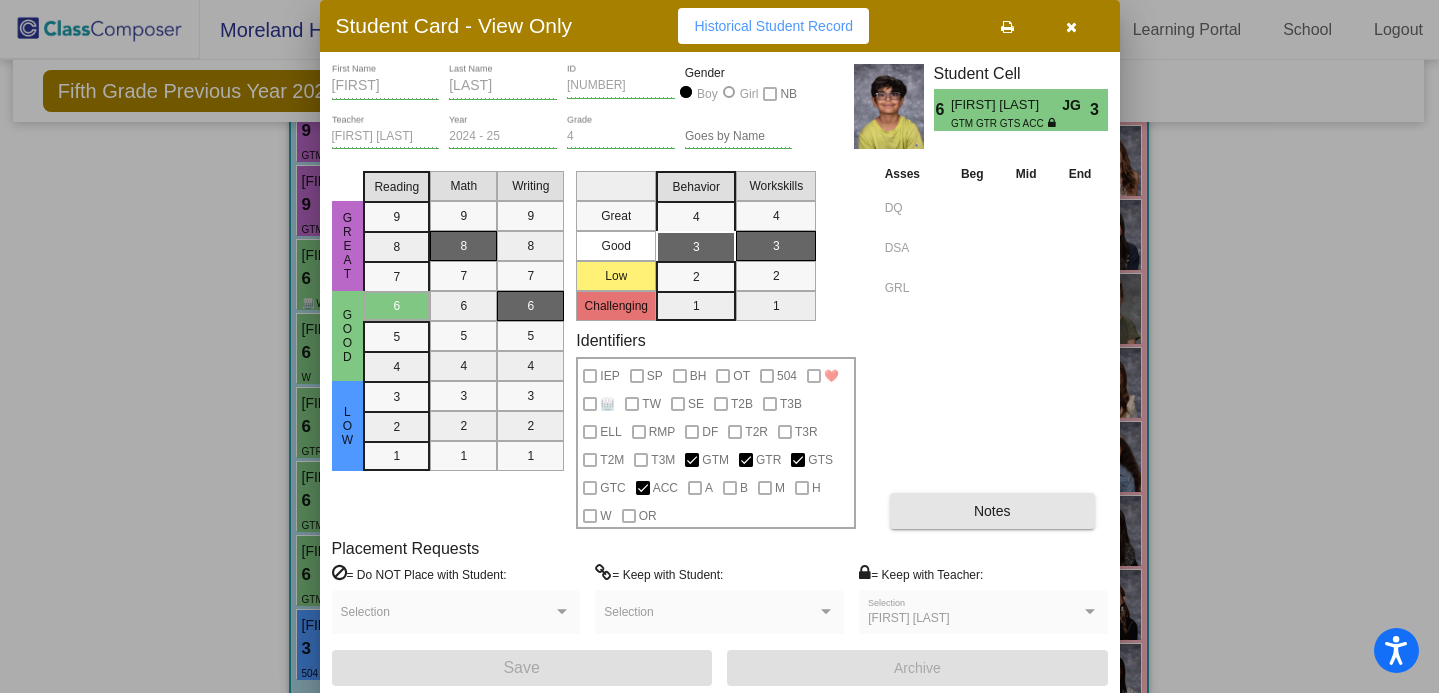 click on "Notes" at bounding box center [992, 511] 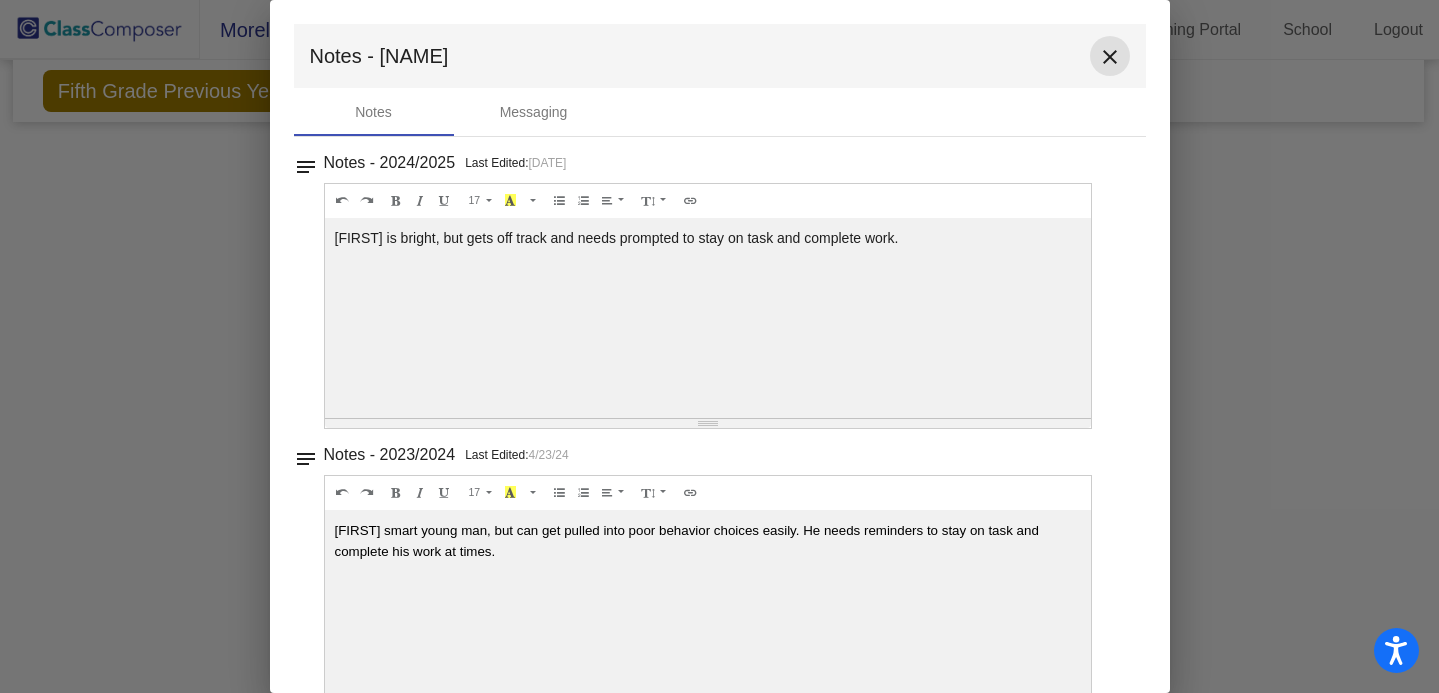 click on "close" at bounding box center [1110, 57] 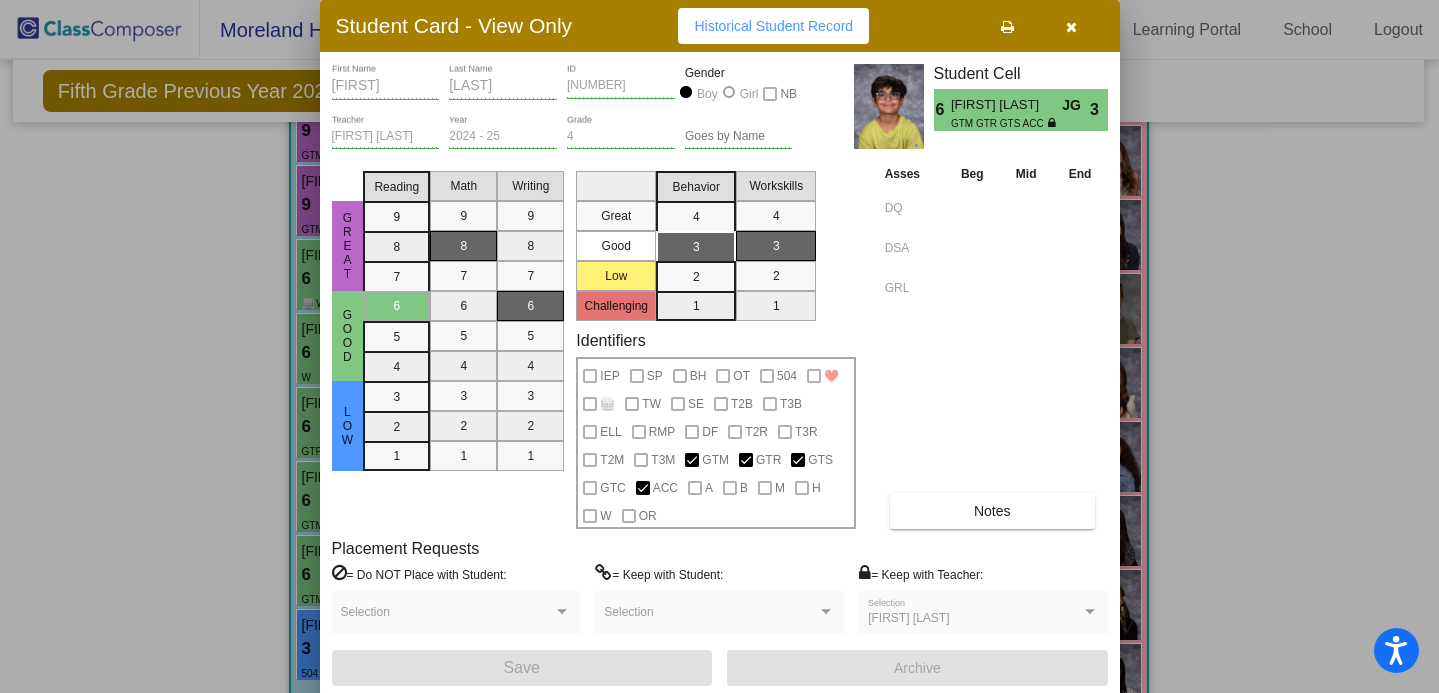 click at bounding box center [719, 346] 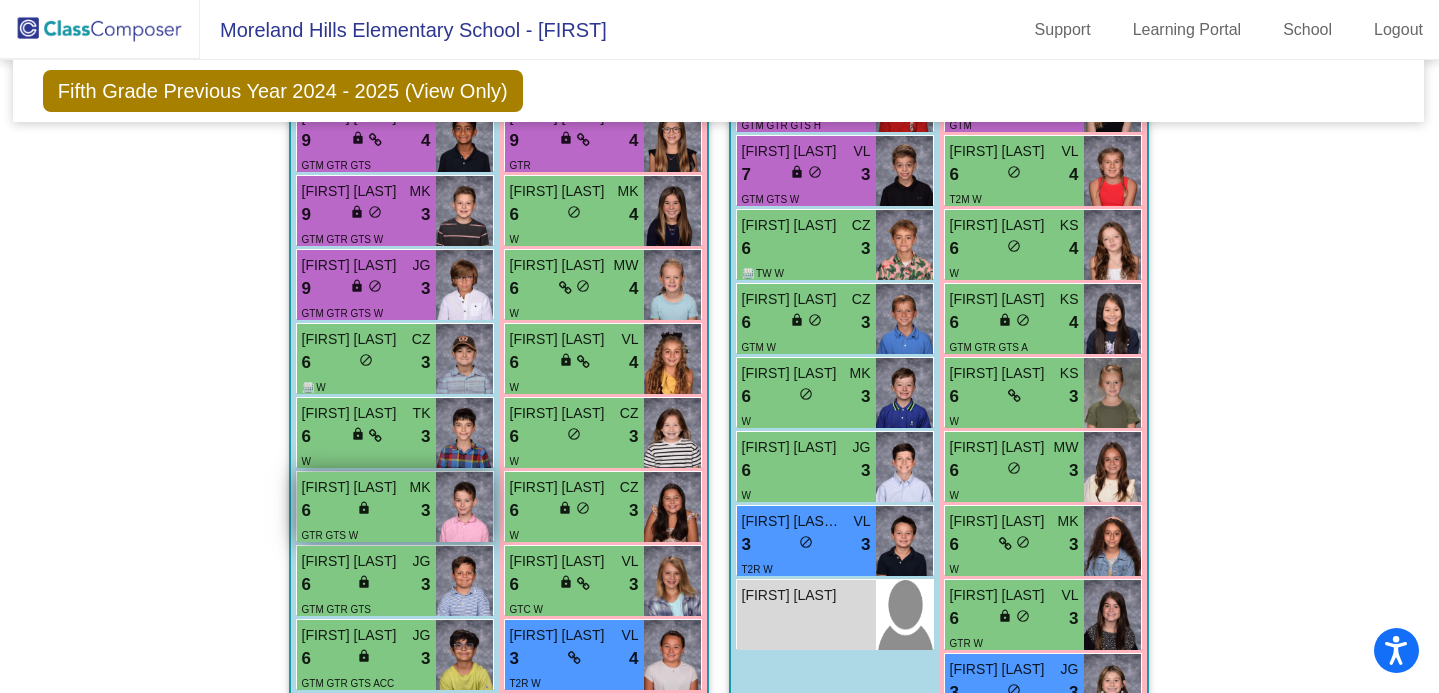 scroll, scrollTop: 2759, scrollLeft: 2, axis: both 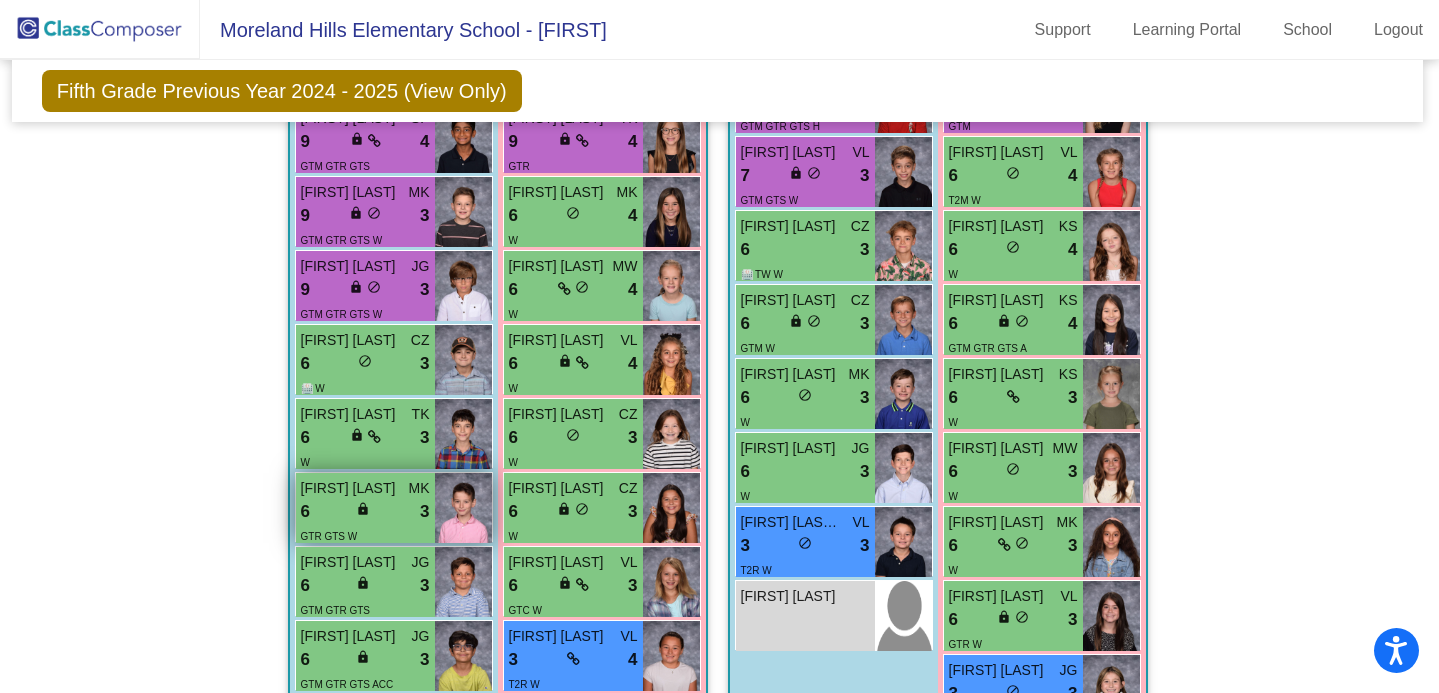 click on "TK" at bounding box center (421, 414) 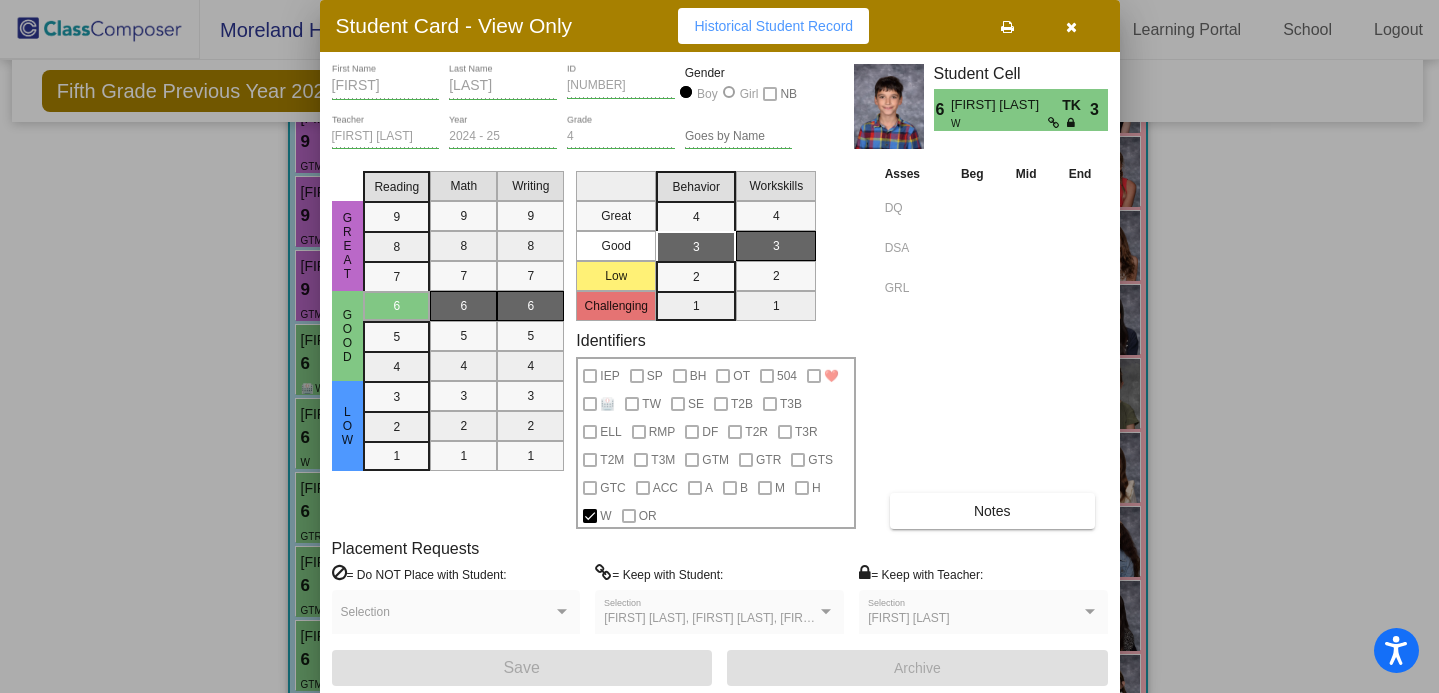 click on "Notes" at bounding box center (992, 511) 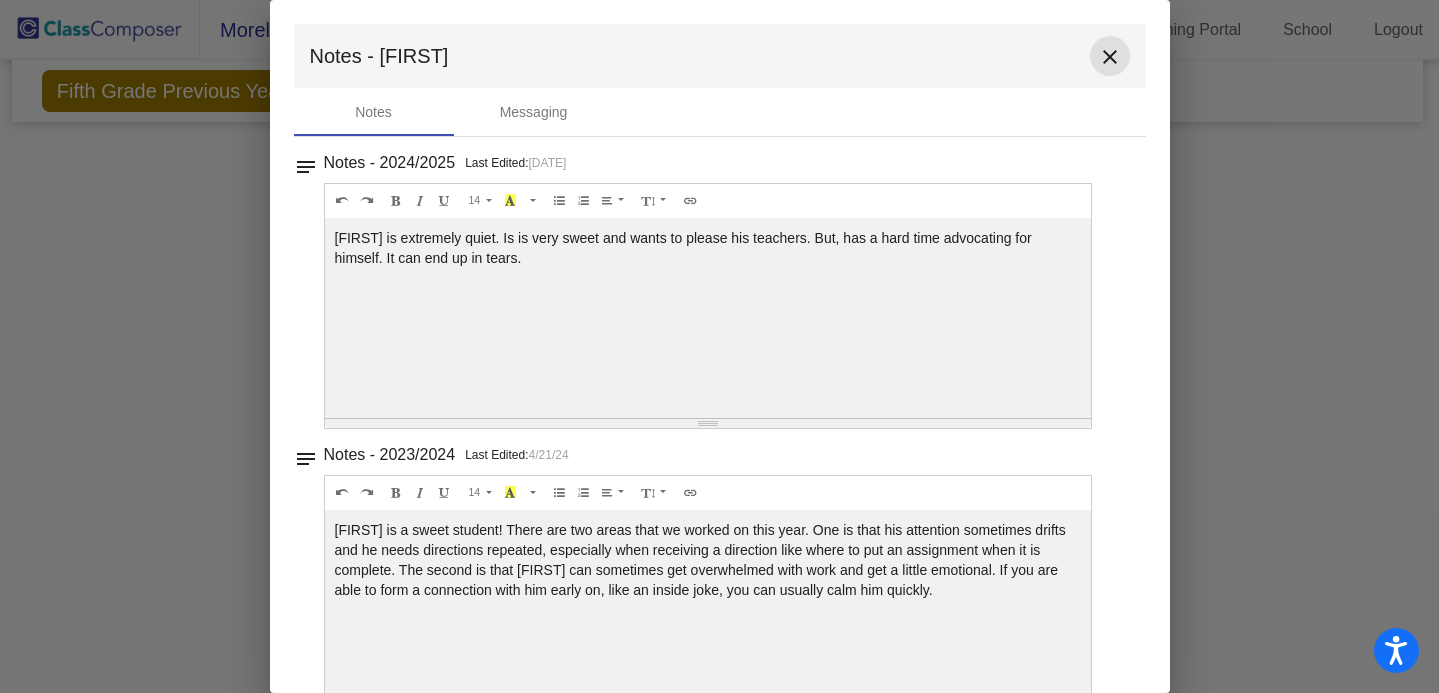 click on "close" at bounding box center (1110, 57) 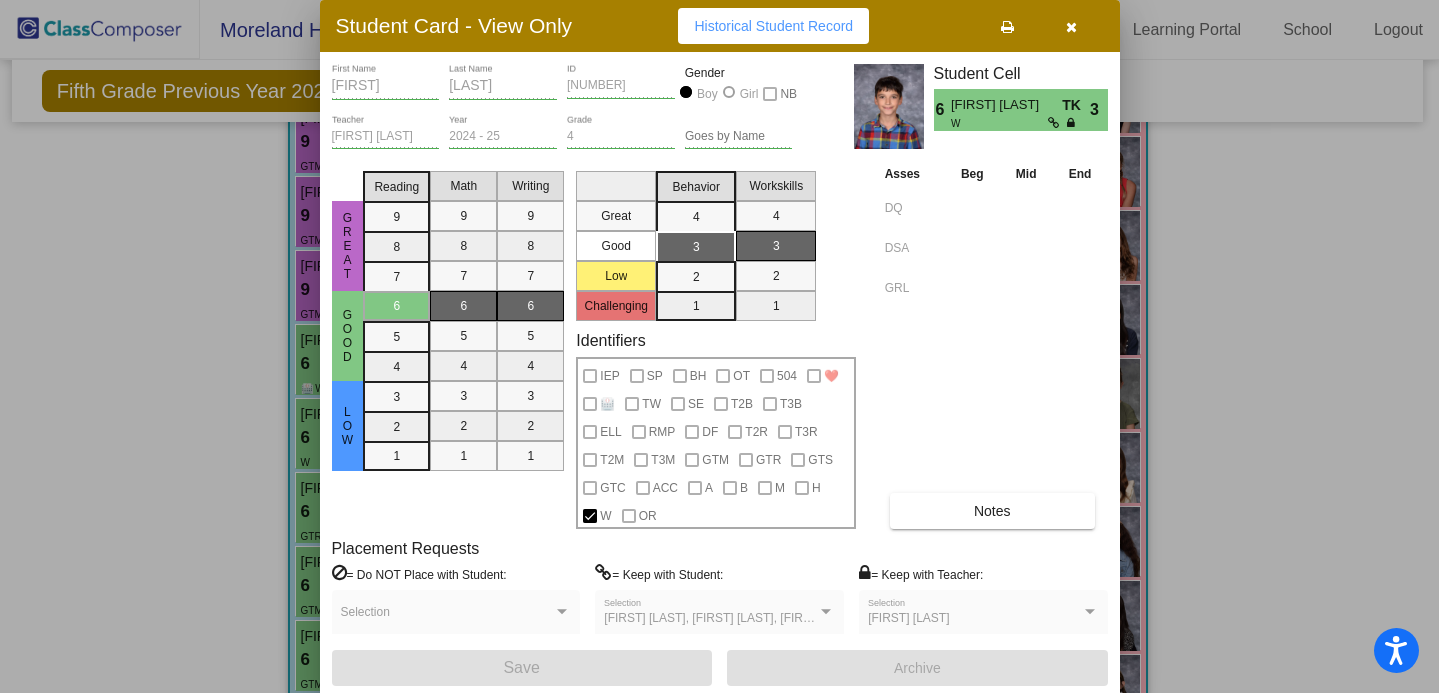 click at bounding box center (719, 346) 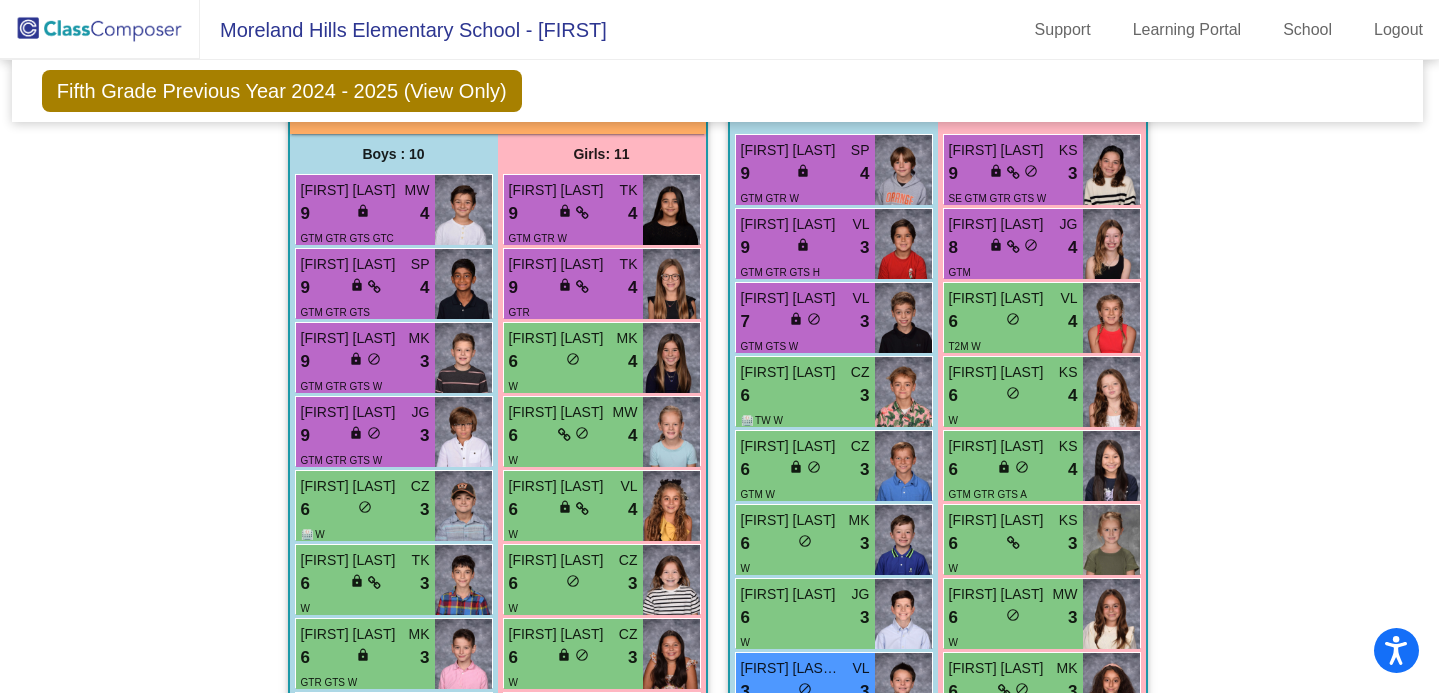 scroll, scrollTop: 2588, scrollLeft: 2, axis: both 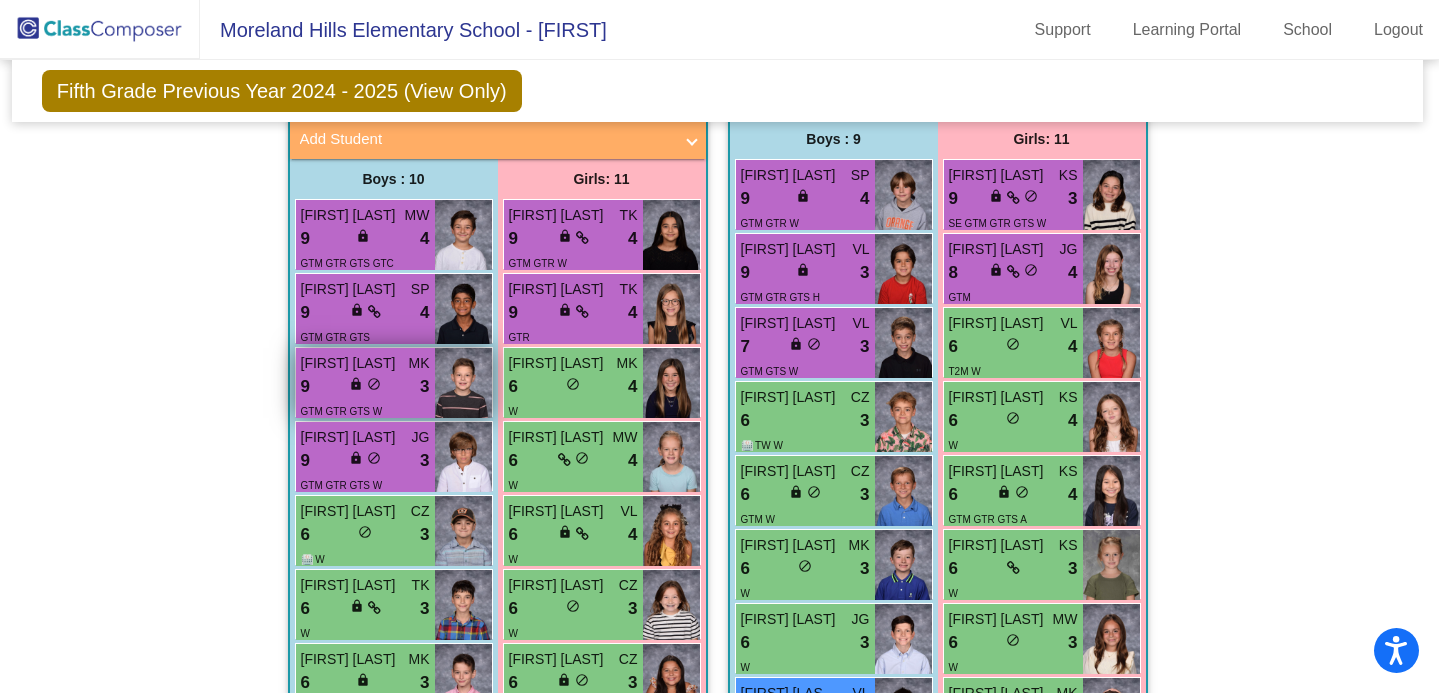 click on "9 lock do_not_disturb_alt 3" at bounding box center [365, 387] 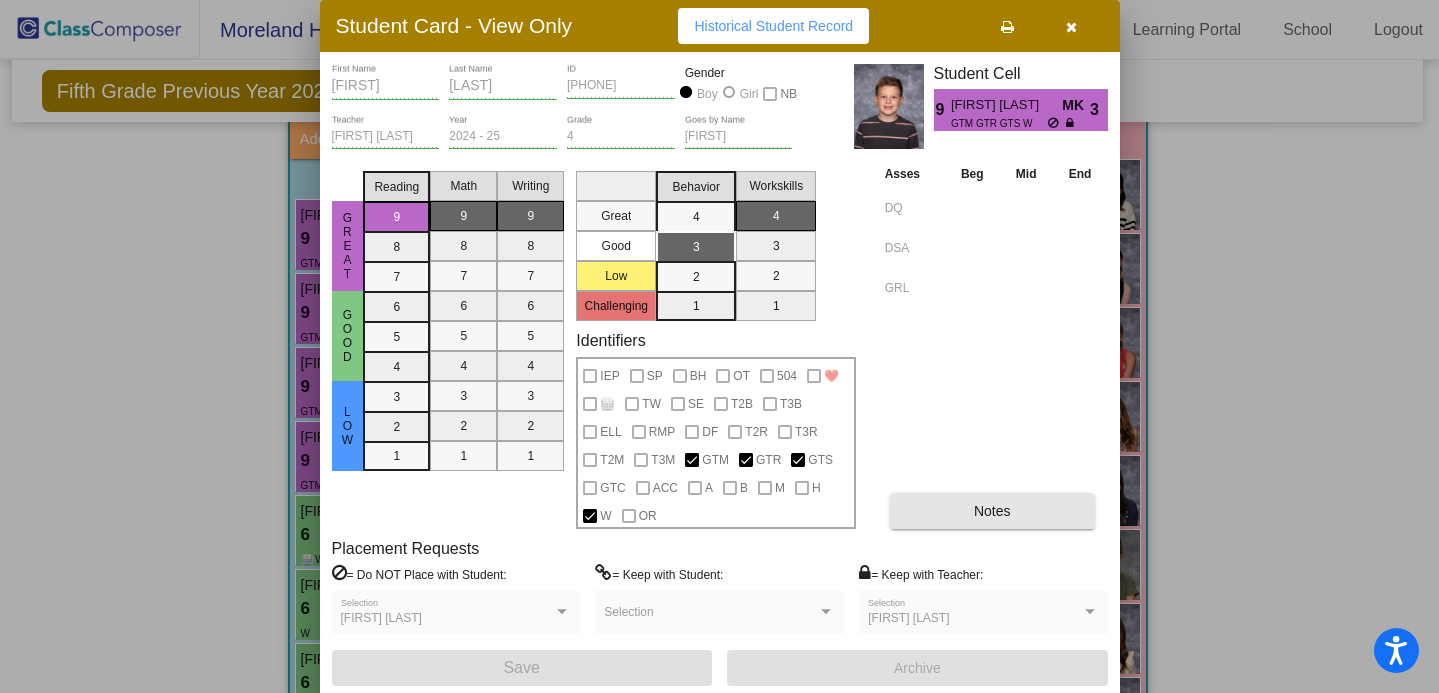 click on "Notes" at bounding box center (992, 511) 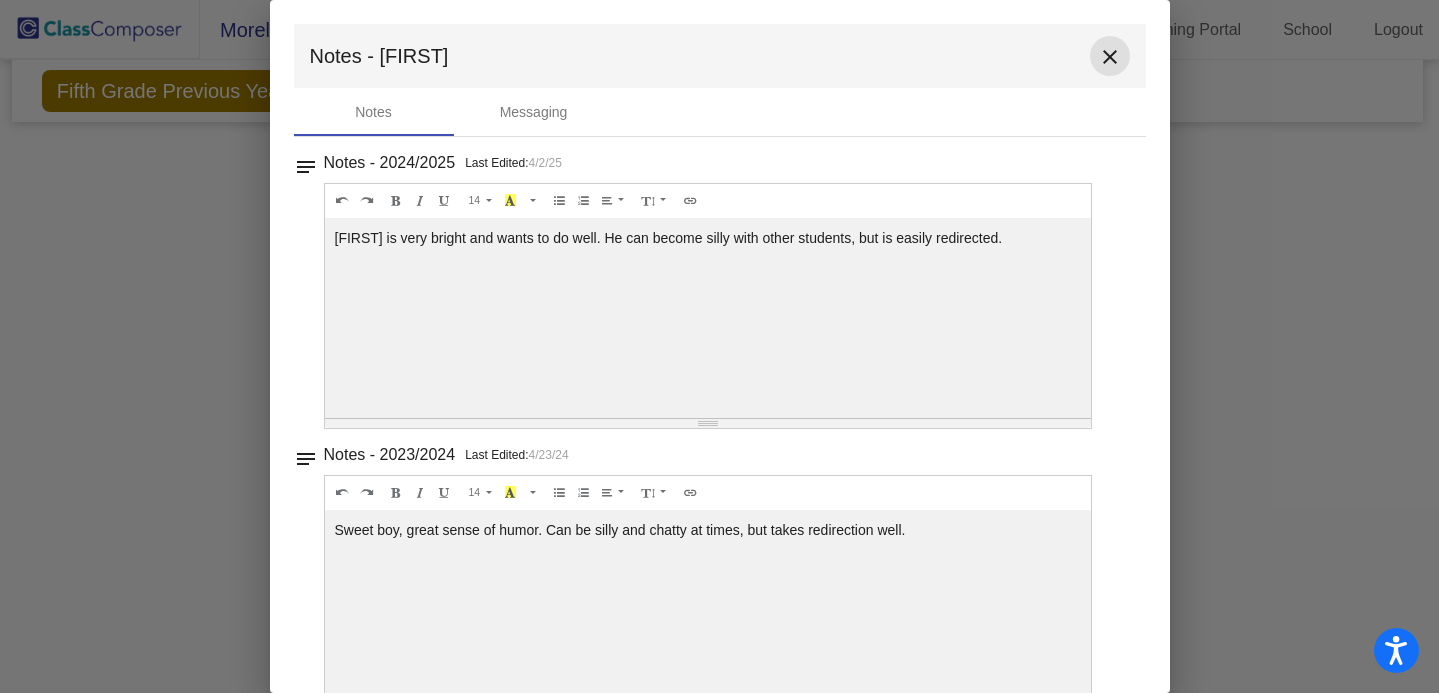 click on "close" at bounding box center (1110, 57) 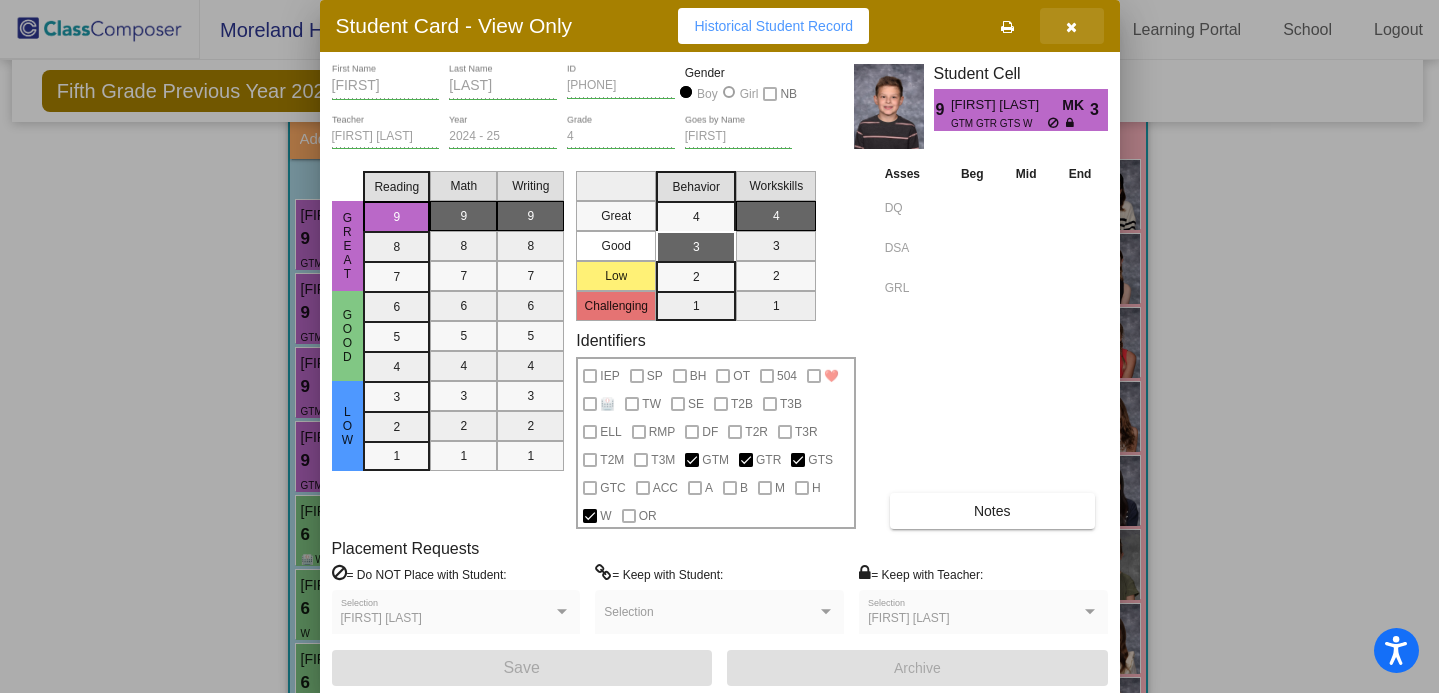 click at bounding box center [1072, 26] 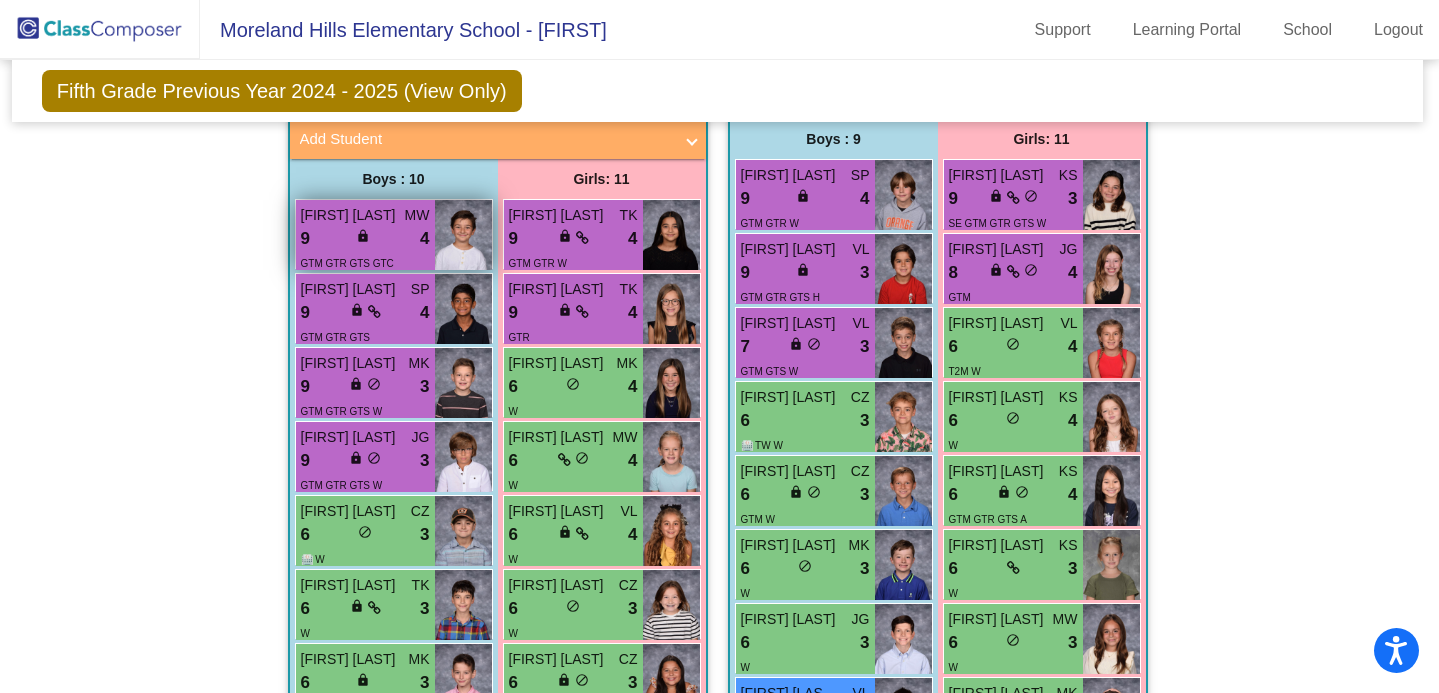 click on "[FIRST] [LAST]" at bounding box center [351, 215] 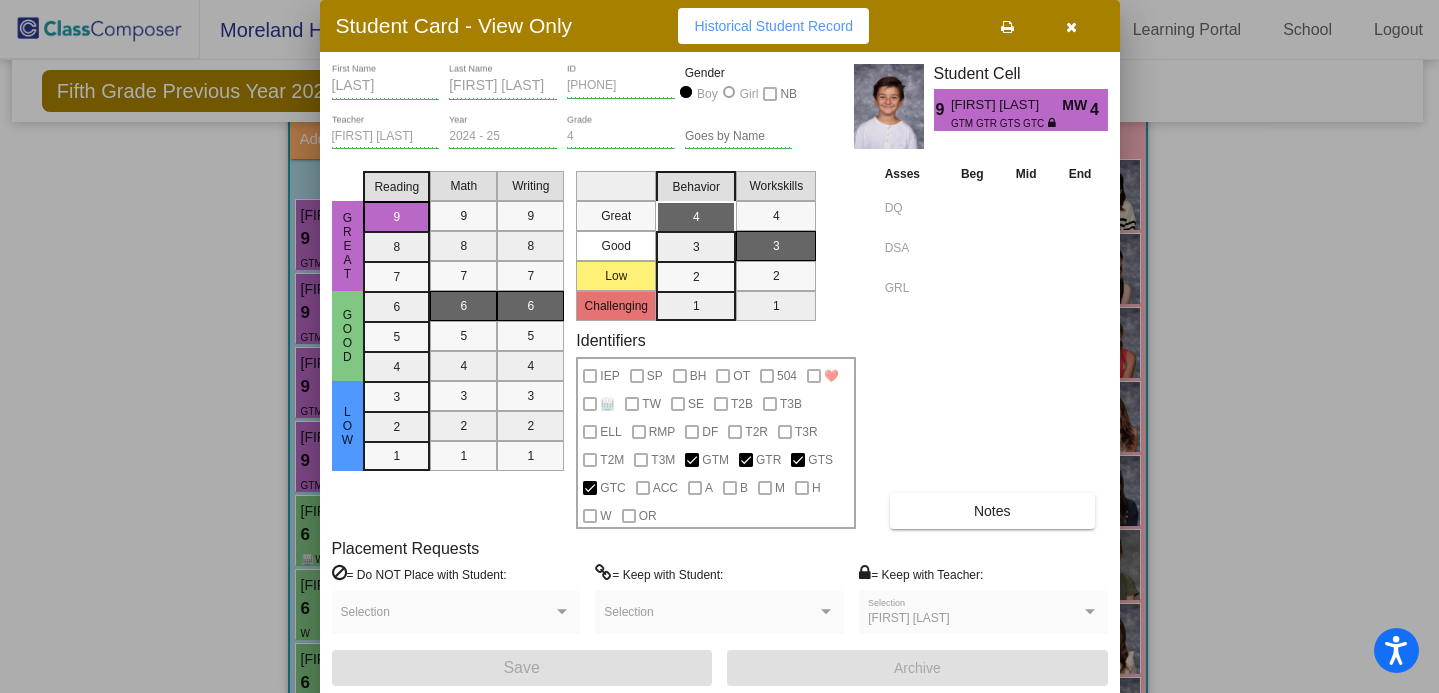 click on "Notes" at bounding box center (992, 511) 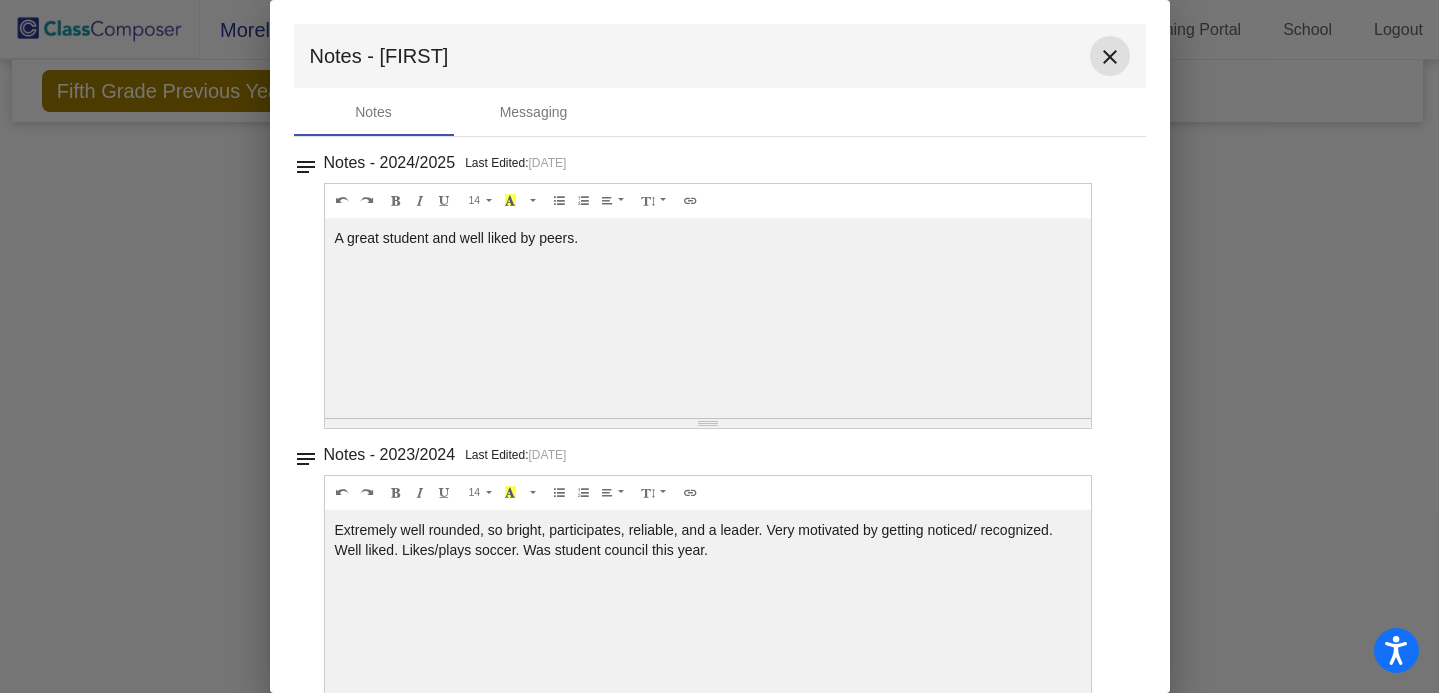 click on "close" at bounding box center [1110, 57] 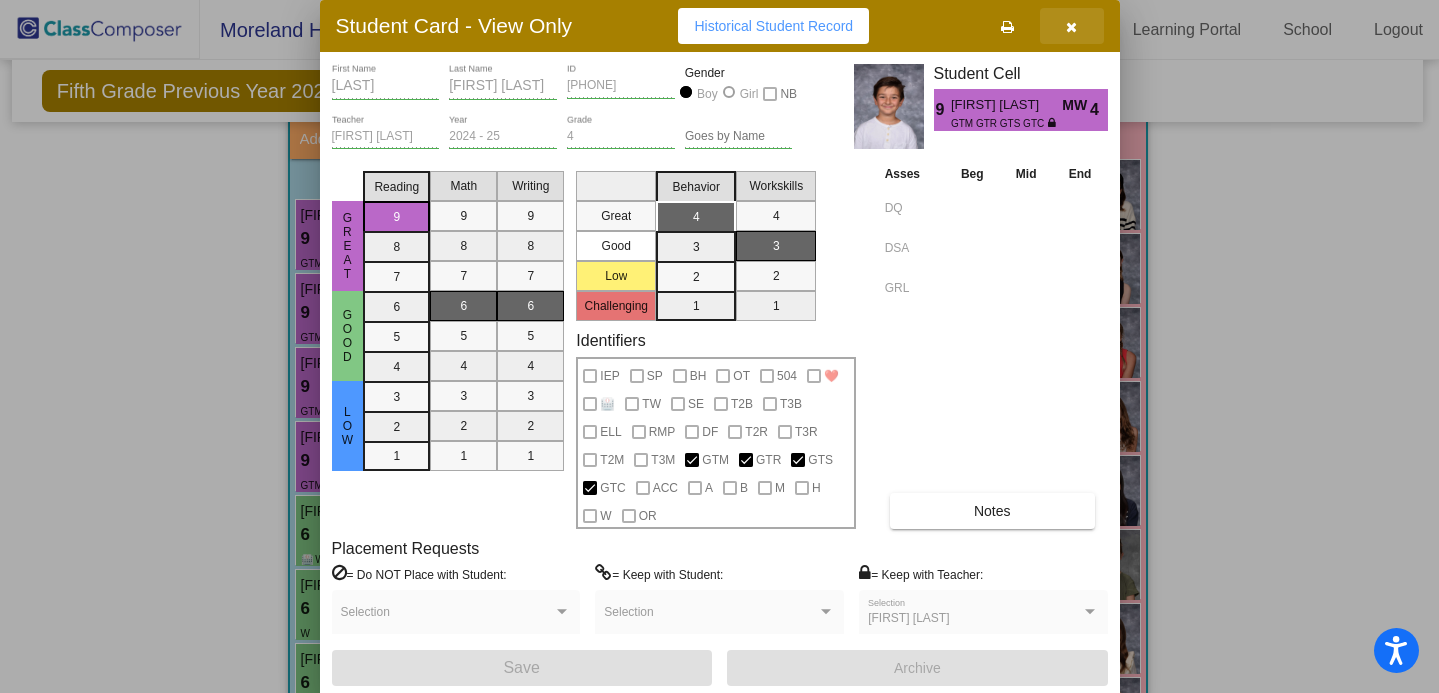 click at bounding box center (1072, 26) 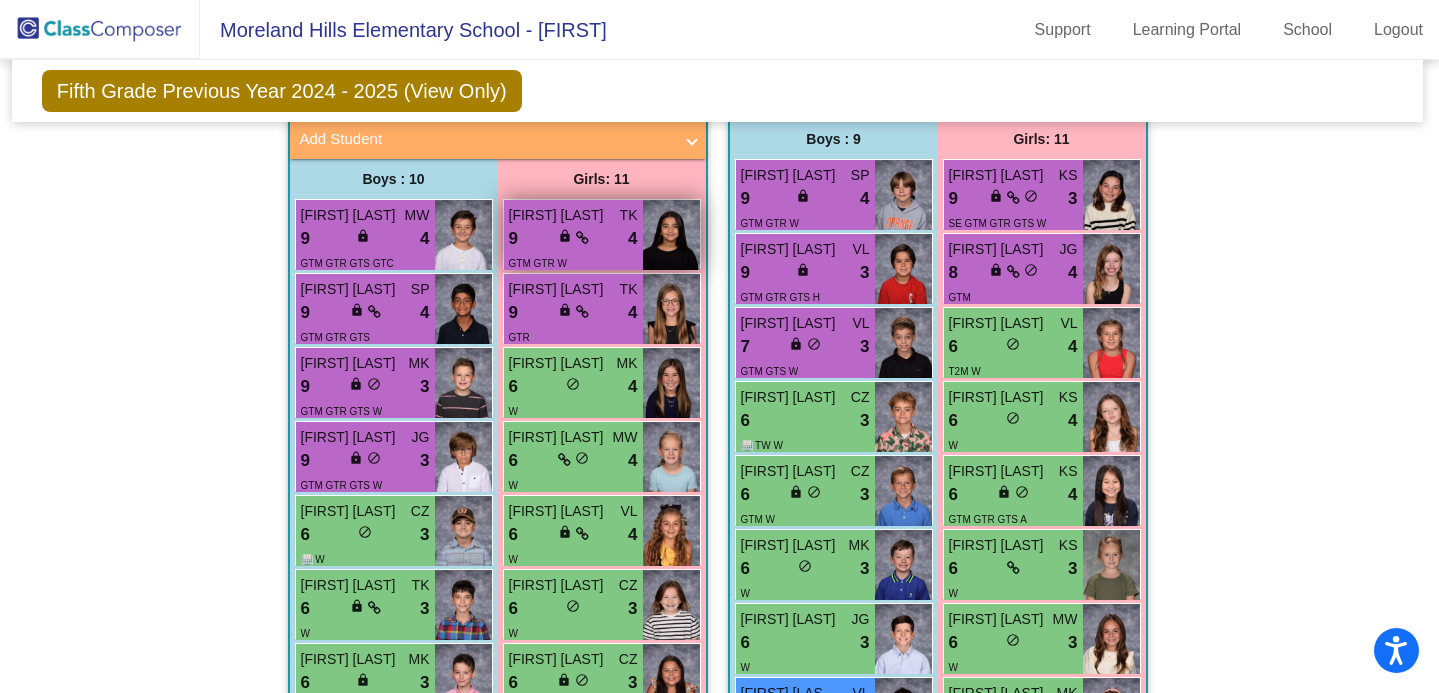 click on "9 lock do_not_disturb_alt 4" at bounding box center [573, 239] 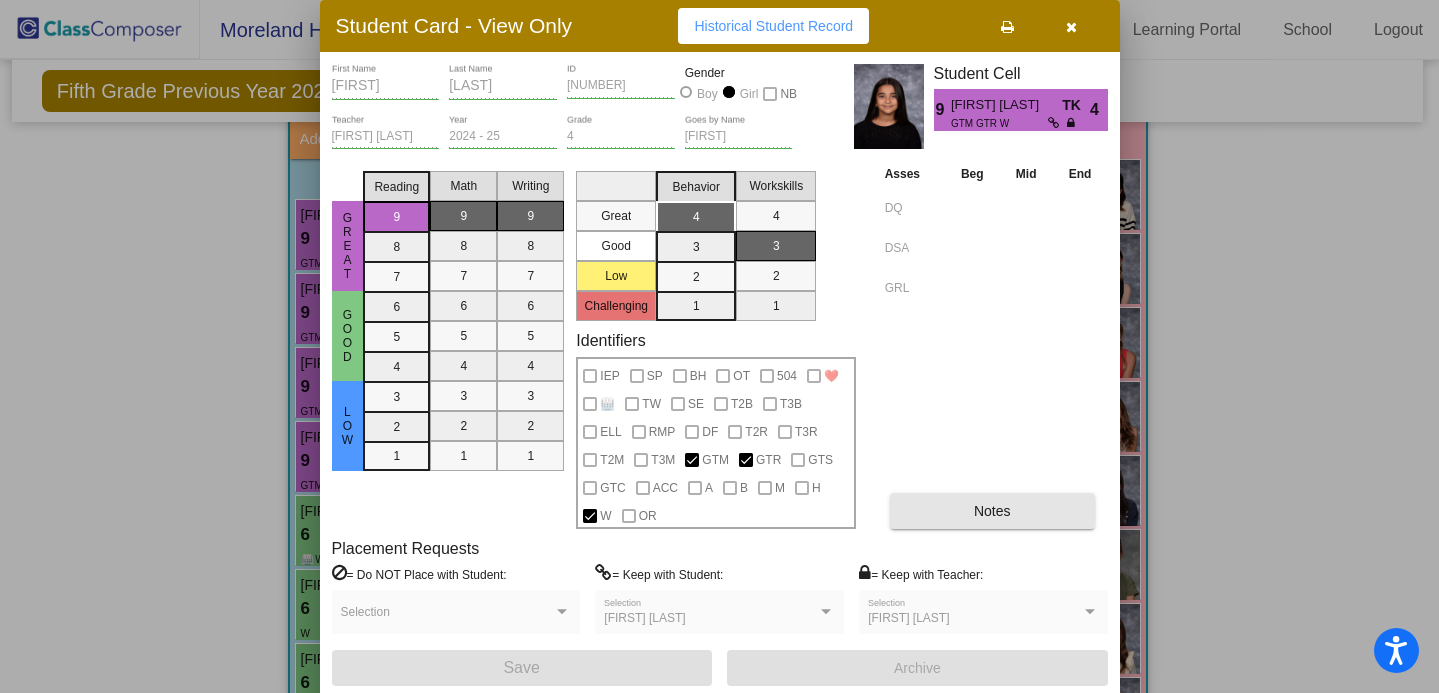 click on "Notes" at bounding box center (992, 511) 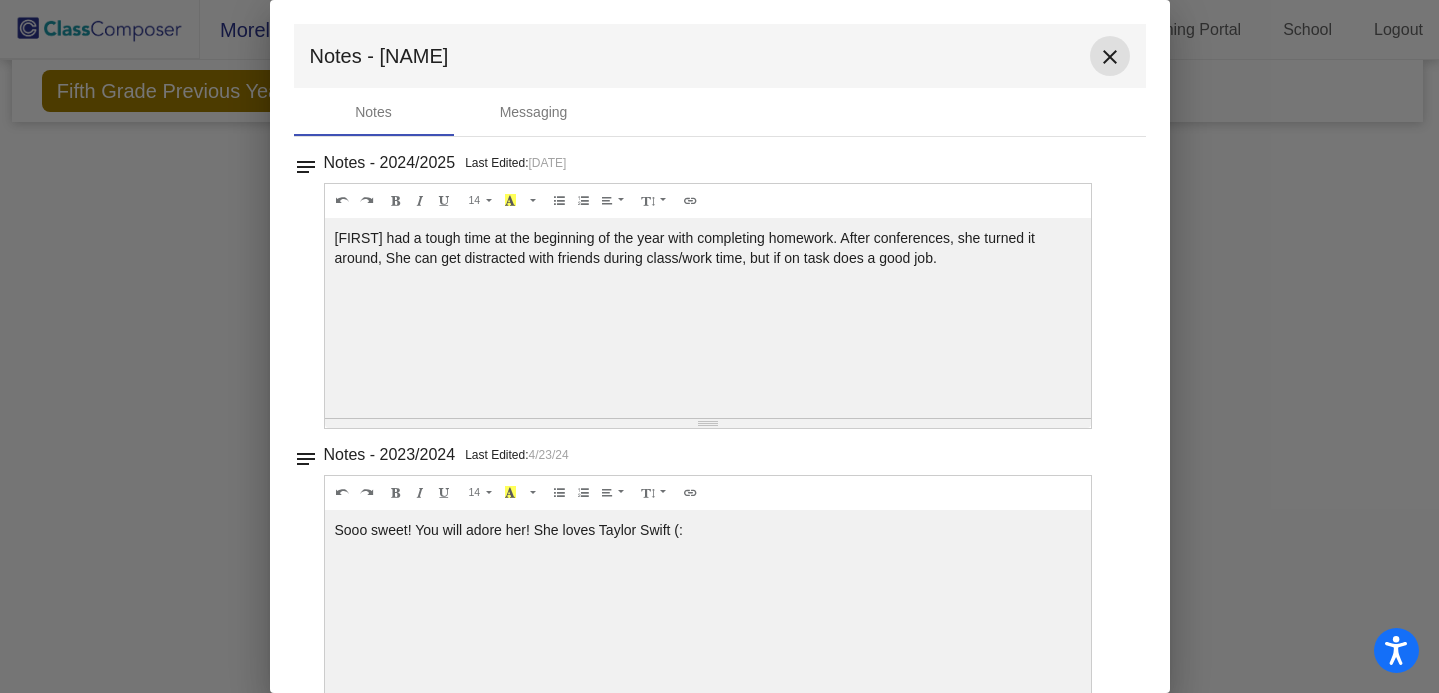 click on "close" at bounding box center (1110, 57) 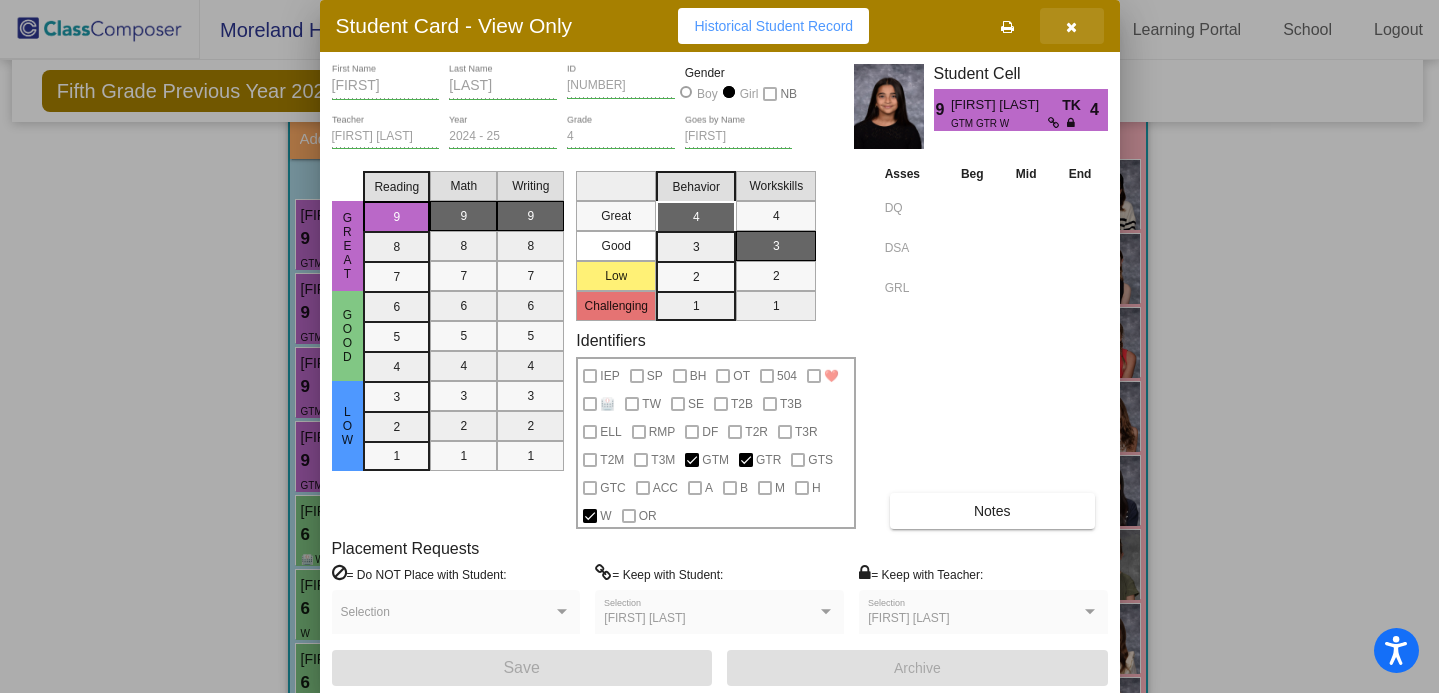 click at bounding box center (1071, 27) 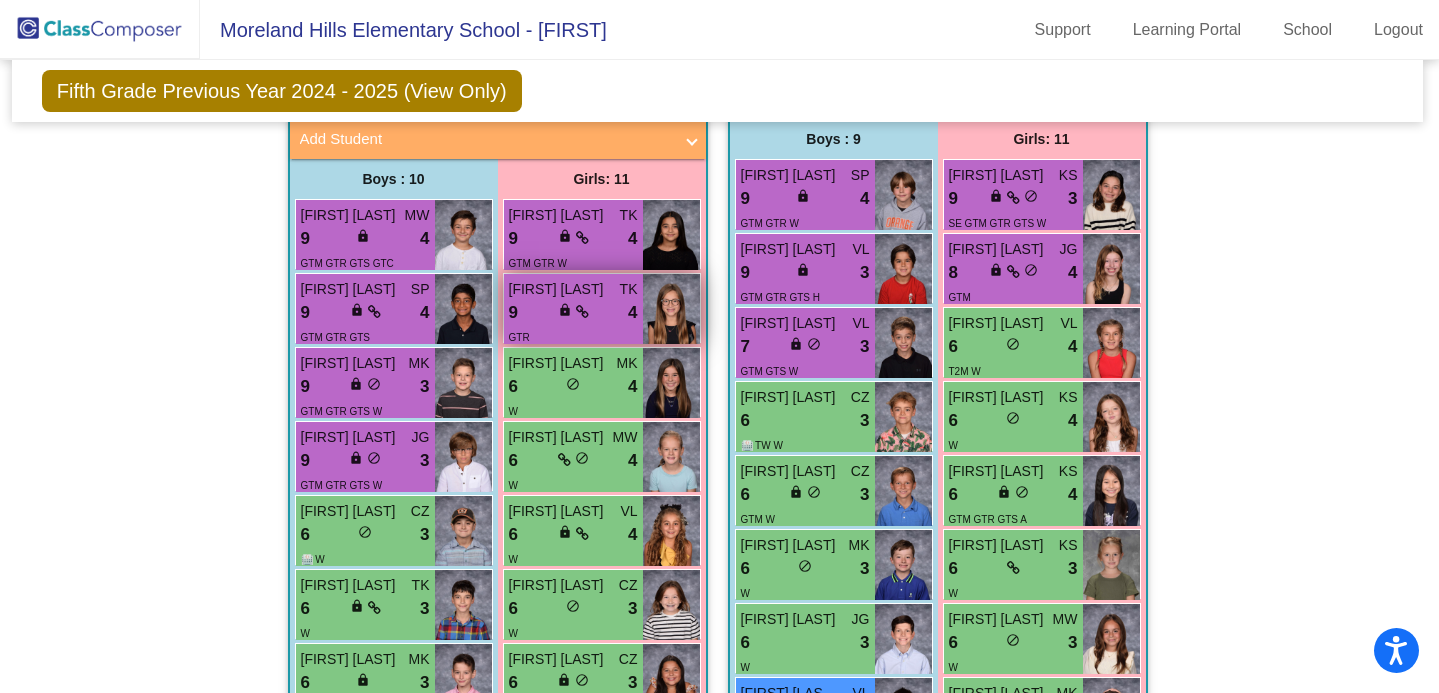 click on "9 lock do_not_disturb_alt 4" at bounding box center [573, 313] 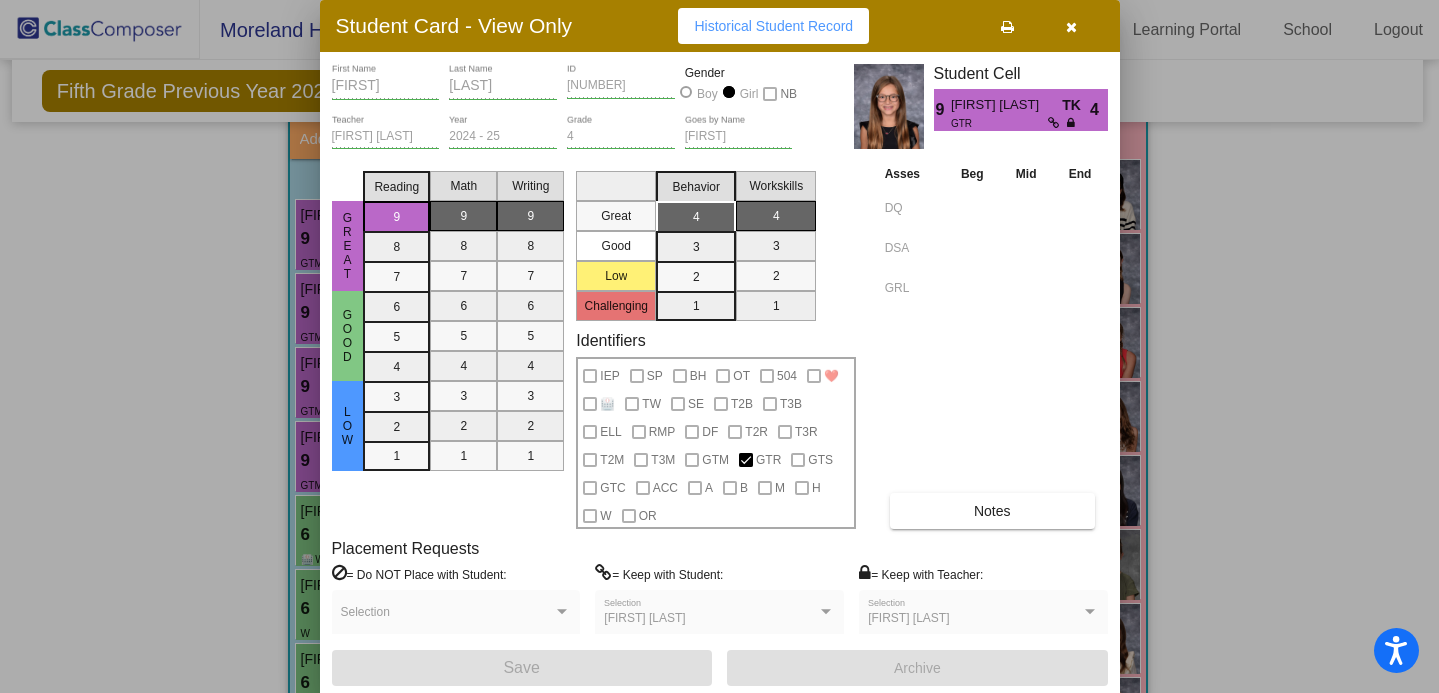 click on "Notes" at bounding box center [992, 511] 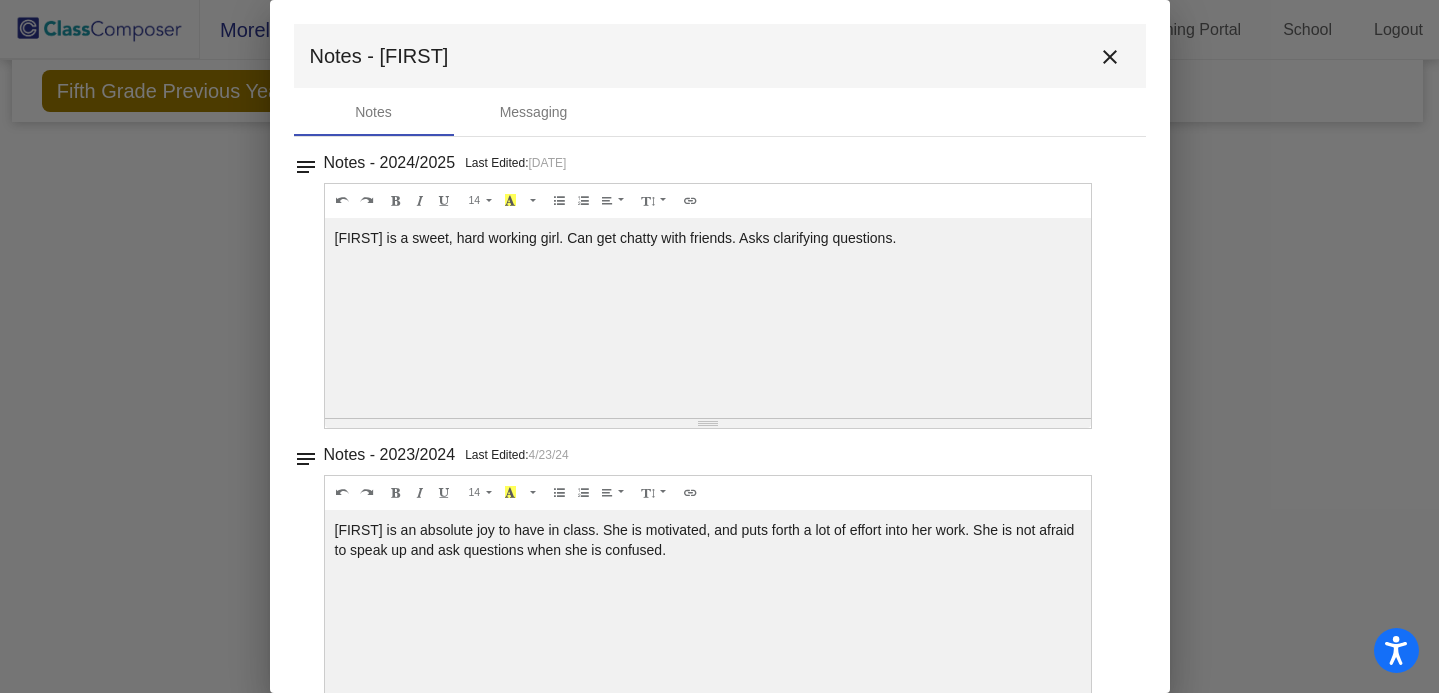 click on "close" at bounding box center (1110, 57) 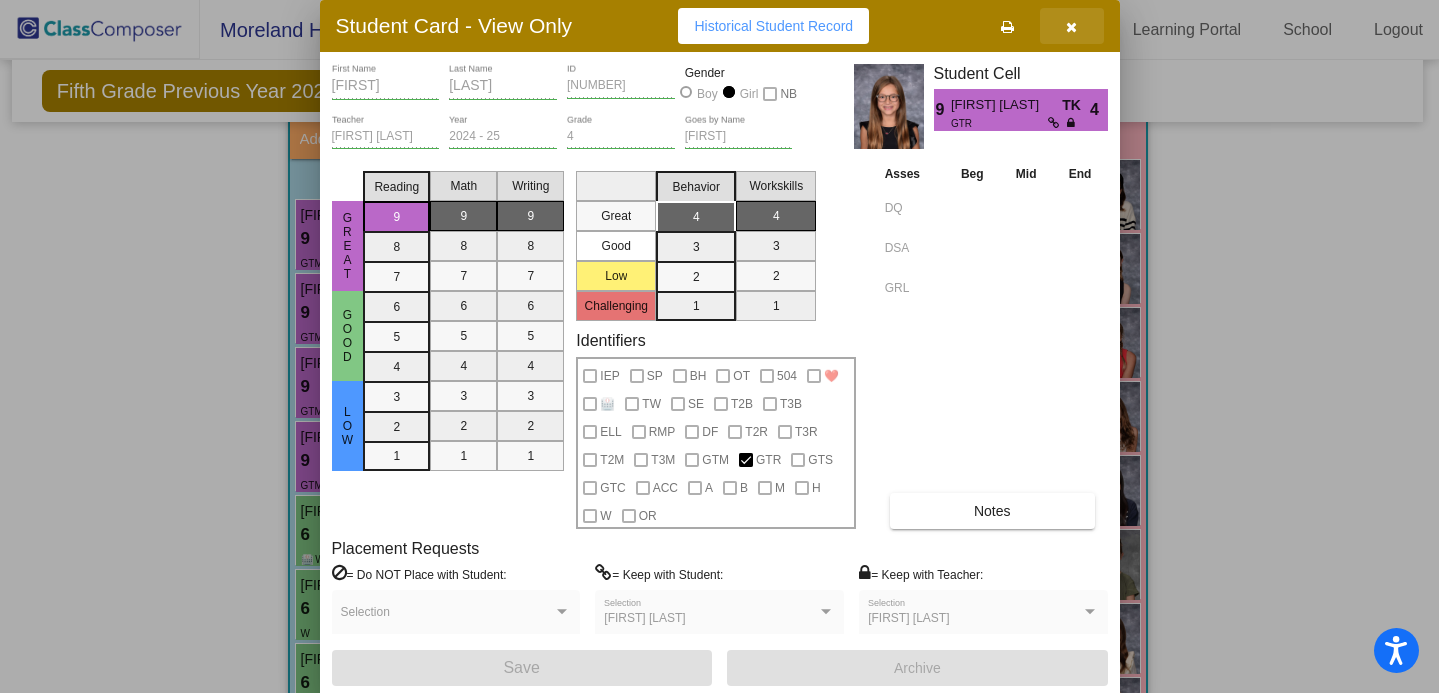 click at bounding box center [1071, 27] 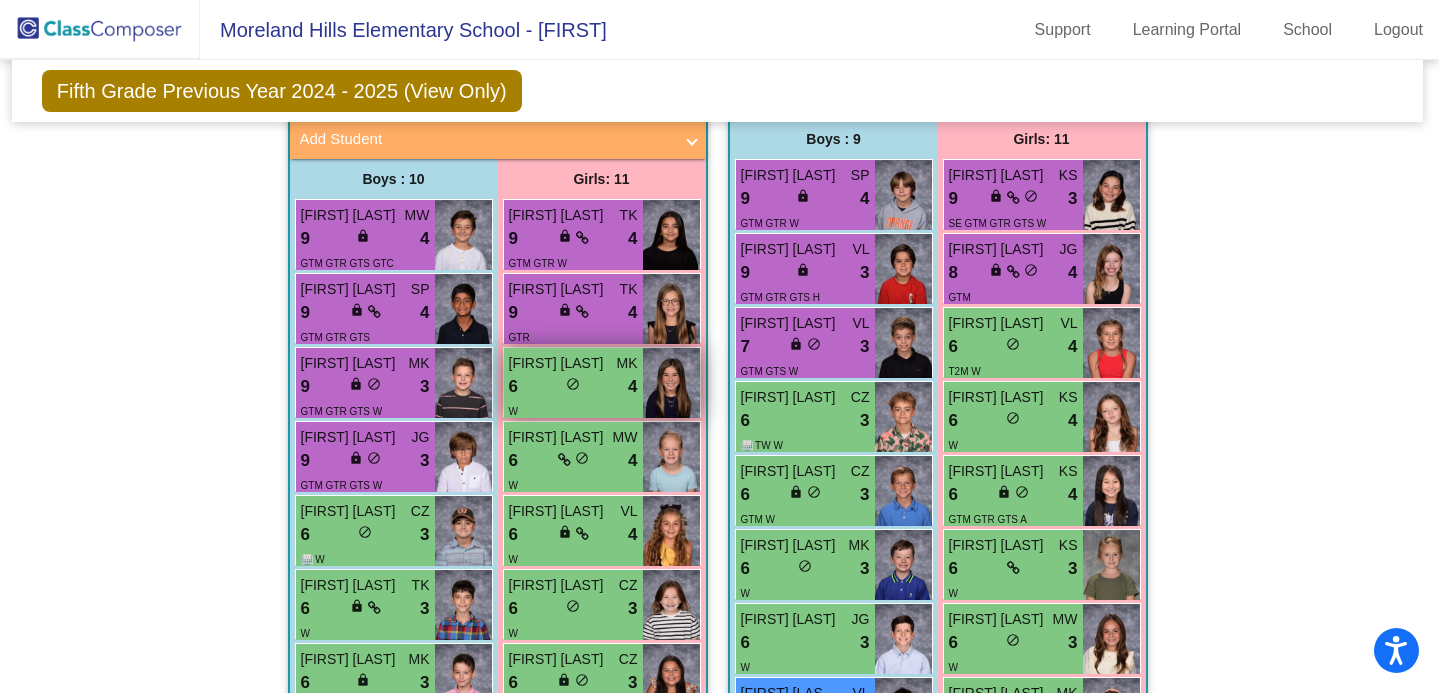 click on "[FIRST] [LAST]" at bounding box center [559, 363] 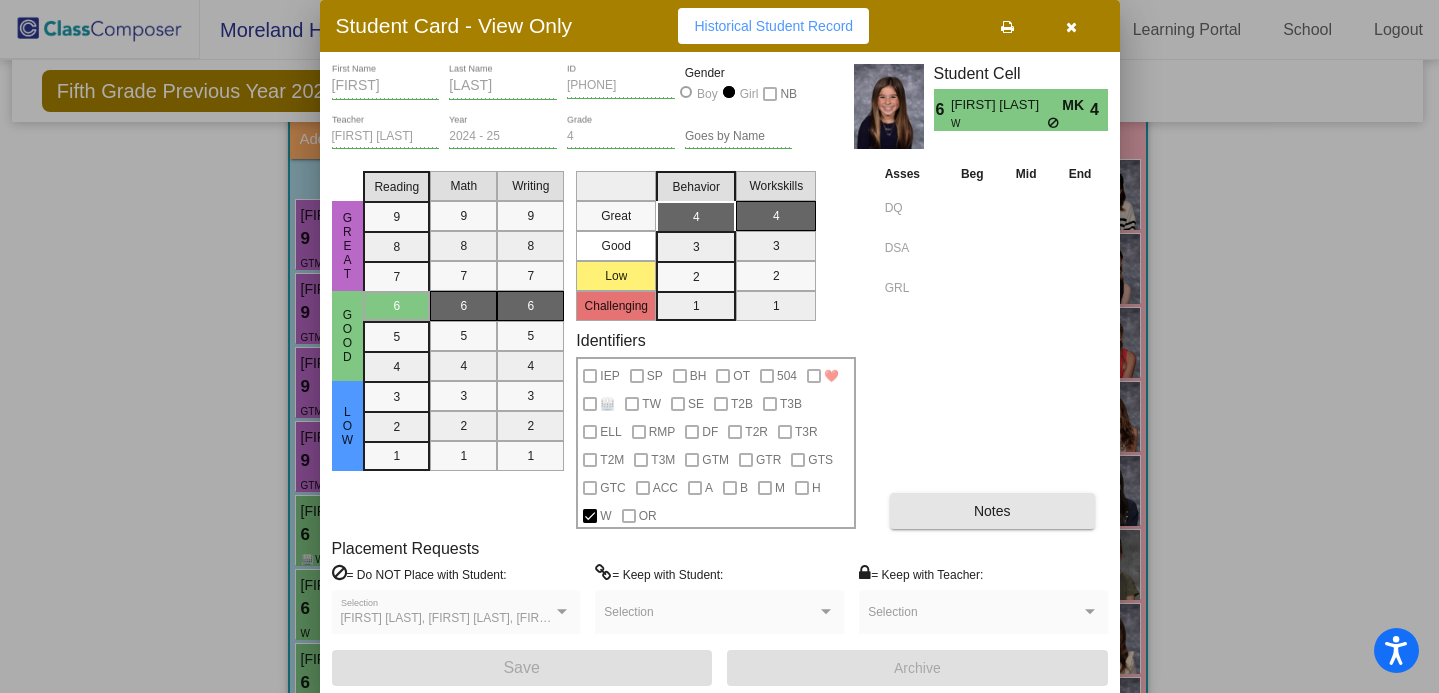 click on "Notes" at bounding box center (992, 511) 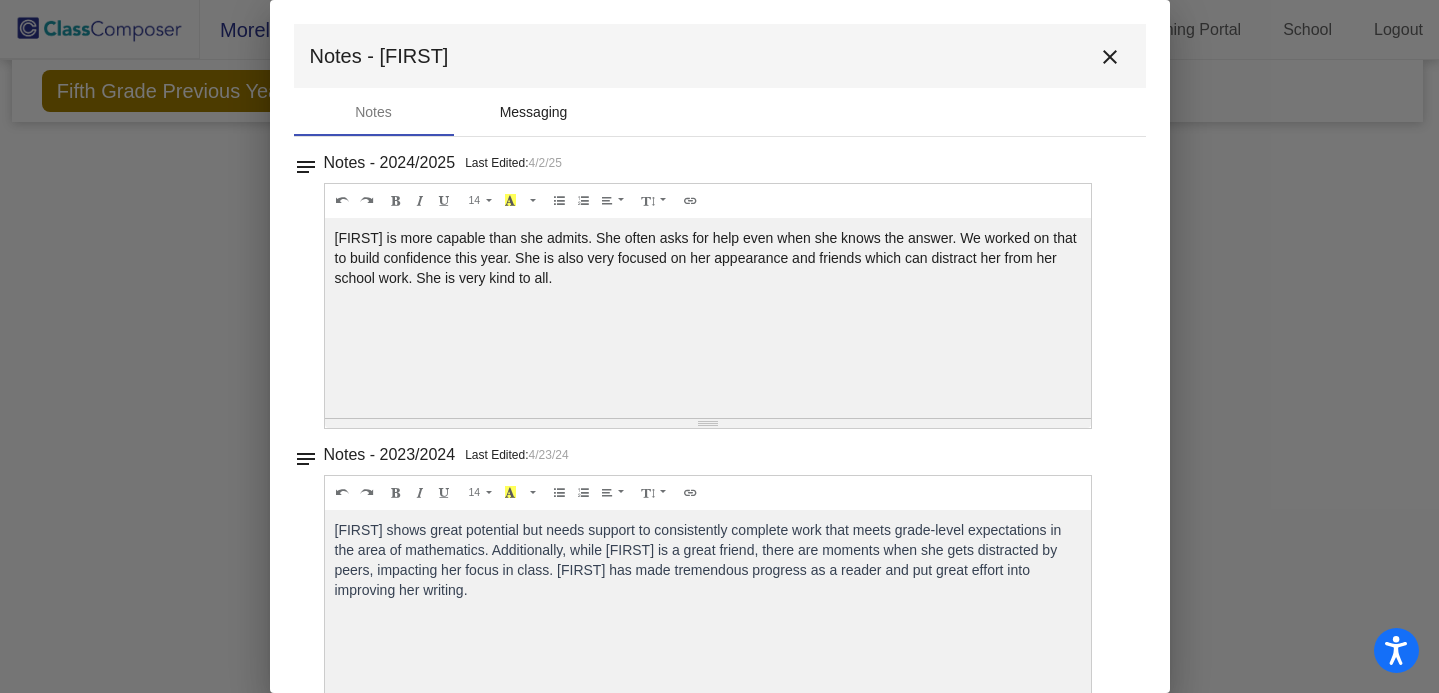 click on "Messaging" at bounding box center [534, 112] 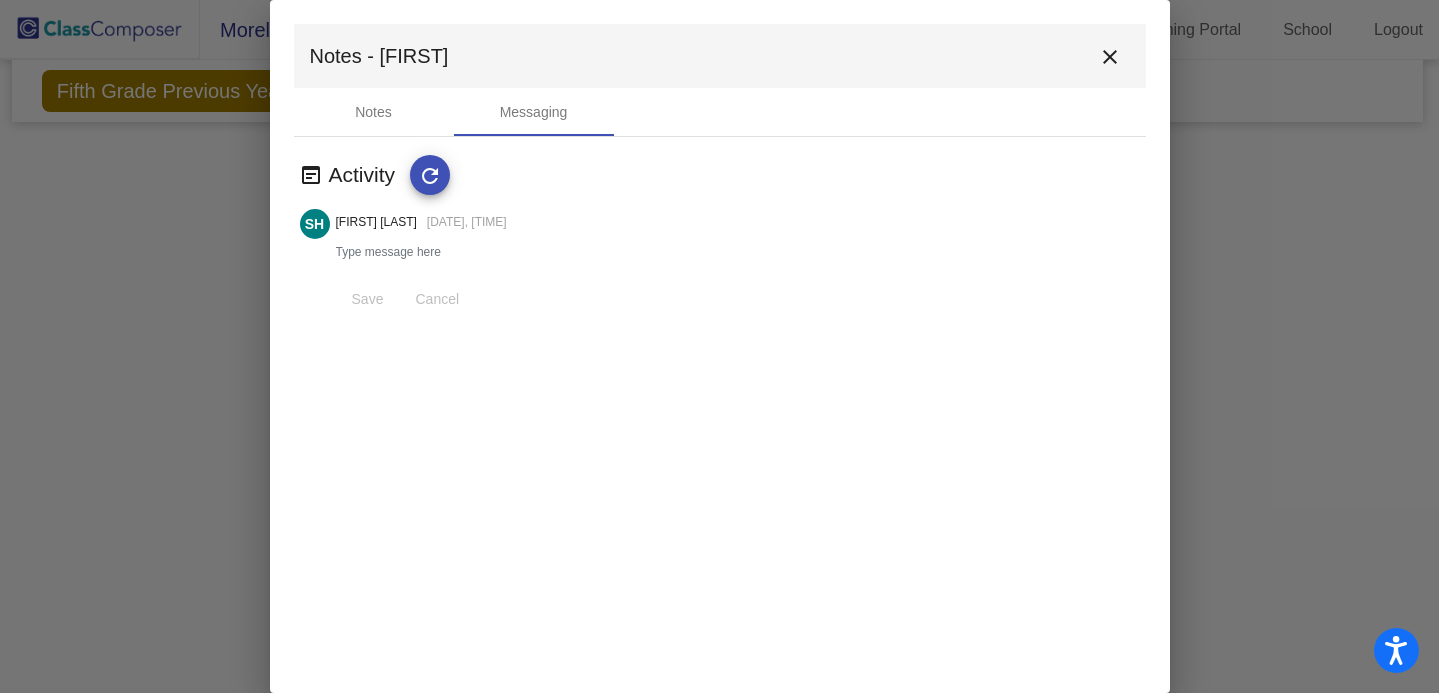 click on "close" at bounding box center (1110, 56) 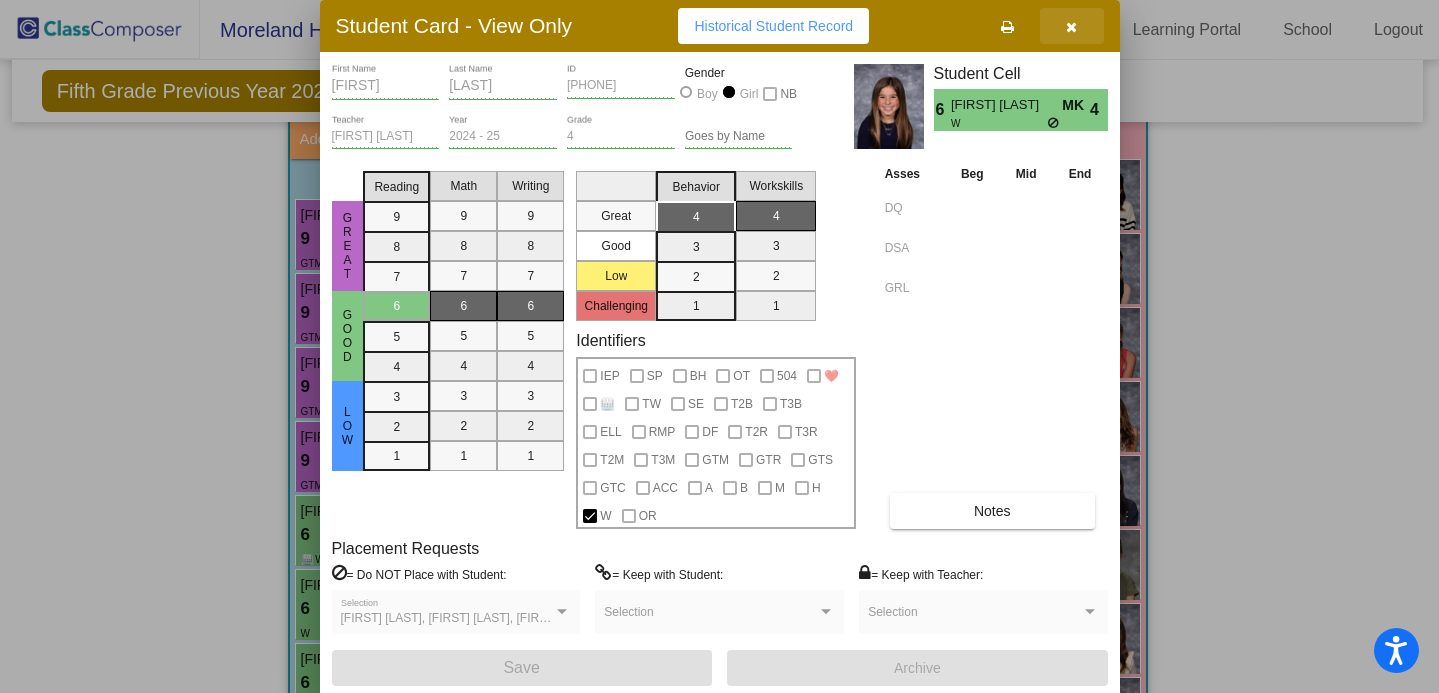 click at bounding box center [1072, 26] 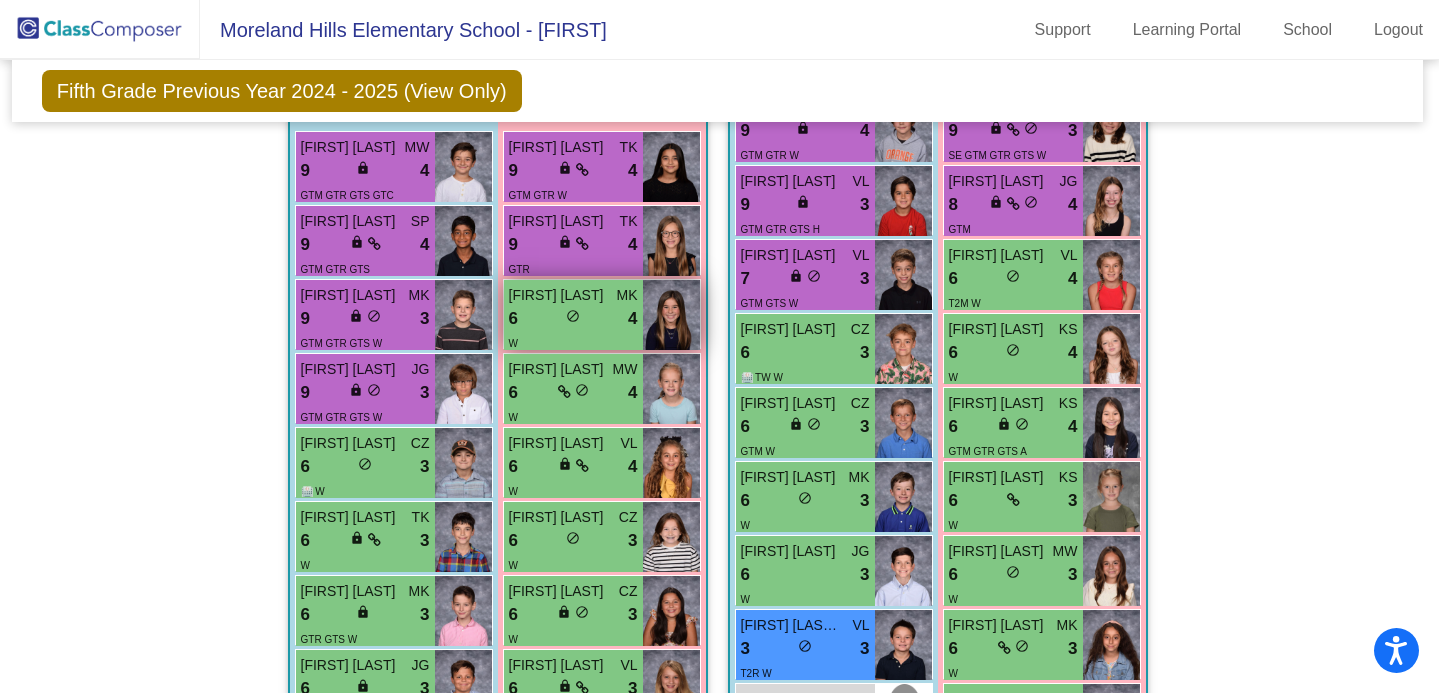 scroll, scrollTop: 2655, scrollLeft: 2, axis: both 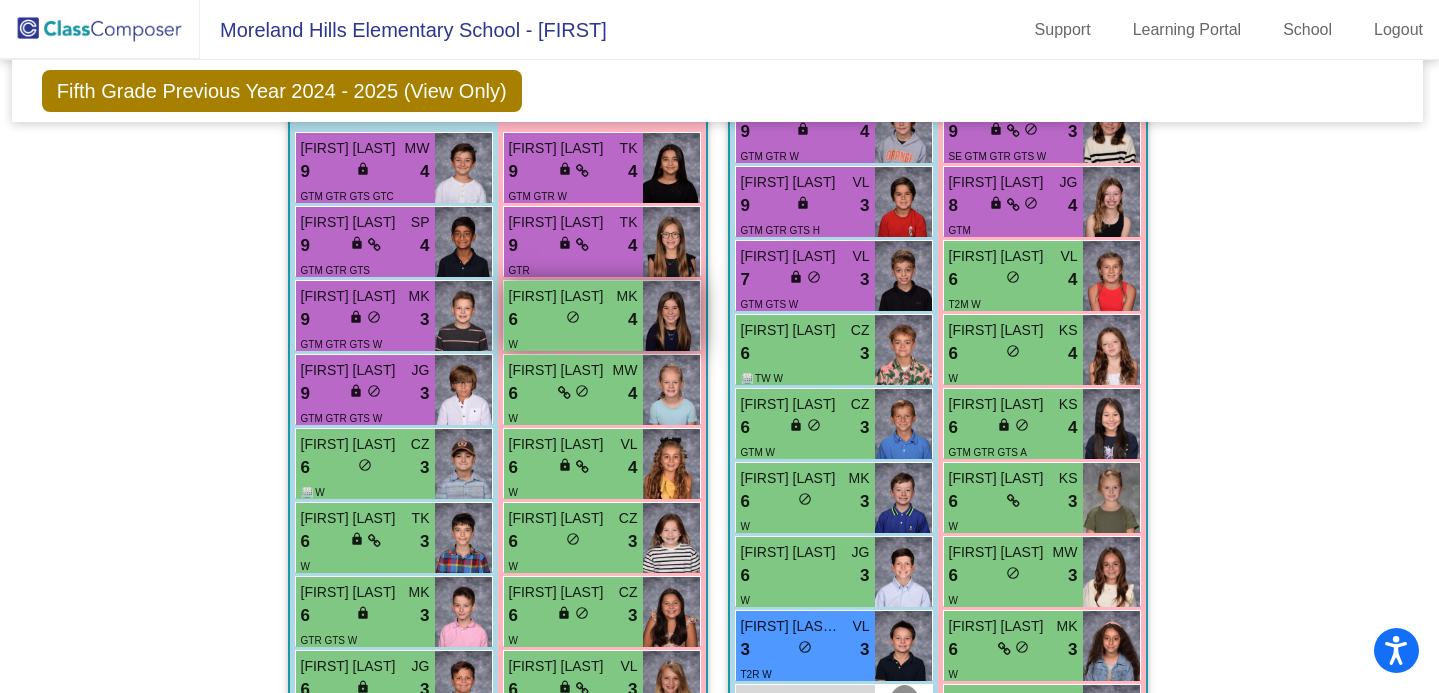 click on "do_not_disturb_alt" at bounding box center [582, 391] 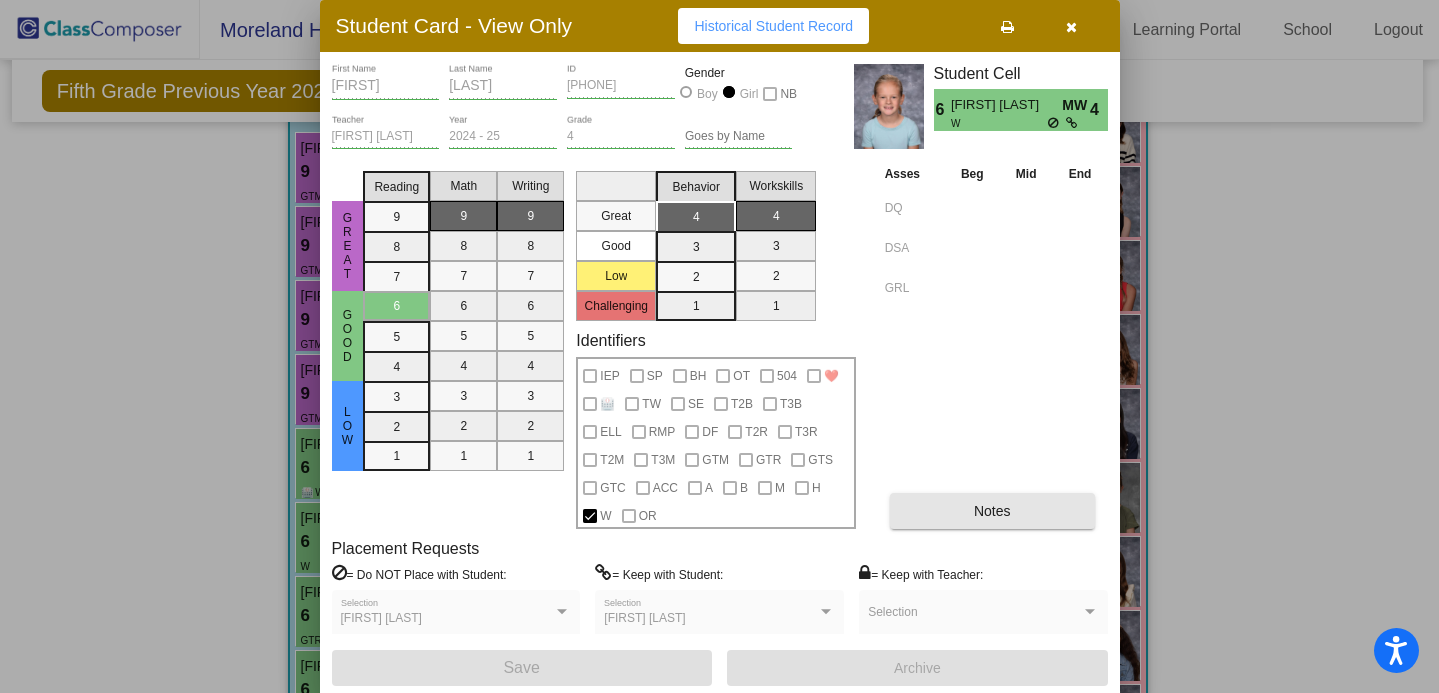 click on "Notes" at bounding box center (992, 511) 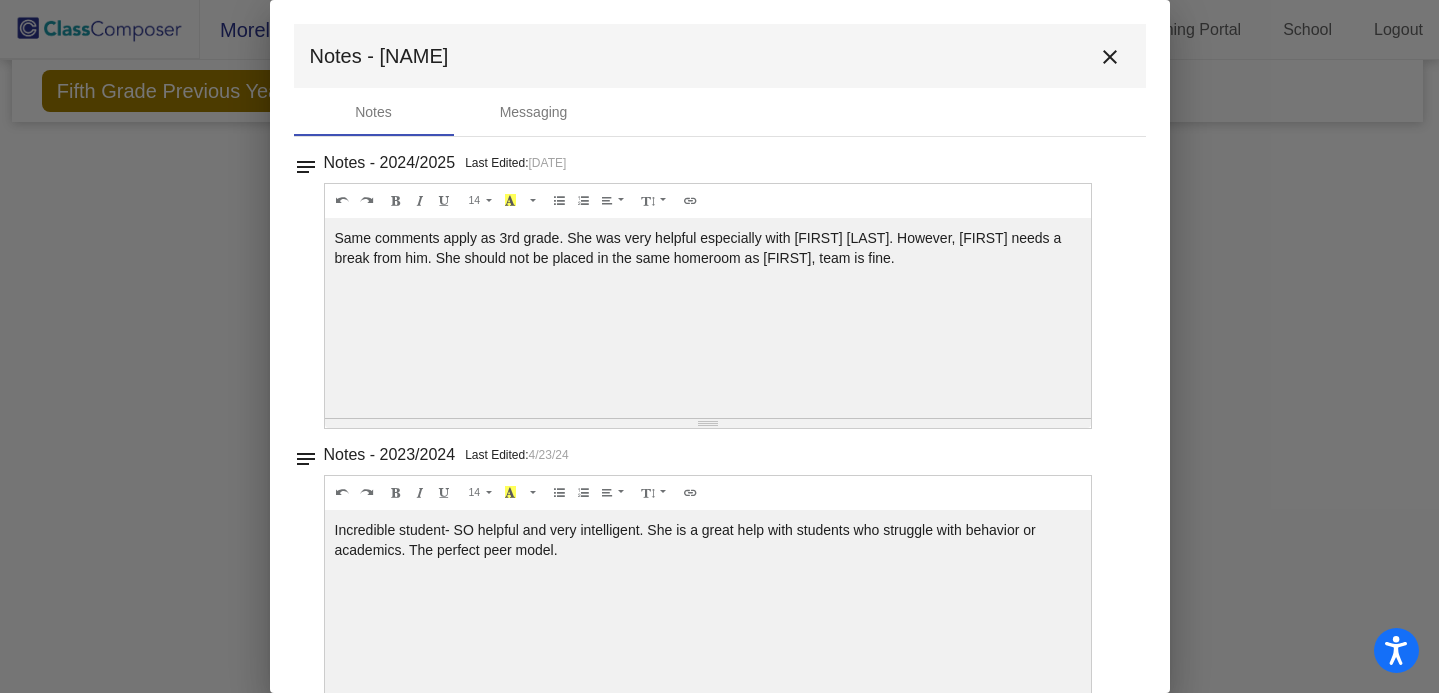 click on "close" at bounding box center [1110, 56] 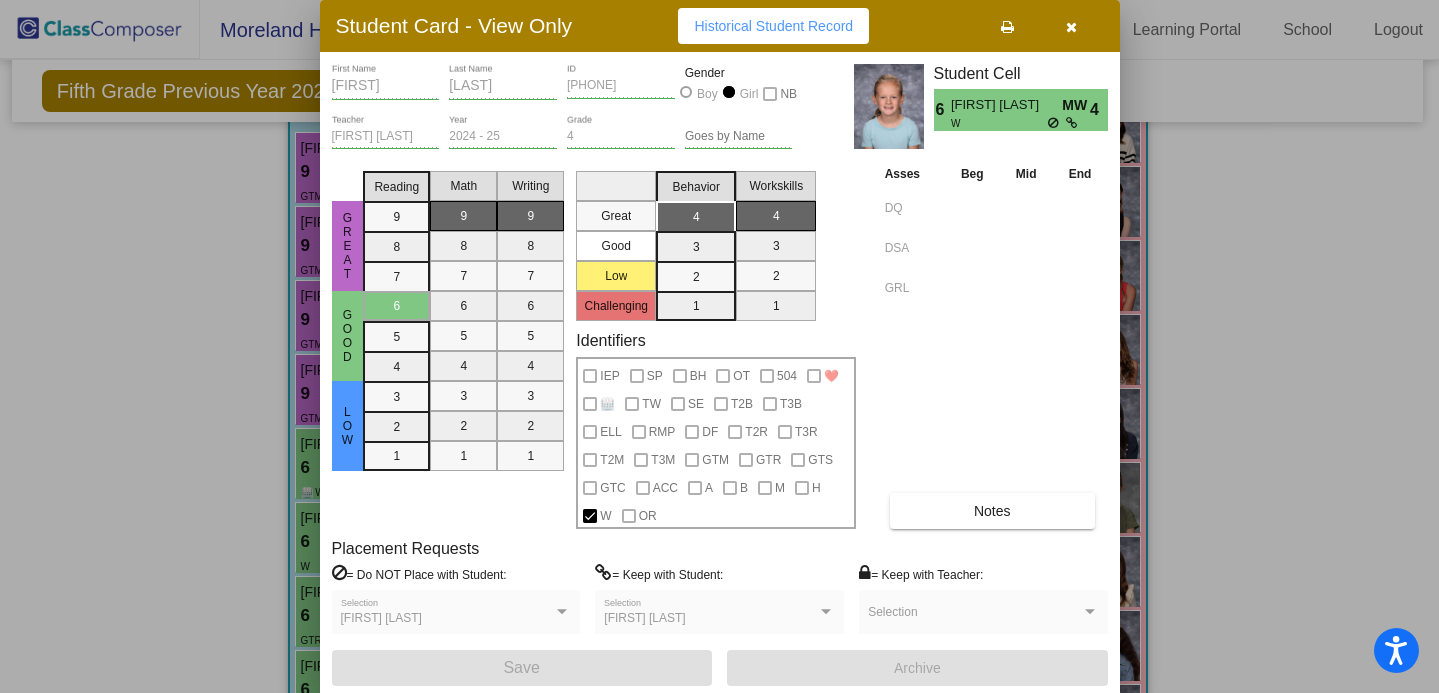 click at bounding box center (1072, 26) 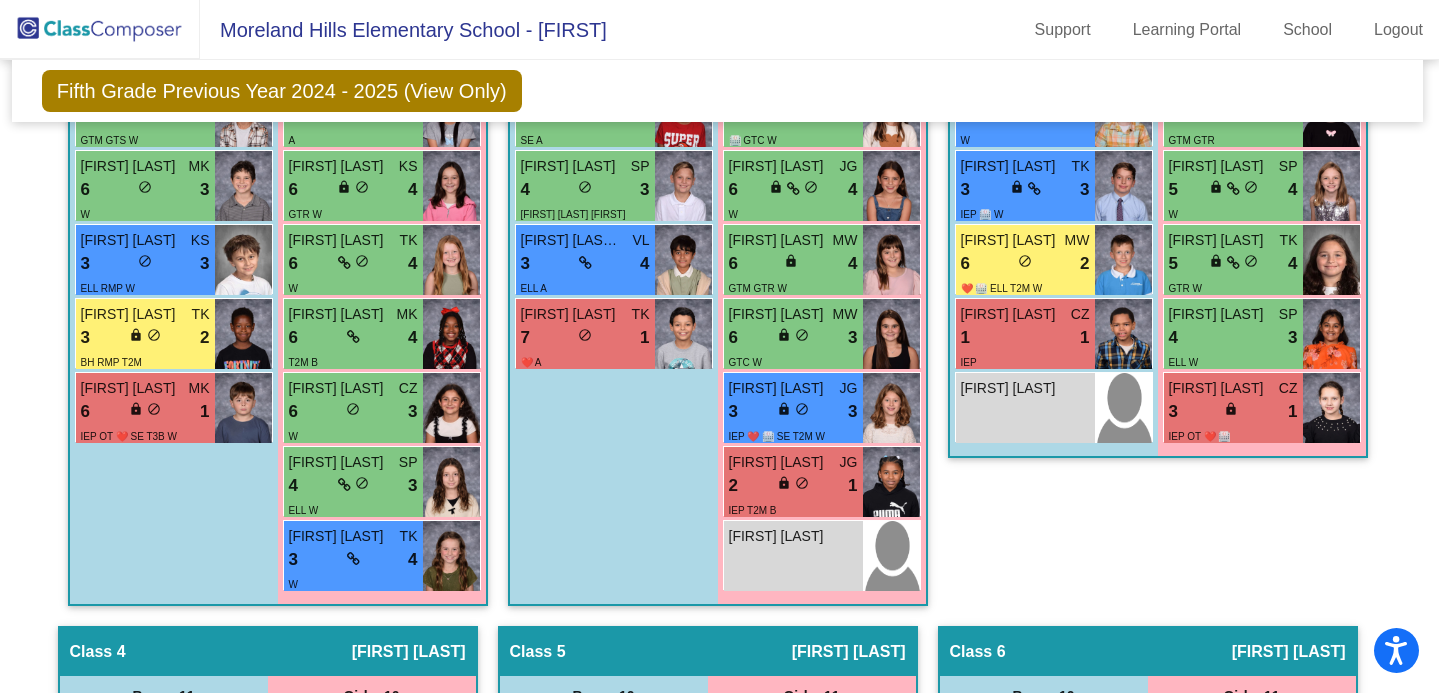 scroll, scrollTop: 1093, scrollLeft: 2, axis: both 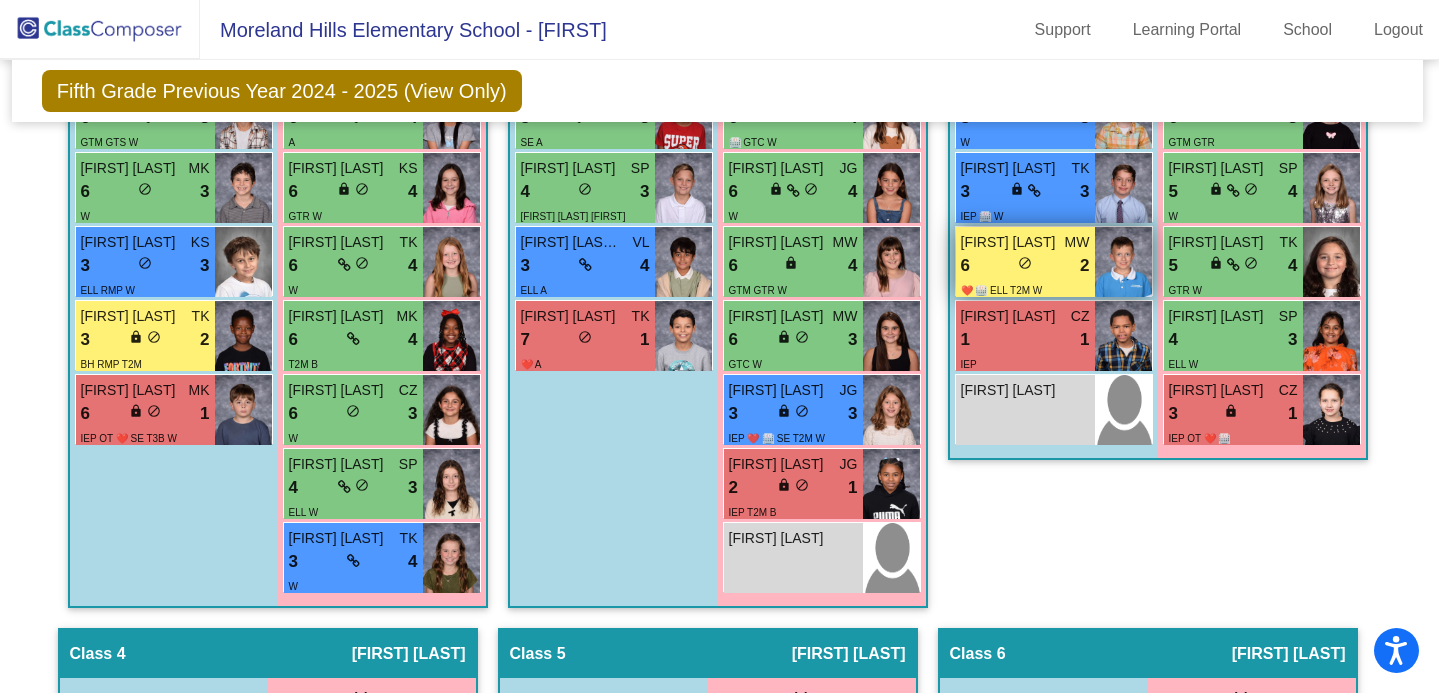 click on "6 lock do_not_disturb_alt 2" at bounding box center [1025, 266] 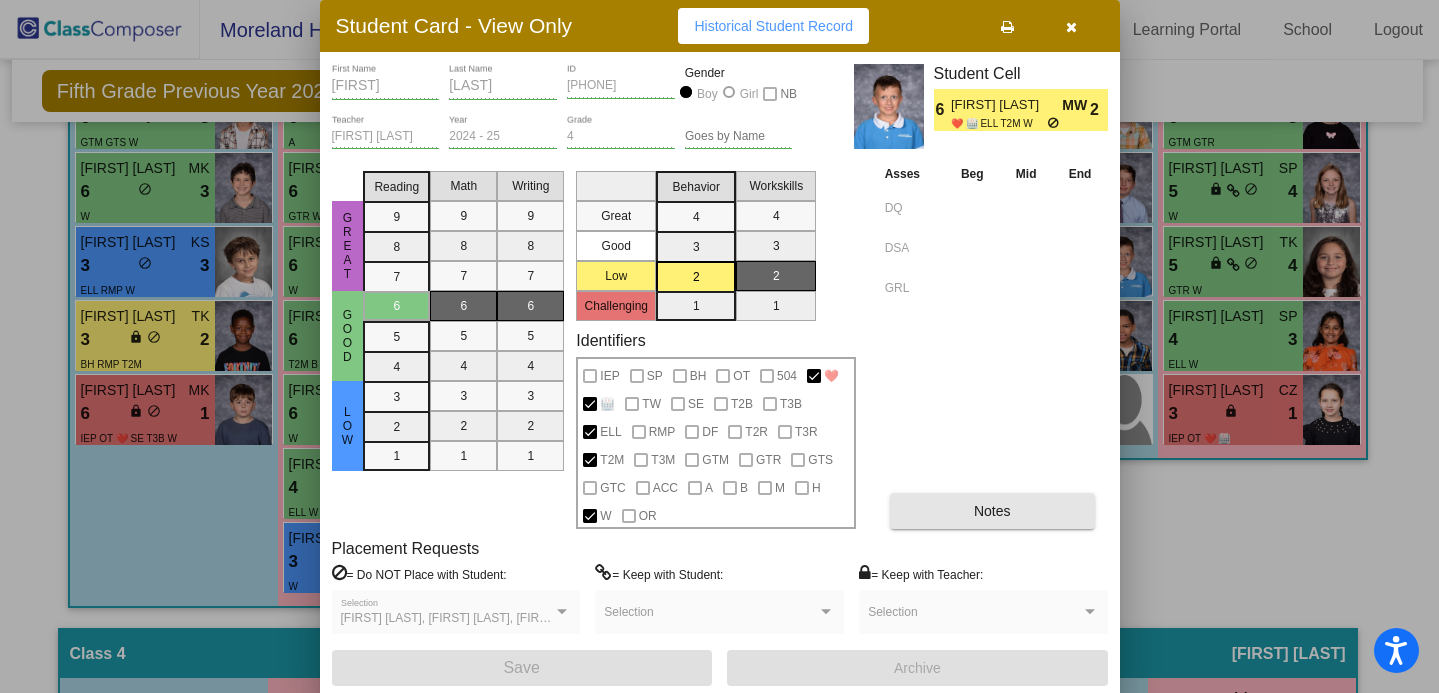 click on "Notes" at bounding box center (992, 511) 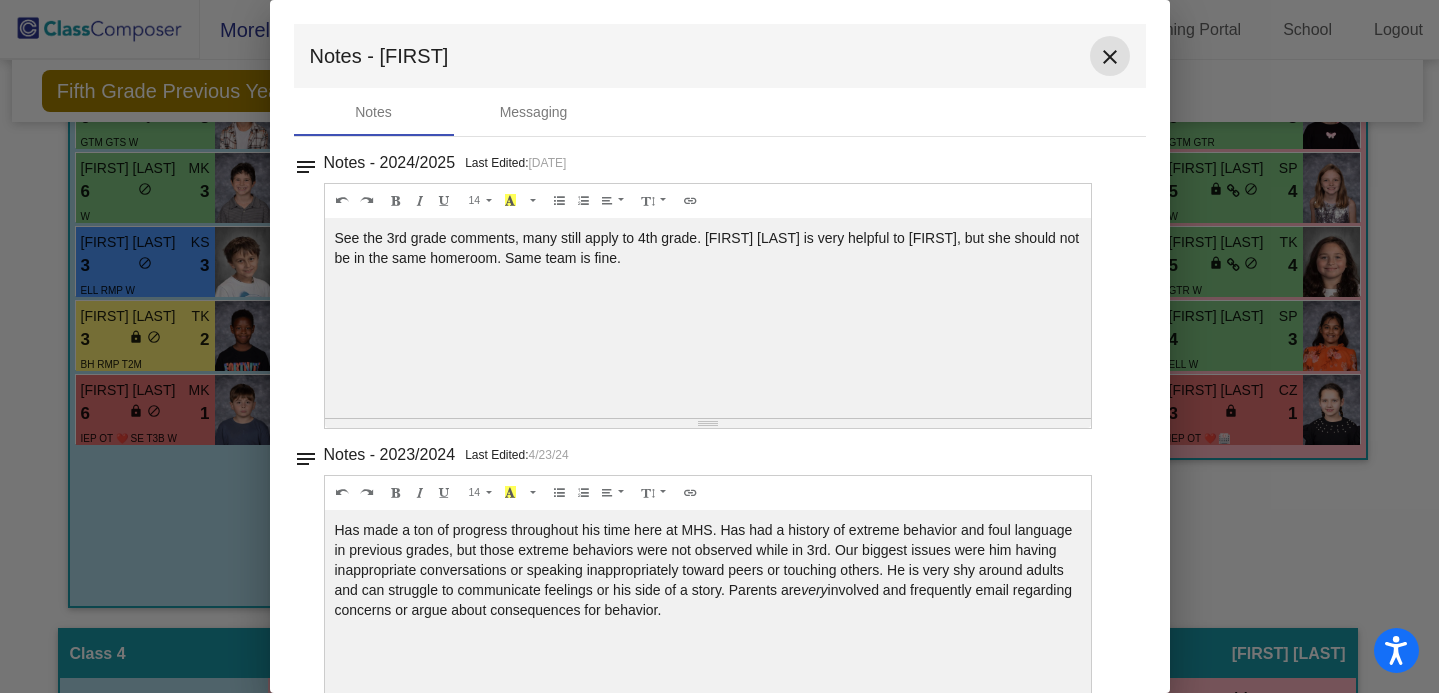 click on "close" at bounding box center [1110, 57] 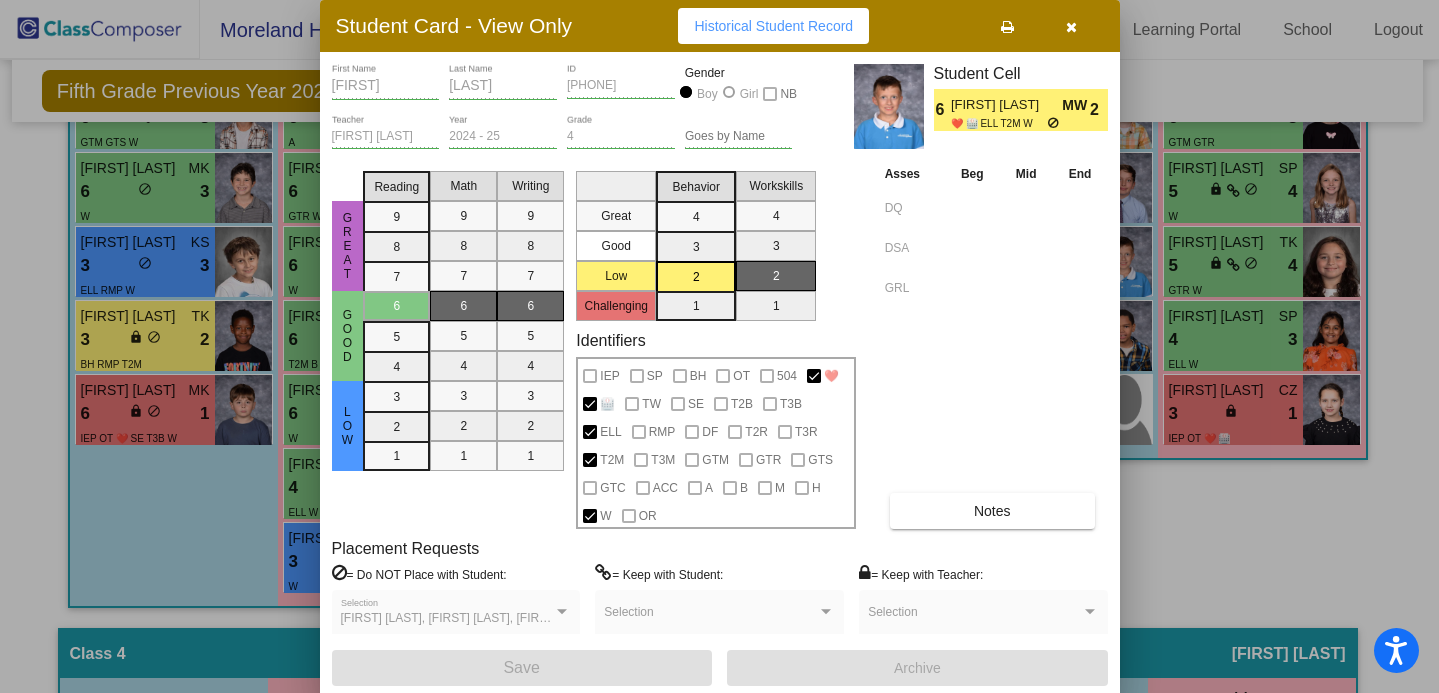 click at bounding box center [719, 346] 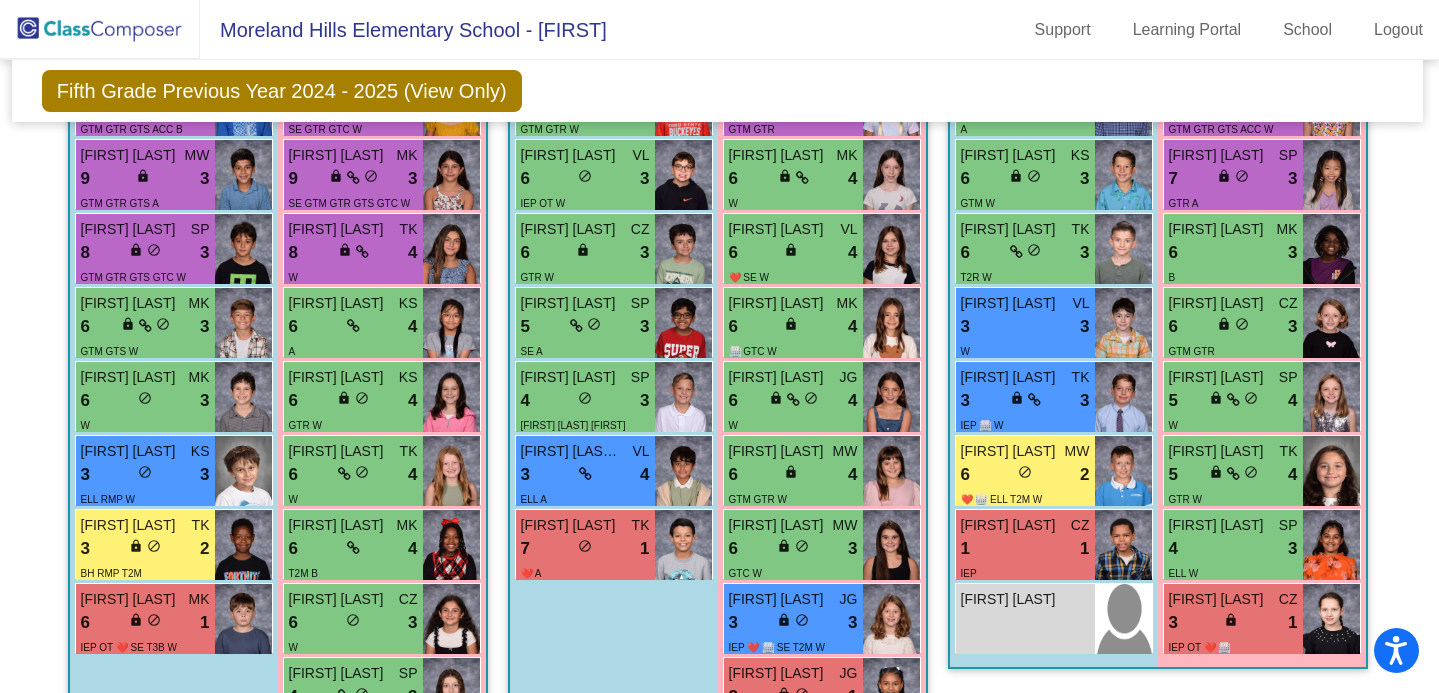 scroll, scrollTop: 889, scrollLeft: 2, axis: both 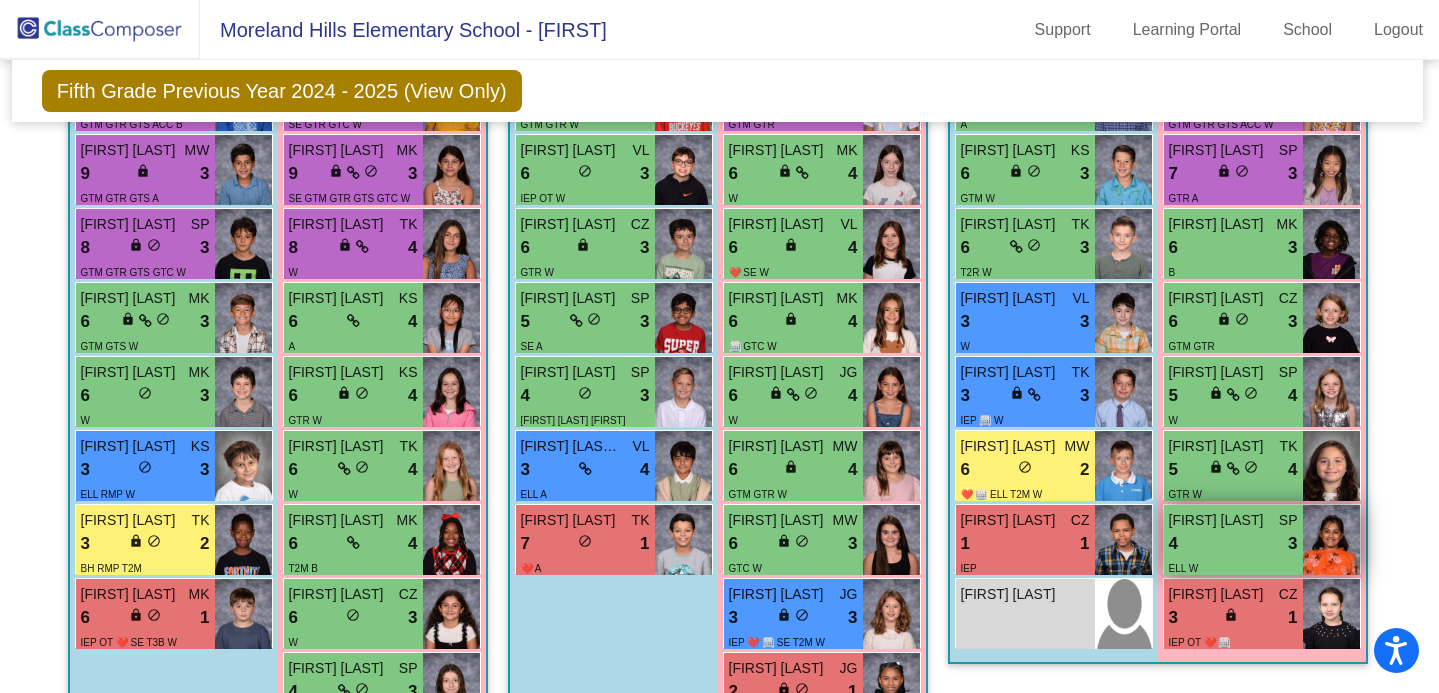 click on "4 lock do_not_disturb_alt 3" at bounding box center (1233, 544) 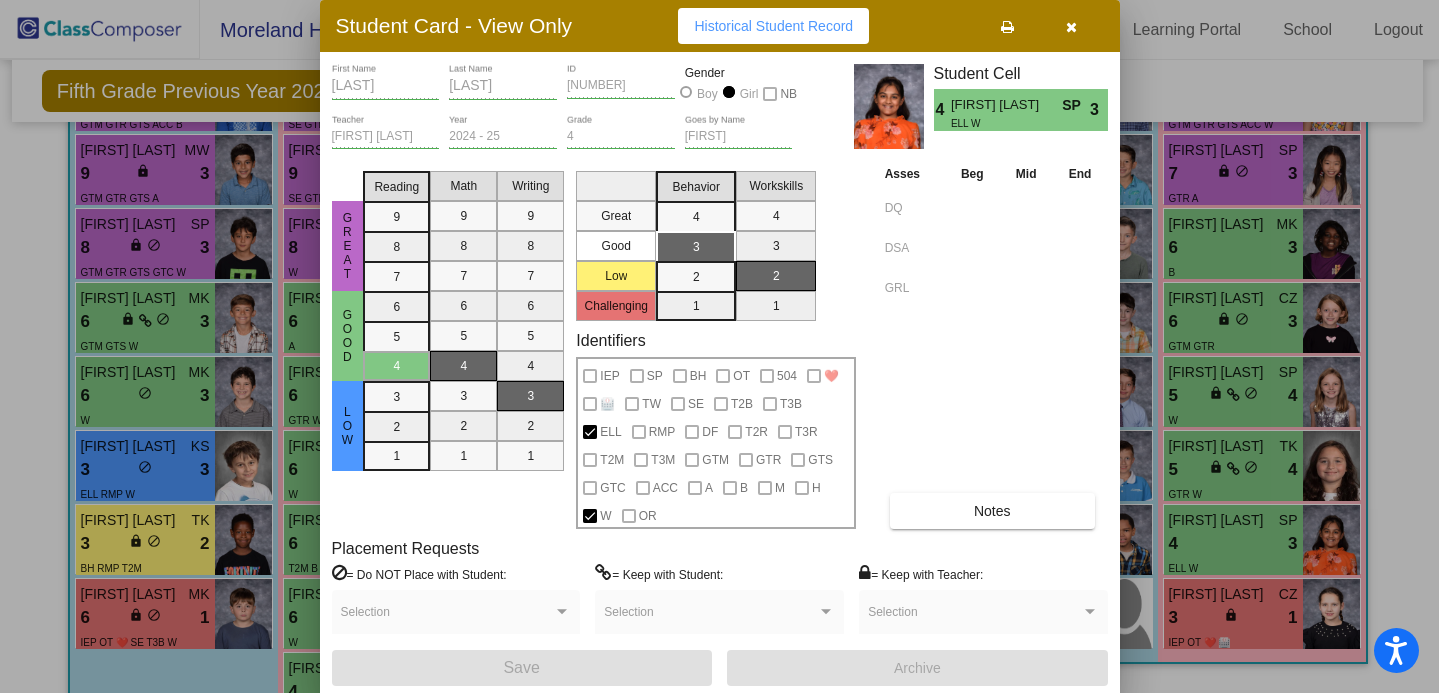 click at bounding box center (1072, 26) 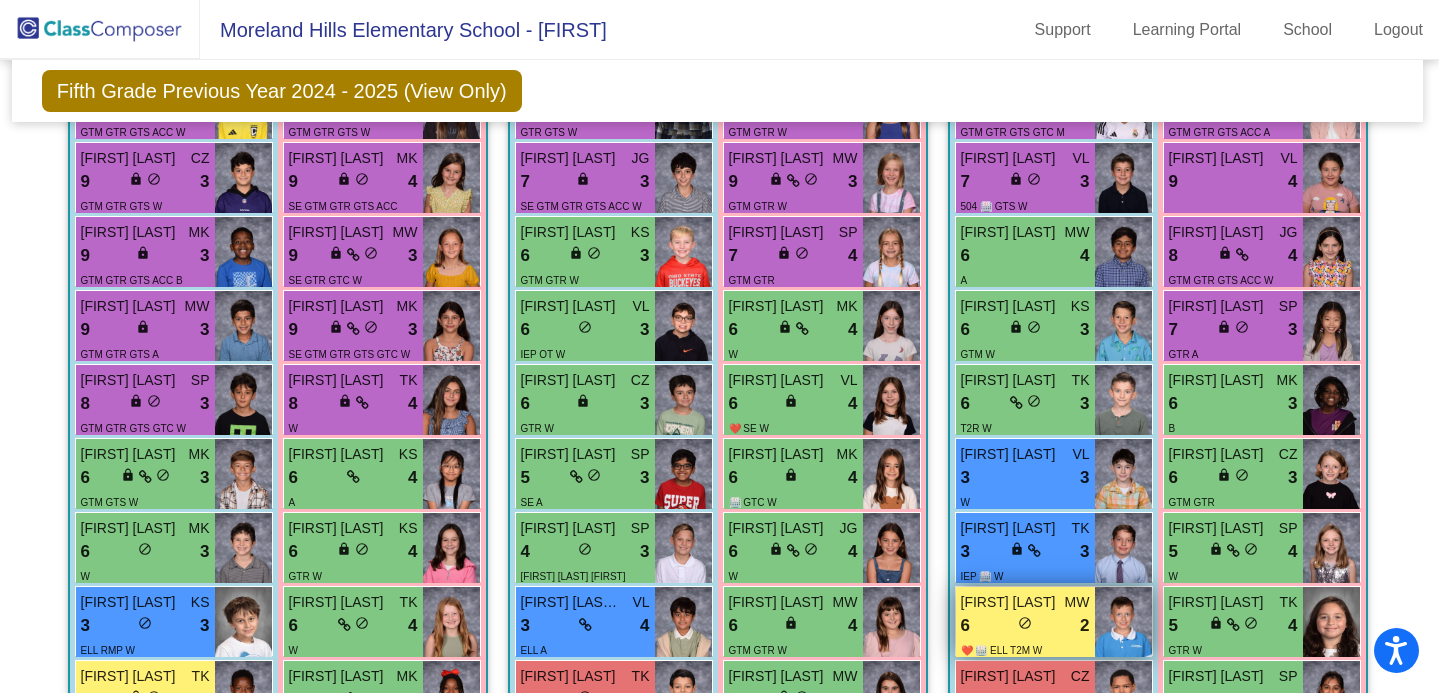 scroll, scrollTop: 652, scrollLeft: 2, axis: both 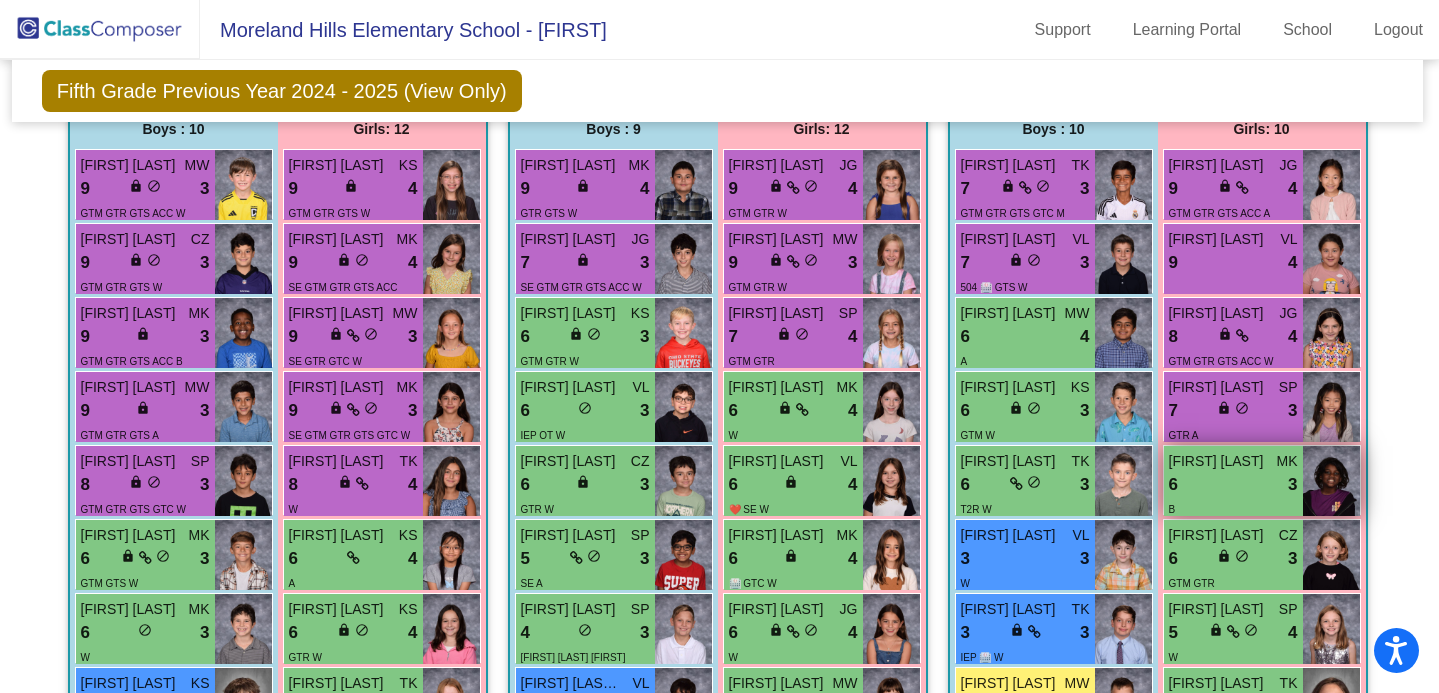 click on "B" at bounding box center (1233, 508) 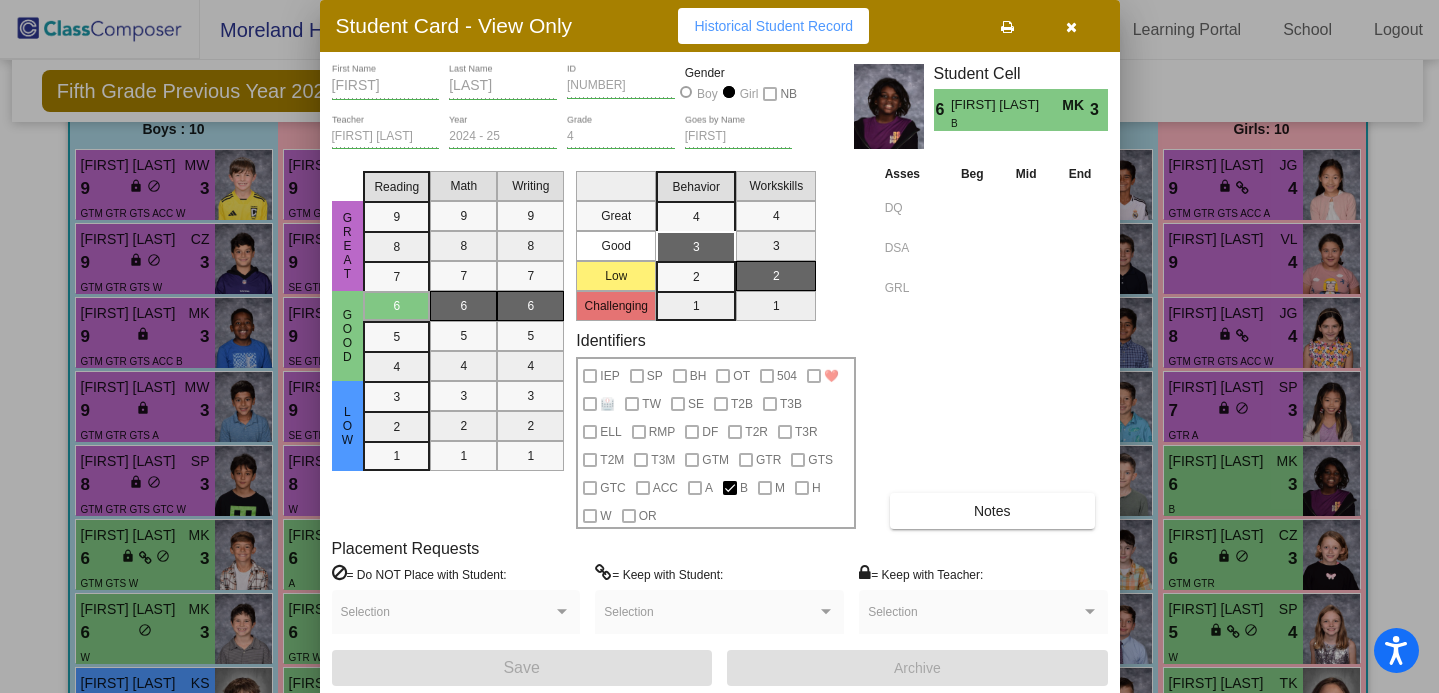 click at bounding box center [719, 346] 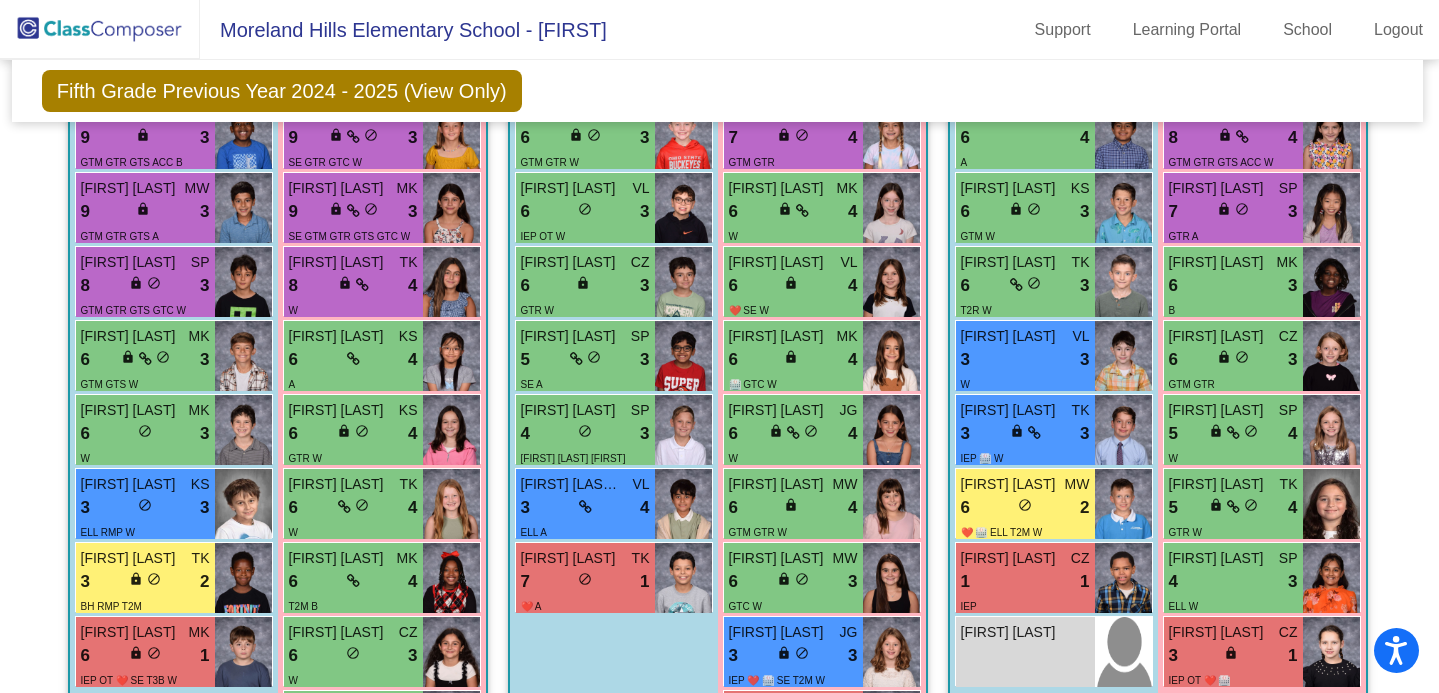 scroll, scrollTop: 872, scrollLeft: 2, axis: both 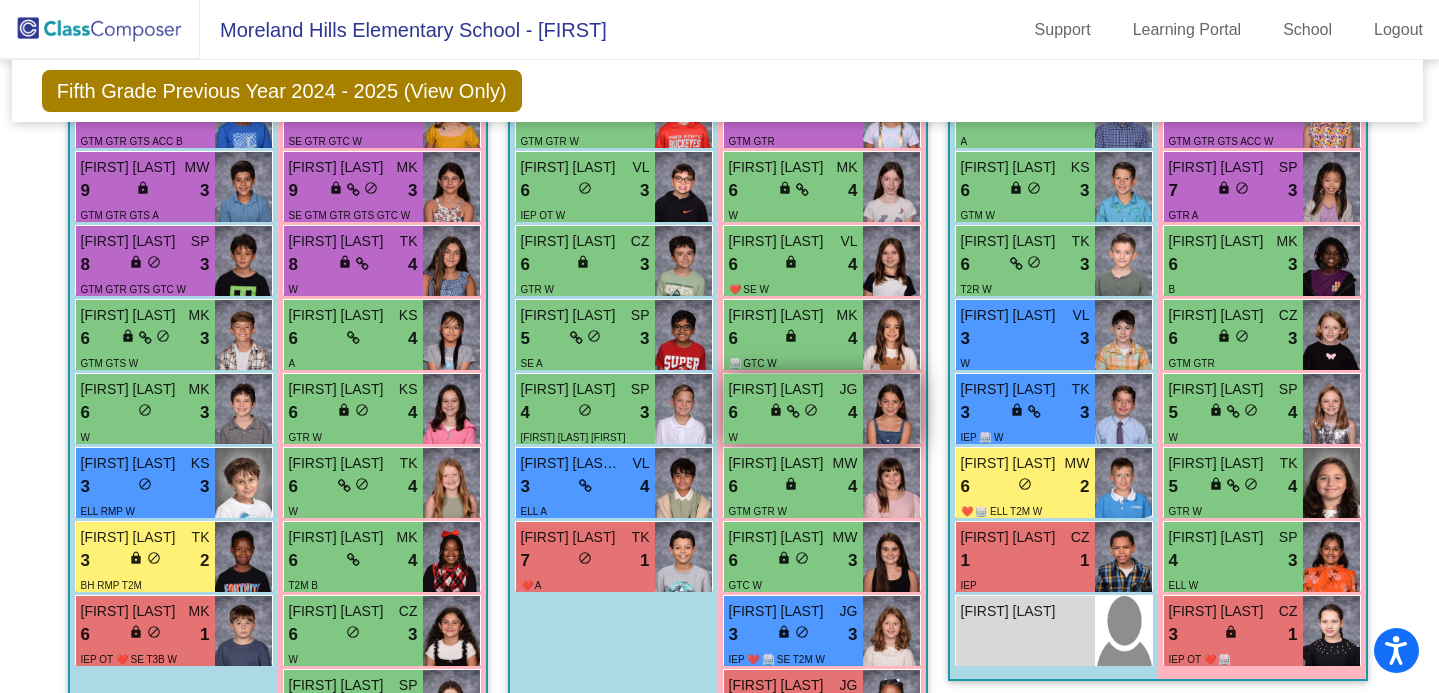 click at bounding box center [891, 409] 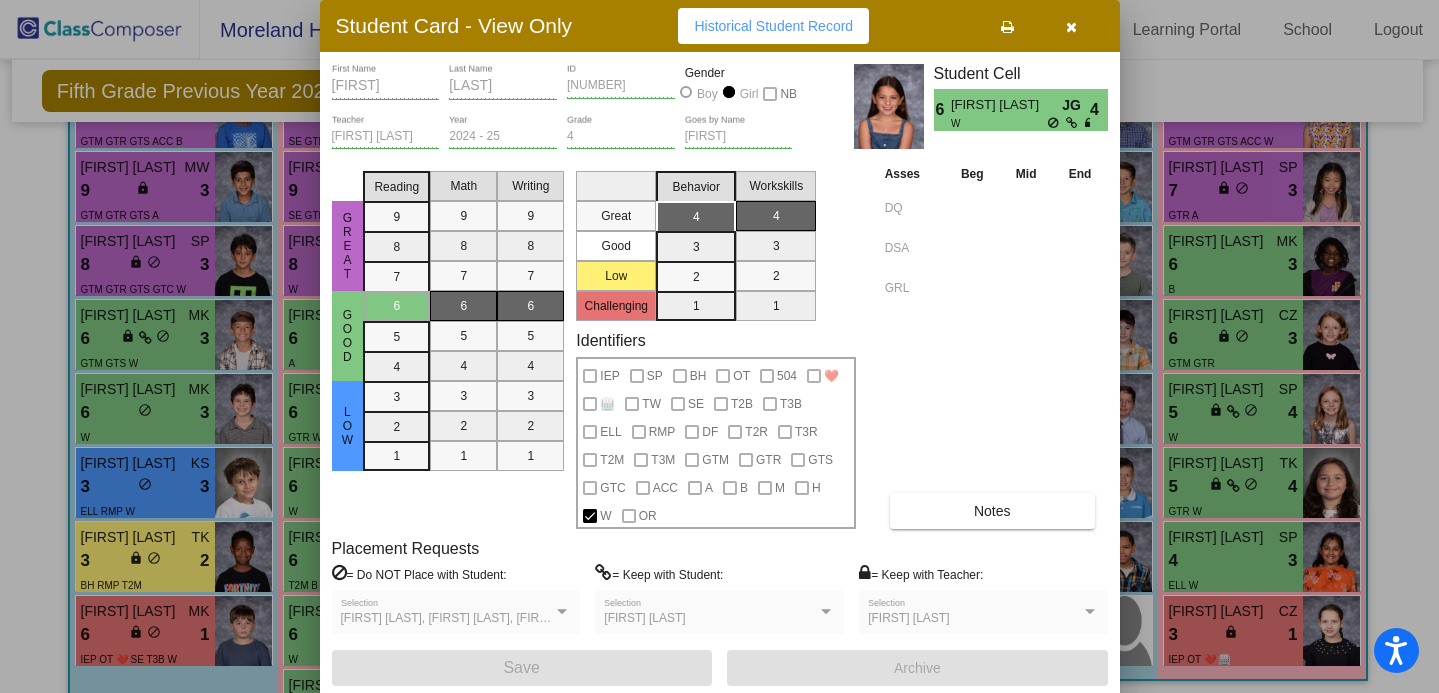 click on "[FIRST] First Name [LAST] Last Name [PHONE] ID Gender   Boy   Girl   NB [FIRST] [LAST] Teacher 2024 - 25 Year 4 Grade [FIRST] Goes by Name Student Cell 6 [FIRST] [LAST] JG W 4  Great   Good   Low  Reading 9 8 7 6 5 4 3 2 1 Math 9 8 7 6 5 4 3 2 1 Writing 9 8 7 6 5 4 3 2 1 Great Good Low Challenging Behavior 4 3 2 1 Workskills 4 3 2 1 Identifiers   IEP   SP   BH   OT   504   ❤️   🏥   TW   SE   T2B   T3B   ELL   RMP   DF   T2R   T3R   T2M   T3M   GTM   GTR   GTS   GTC   ACC   A   B   M   H   W   OR Asses Beg Mid End DQ DSA GRL  Notes  Placement Requests  = Do NOT Place with Student: [FIRST] [LAST], [FIRST] [LAST], [FIRST] [LAST] Selection  = Keep with Student: [FIRST] [LAST] Selection  = Keep with Teacher: [FIRST] [LAST] Selection  Save   Archive" at bounding box center [720, 375] 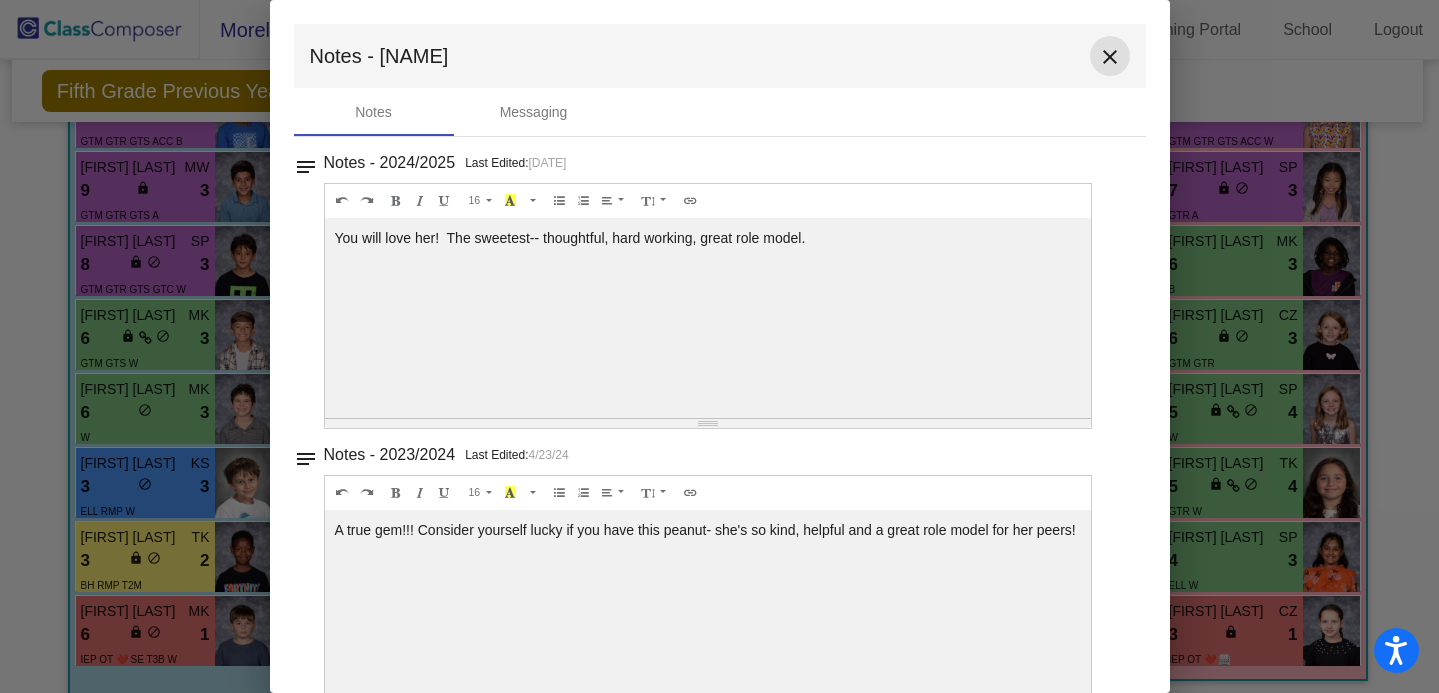 click on "close" at bounding box center (1110, 56) 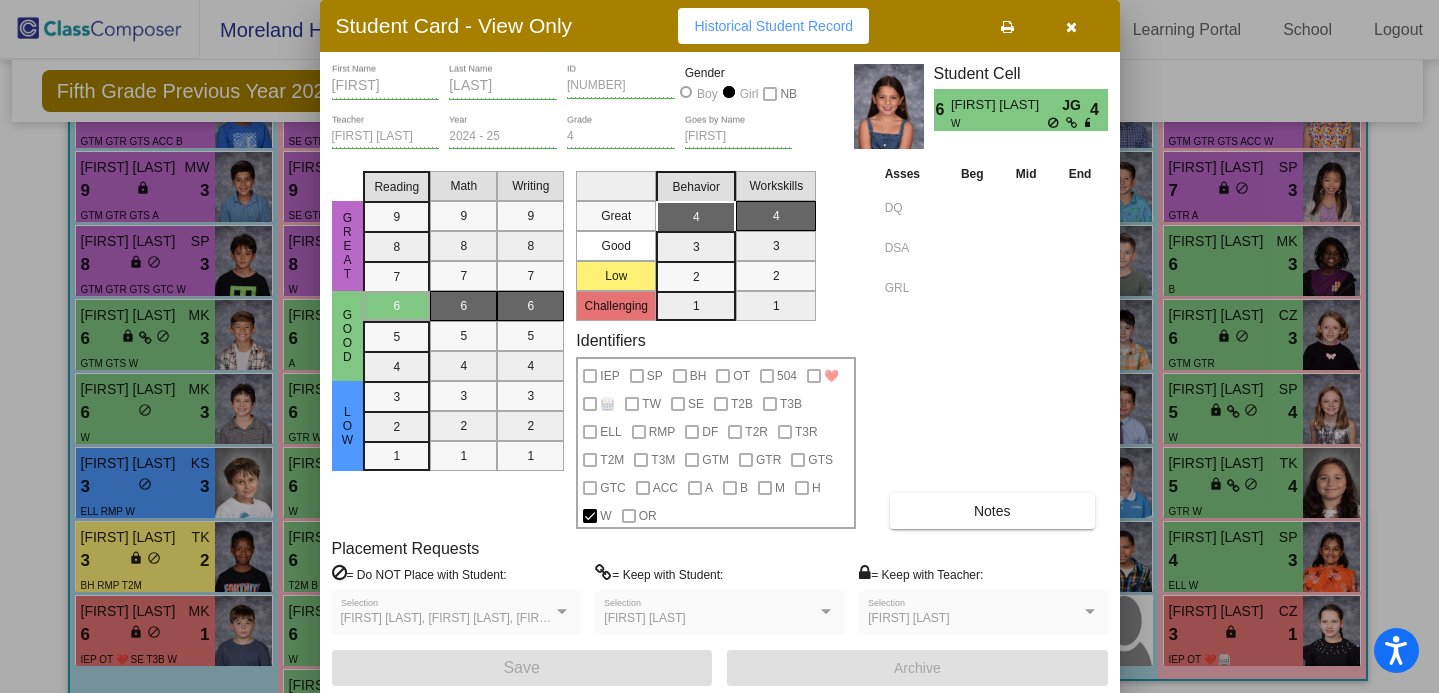 click at bounding box center [1072, 26] 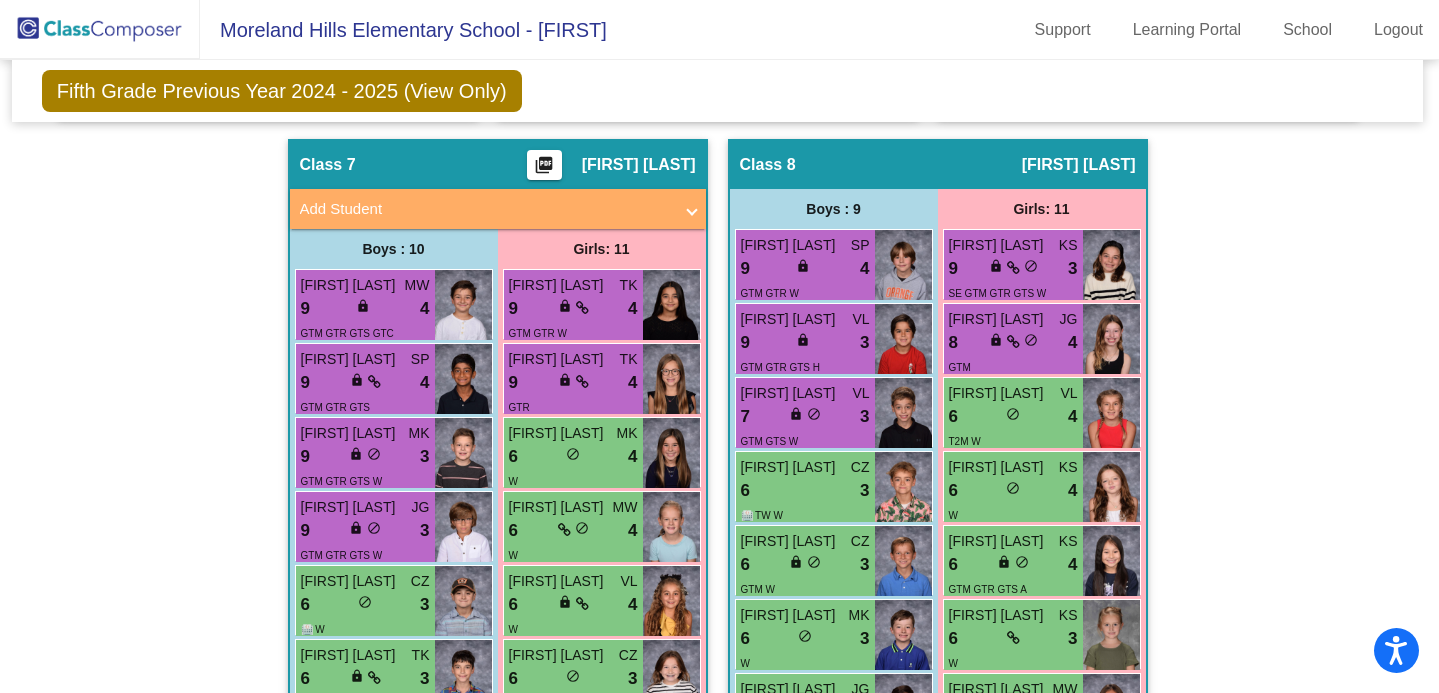 scroll, scrollTop: 2521, scrollLeft: 2, axis: both 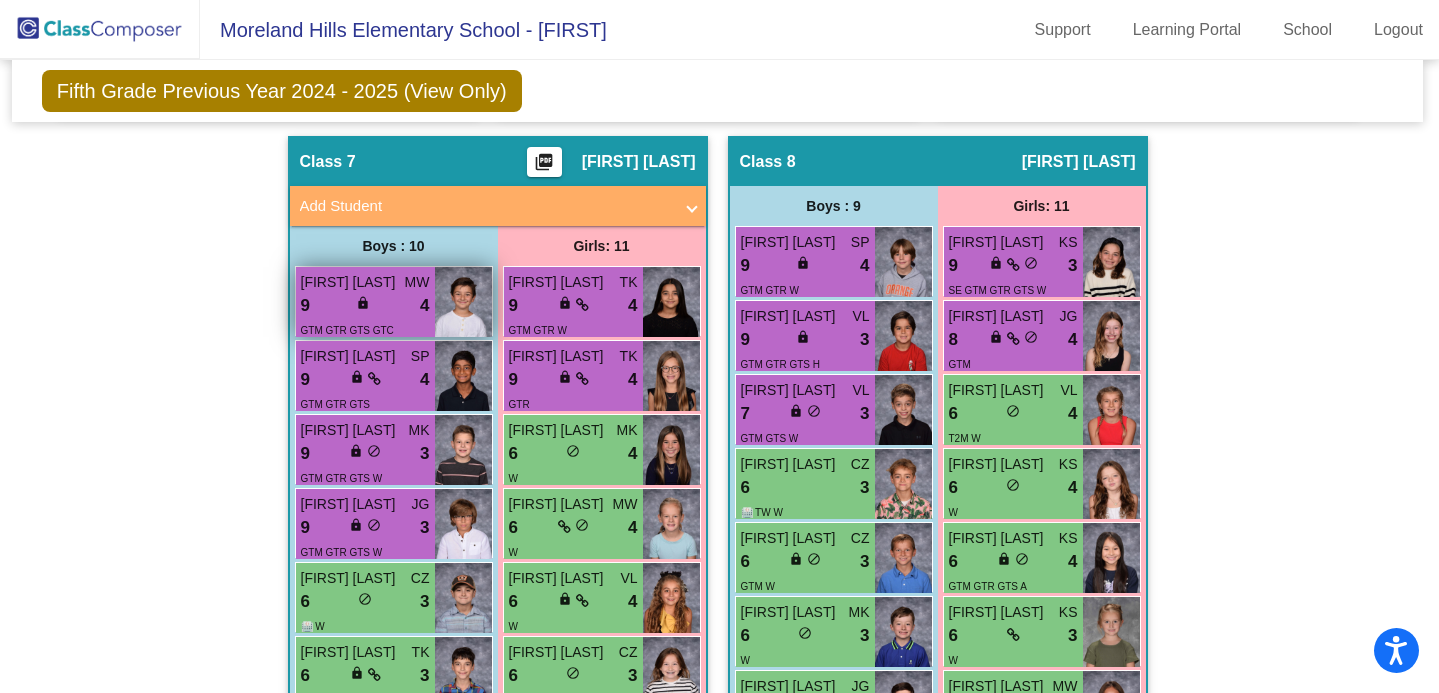 click at bounding box center (463, 302) 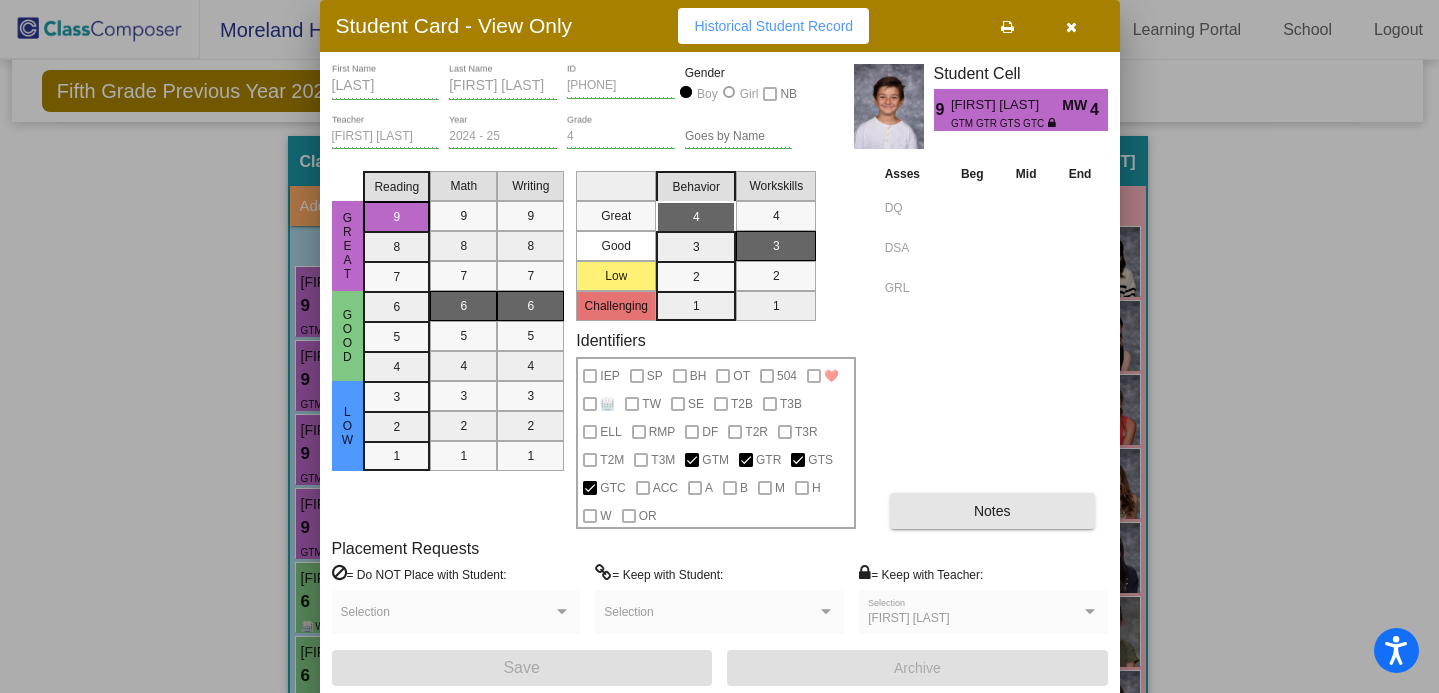 click on "Notes" at bounding box center [992, 511] 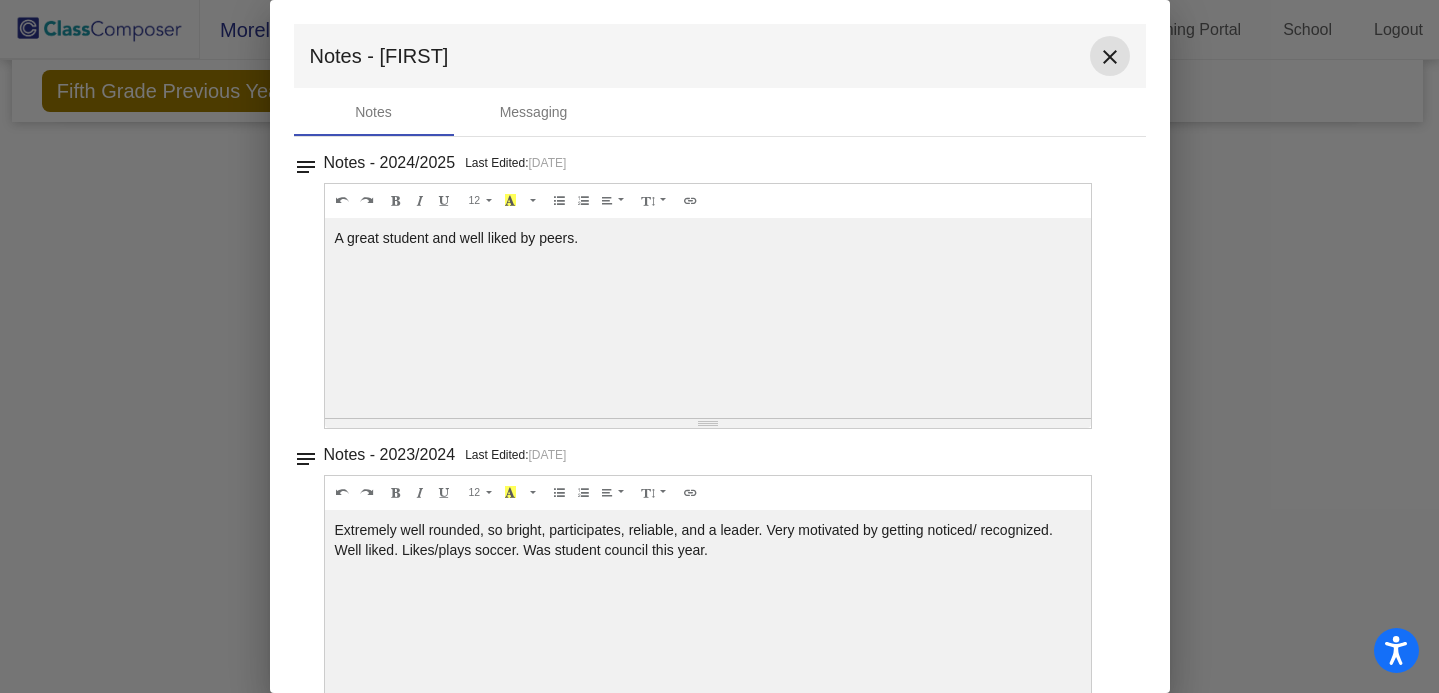 click on "close" at bounding box center (1110, 57) 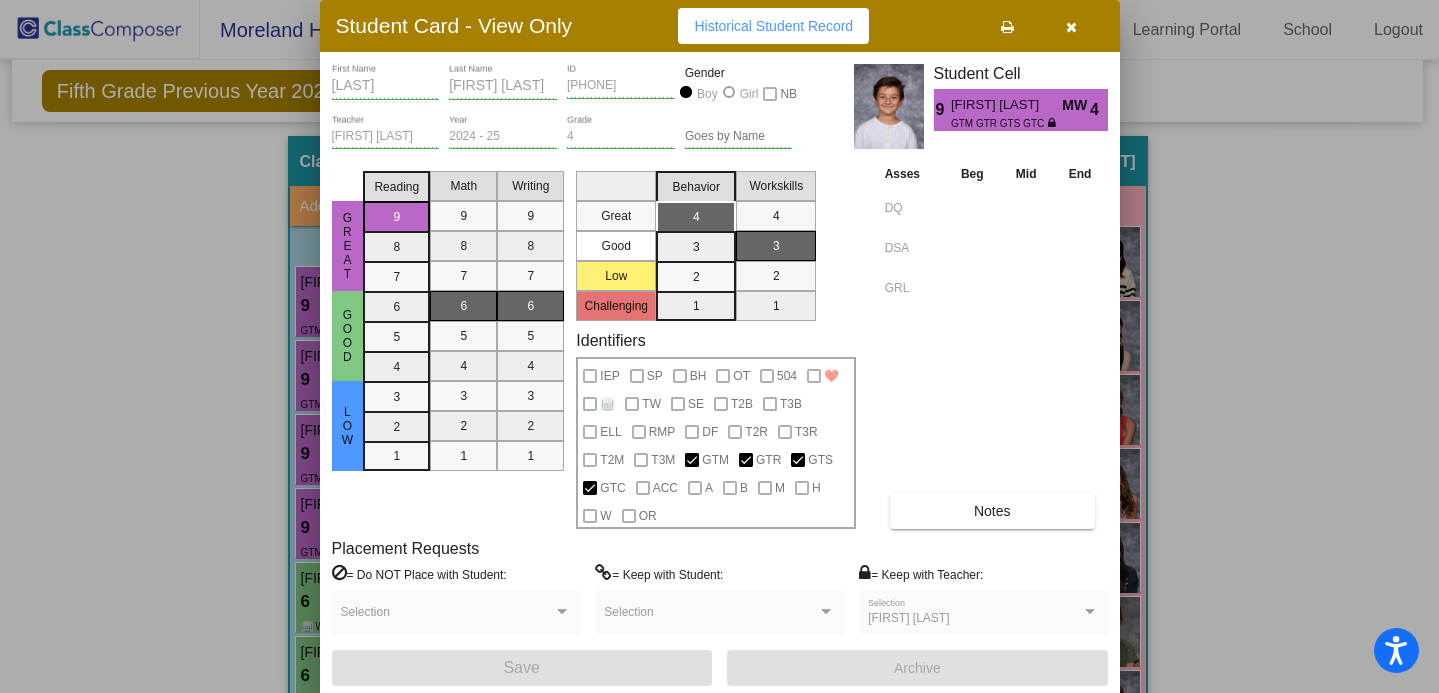click at bounding box center (719, 346) 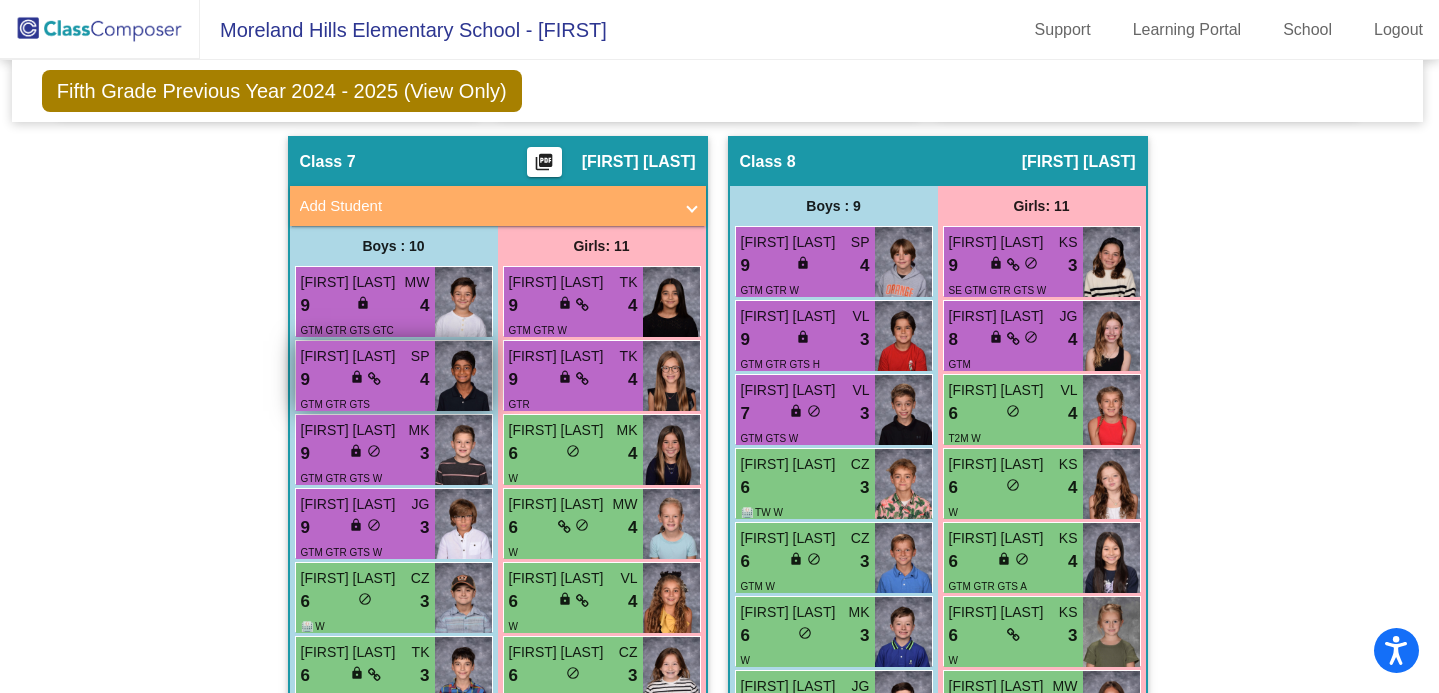 click at bounding box center [374, 379] 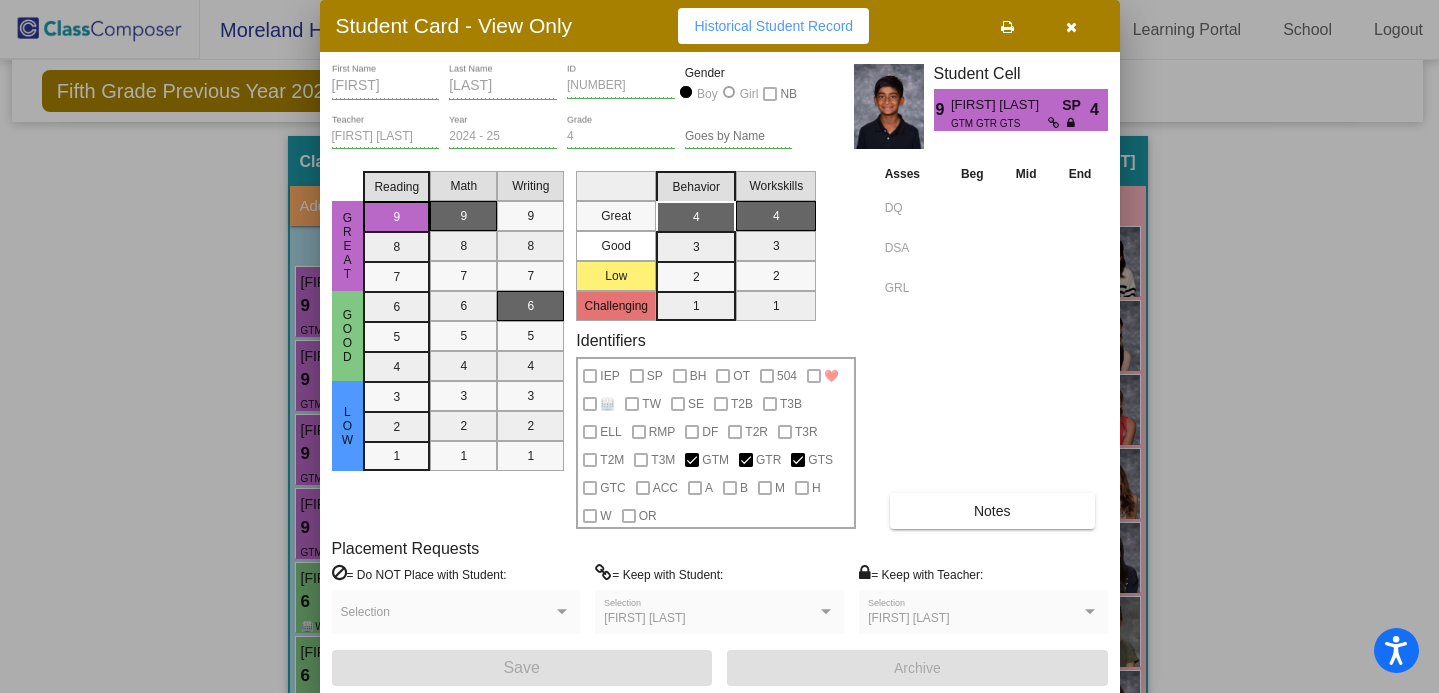 click on "Notes" at bounding box center (992, 511) 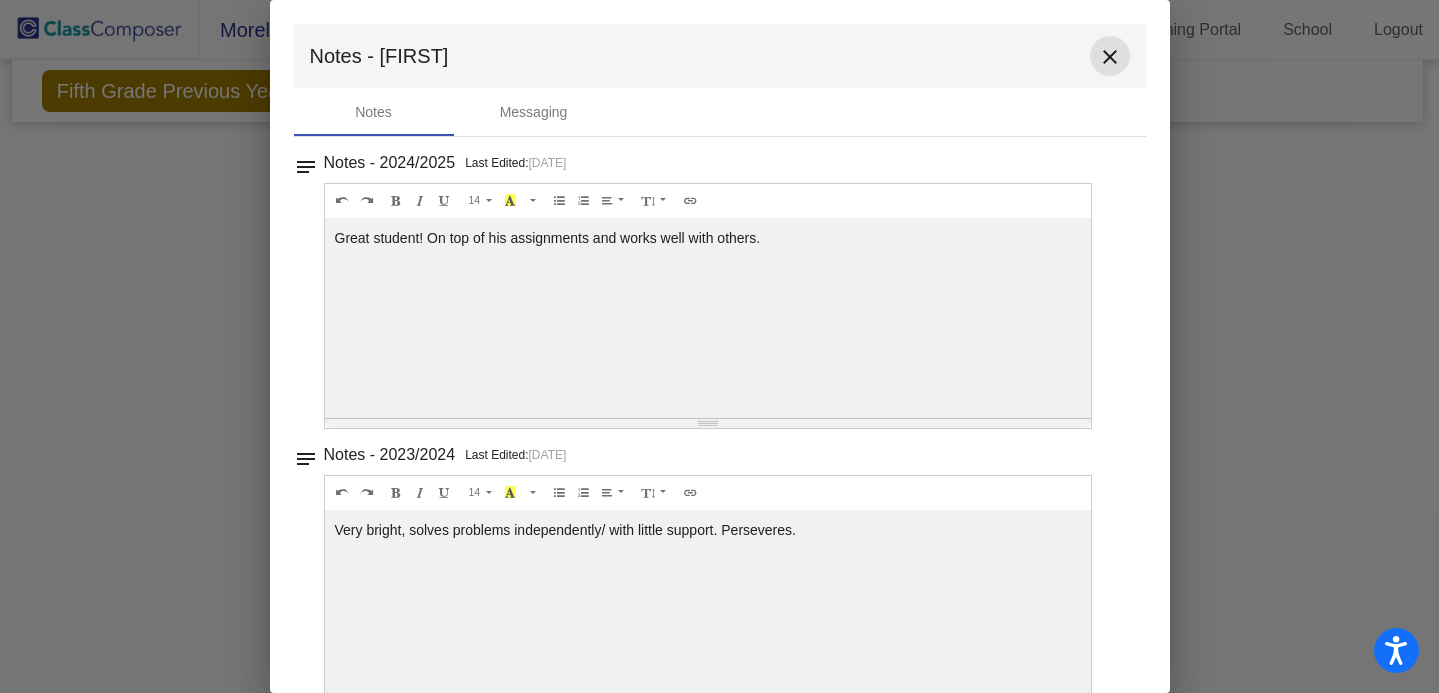 click on "close" at bounding box center [1110, 56] 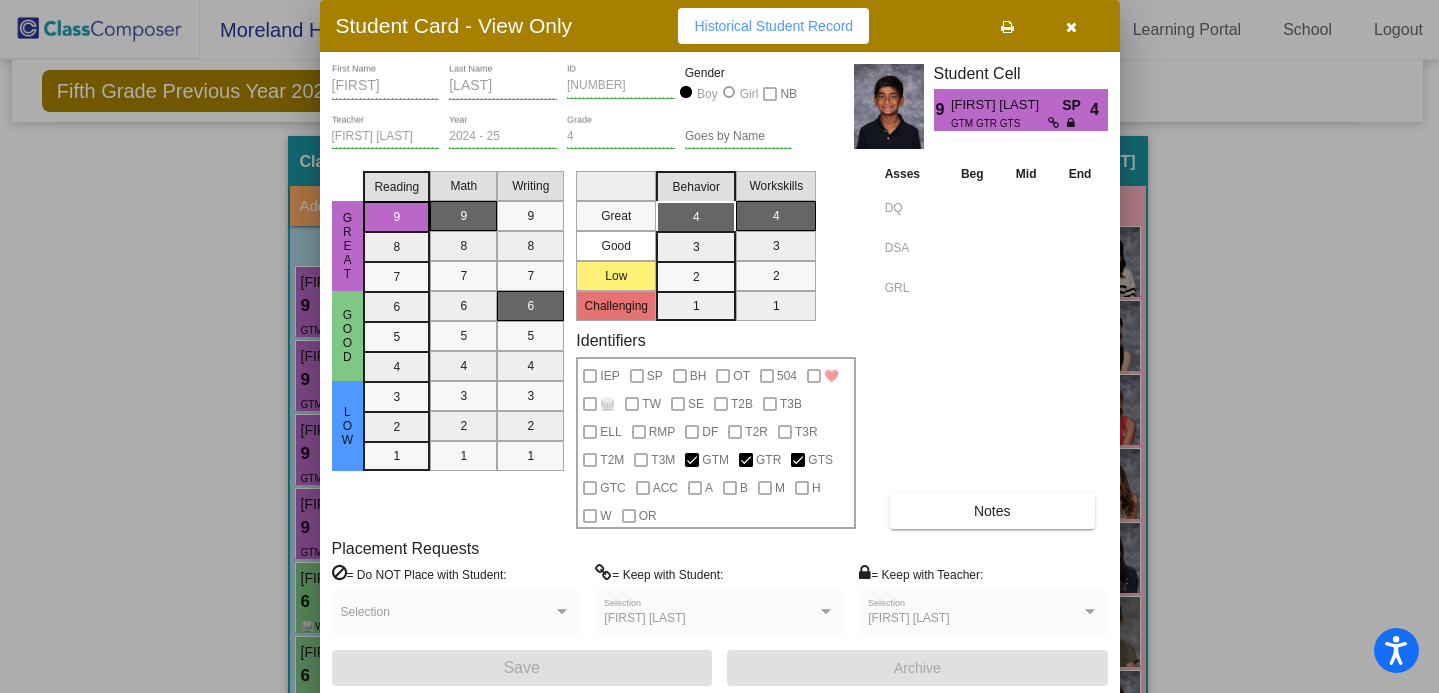 click at bounding box center (719, 346) 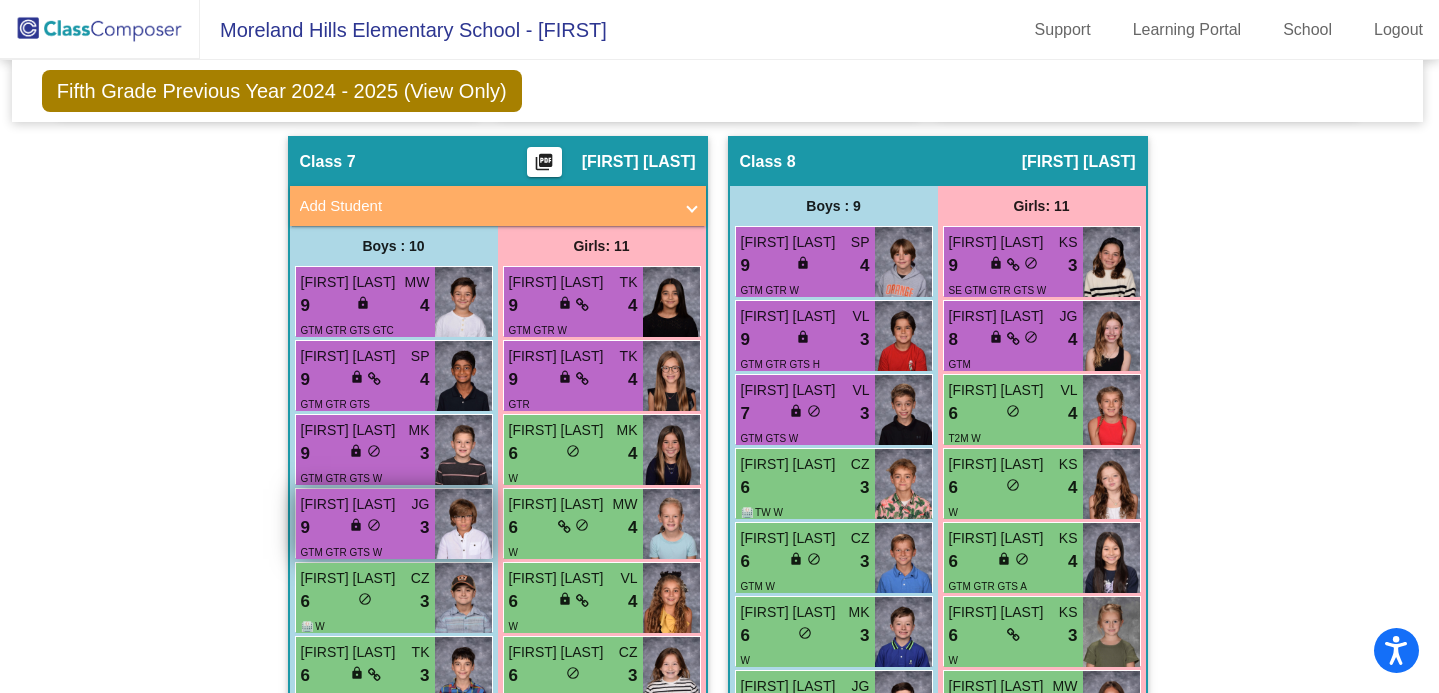 click on "3" at bounding box center (424, 528) 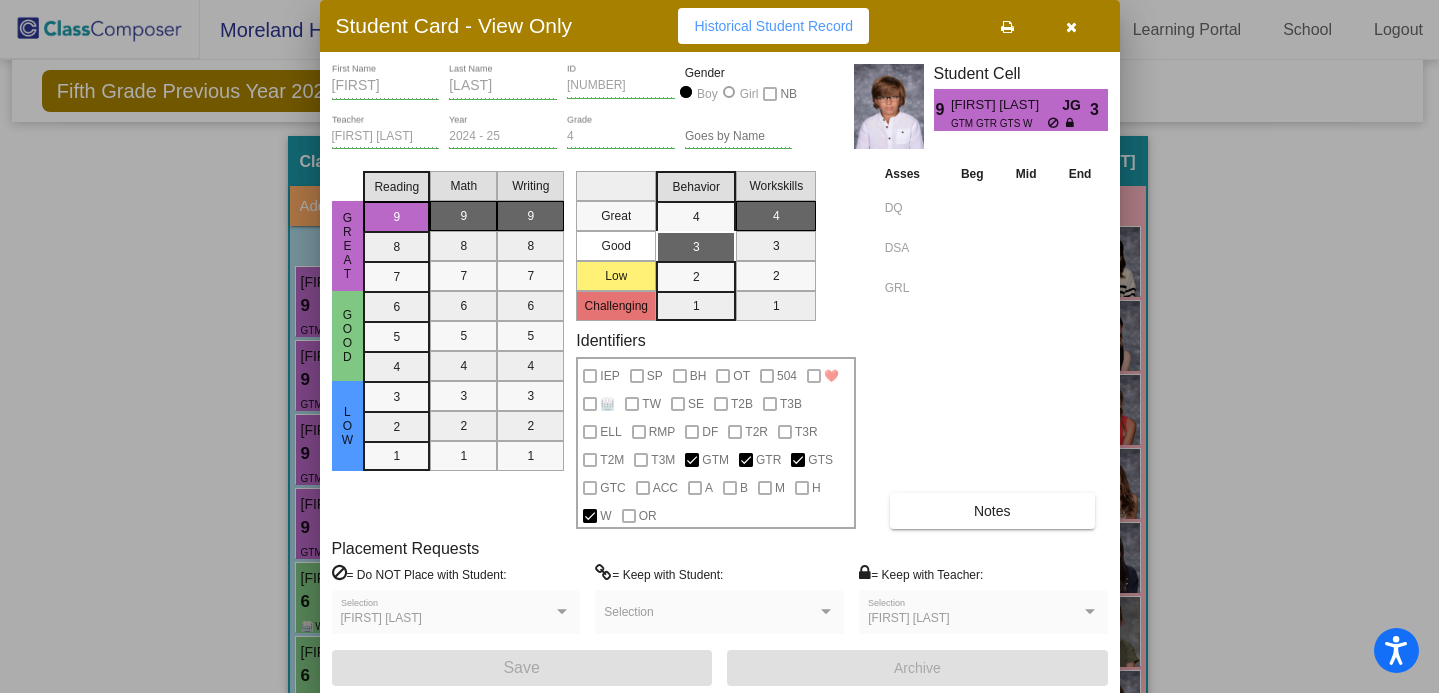 click on "[FIRST] First Name [LAST] Last Name [NUMBER] ID Gender   Boy   Girl   NB [FIRST] [LAST] Teacher [YEAR] - [YEAR] Year 4 Grade Goes by Name Student Cell 9 [FIRST] [LAST] JG GTM GTR GTS W 3  Great   Good   Low  Reading 9 8 7 6 5 4 3 2 1 Math 9 8 7 6 5 4 3 2 1 Writing 9 8 7 6 5 4 3 2 1 Great Good Low Challenging Behavior 4 3 2 1 Workskills 4 3 2 1 Identifiers   IEP   SP   BH   OT   504   ❤️   🏥   TW   SE   T2B   T3B   ELL   RMP   DF   T2R   T3R   T2M   T3M   GTM   GTR   GTS   GTC   ACC   A   B   M   H   W   OR Asses Beg Mid End DQ DSA GRL  Notes  Placement Requests  = Do NOT Place with Student: [FIRST] [LAST] Selection  = Keep with Student:   Selection  = Keep with Teacher: [FIRST] [LAST] Selection  Save   Archive" at bounding box center (720, 375) 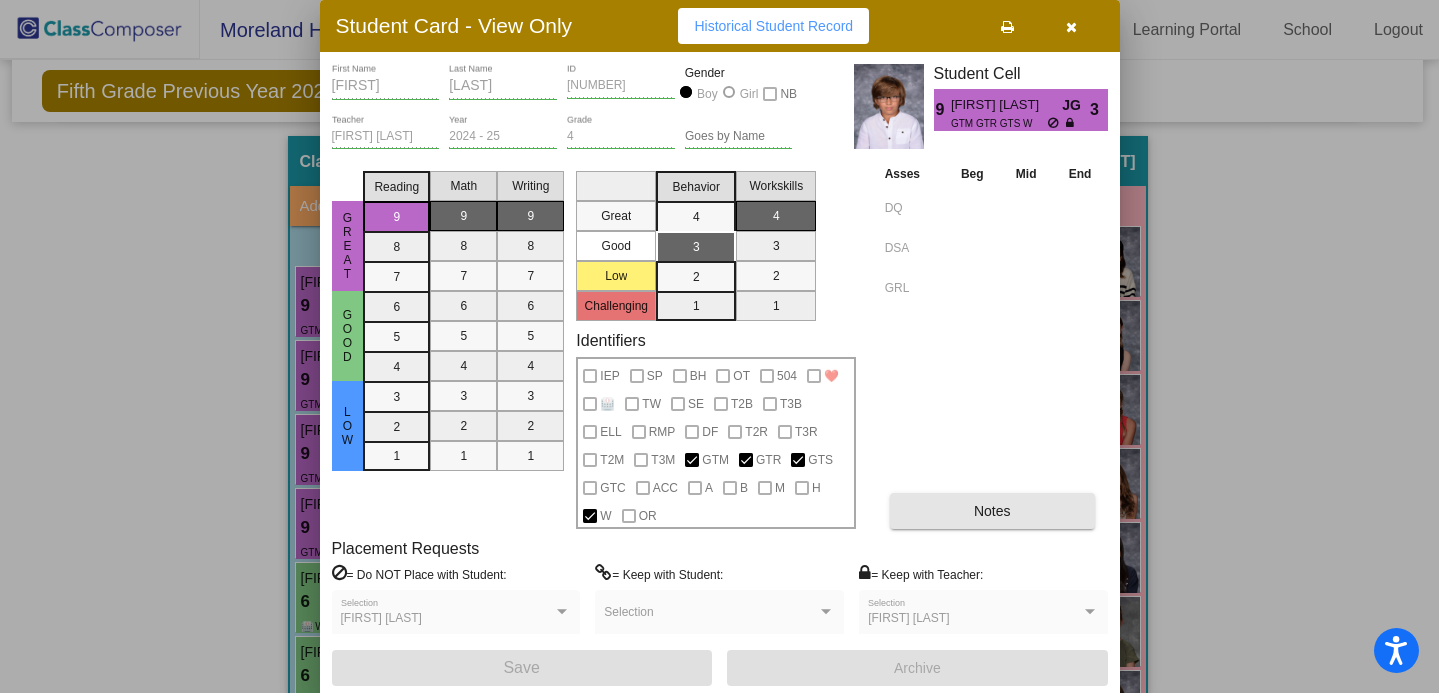 click on "Notes" at bounding box center [992, 511] 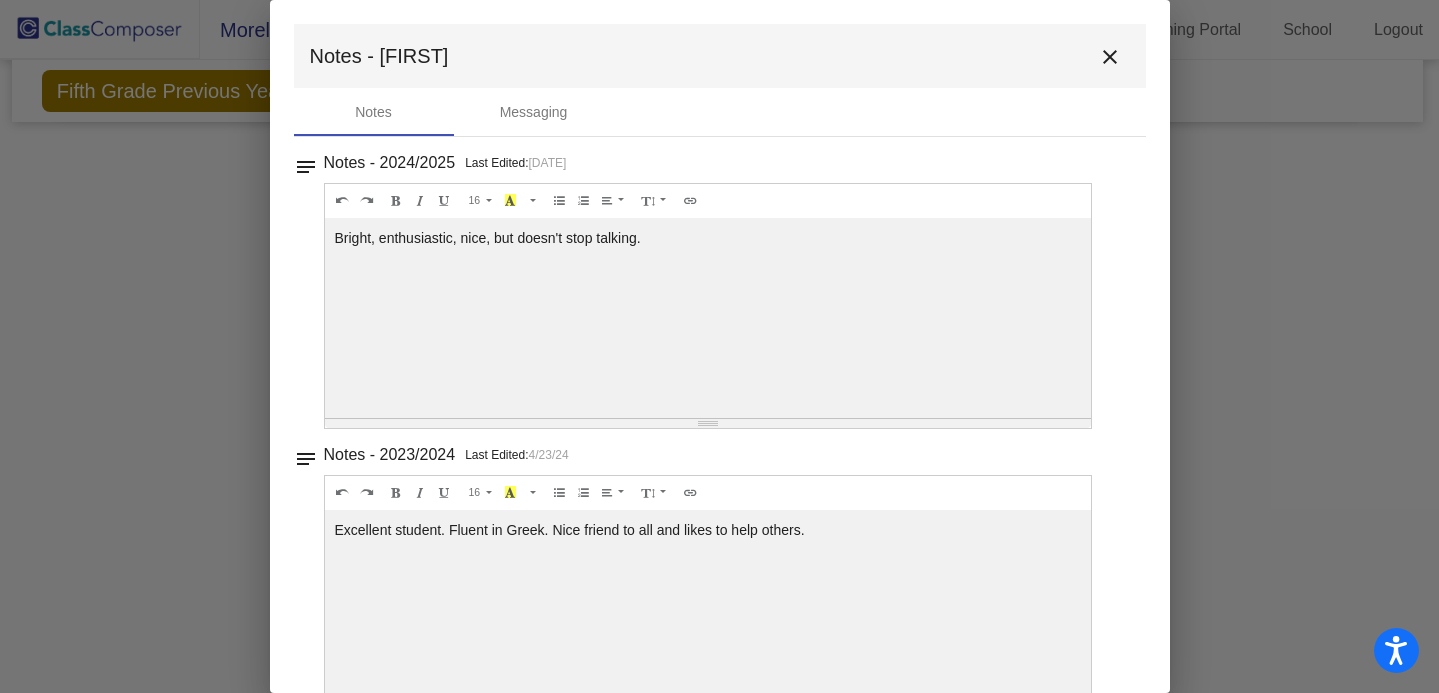 click on "close" at bounding box center [1110, 56] 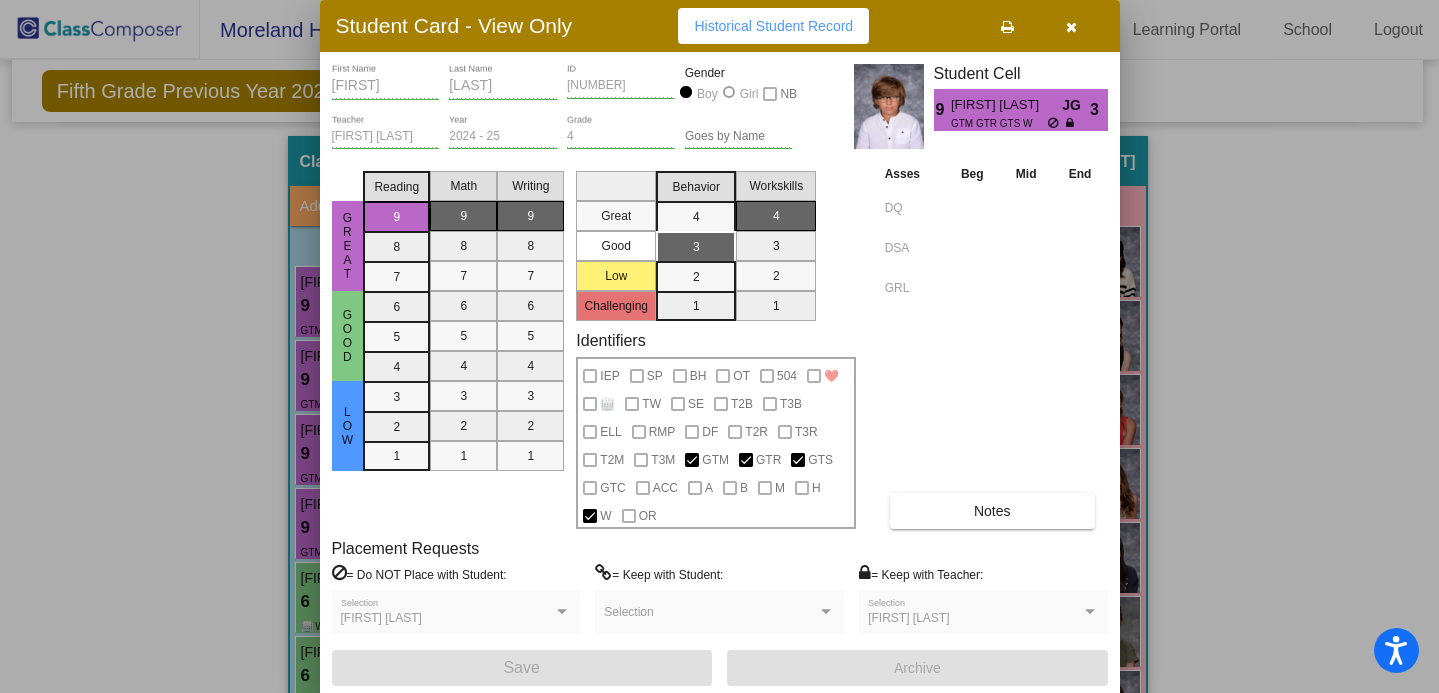 click at bounding box center [719, 346] 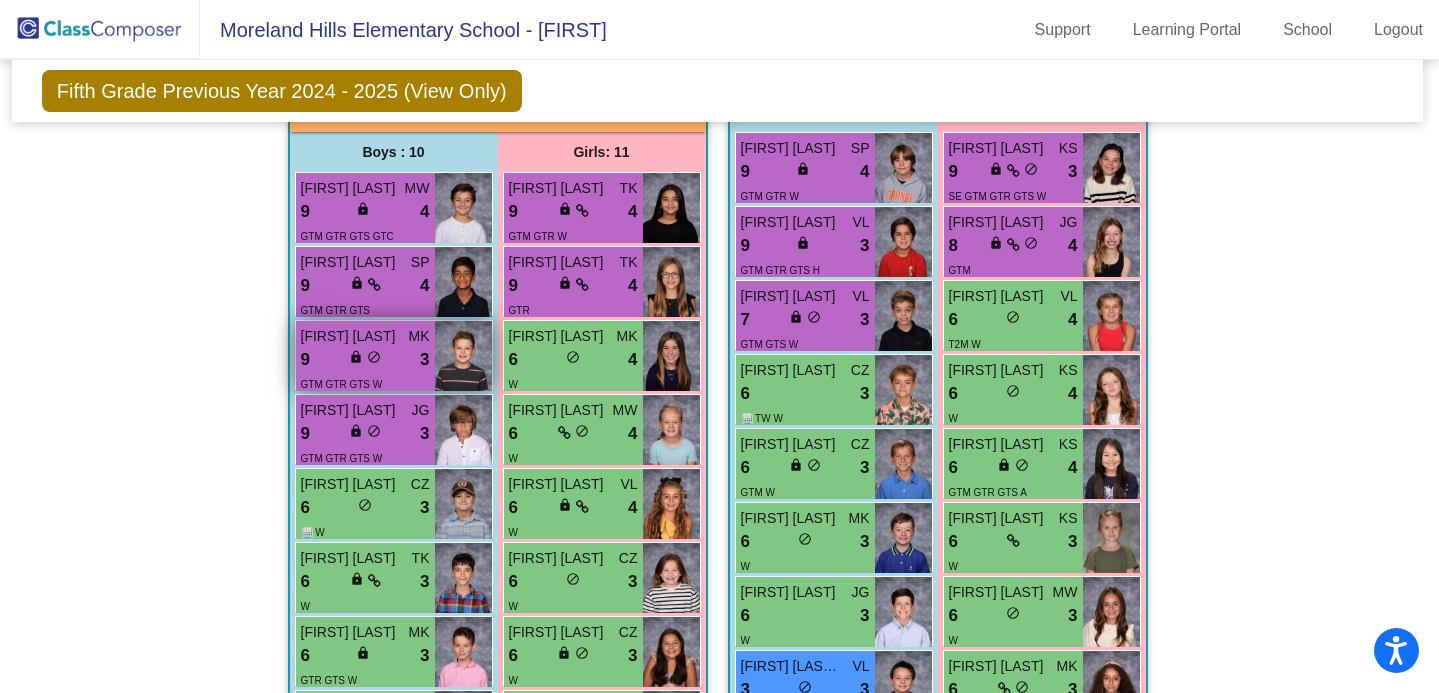 scroll, scrollTop: 2622, scrollLeft: 2, axis: both 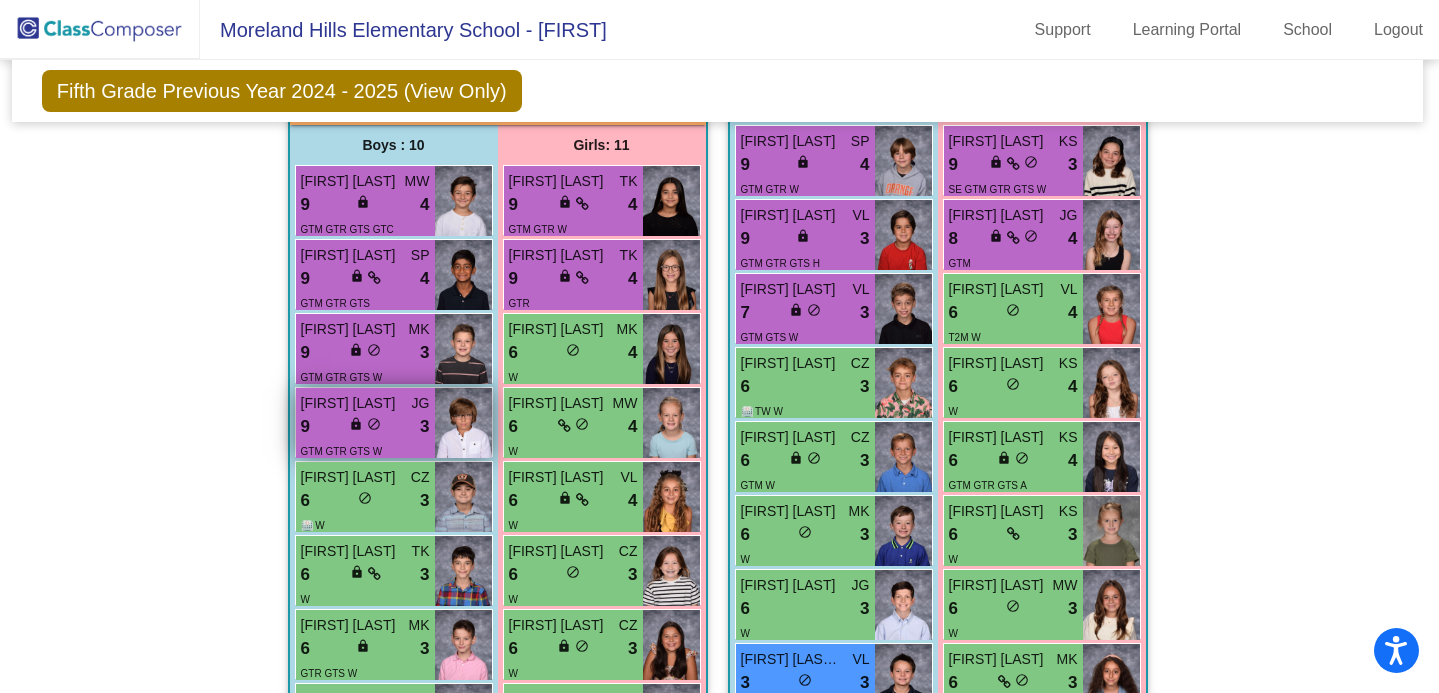 click on "do_not_disturb_alt" at bounding box center (374, 424) 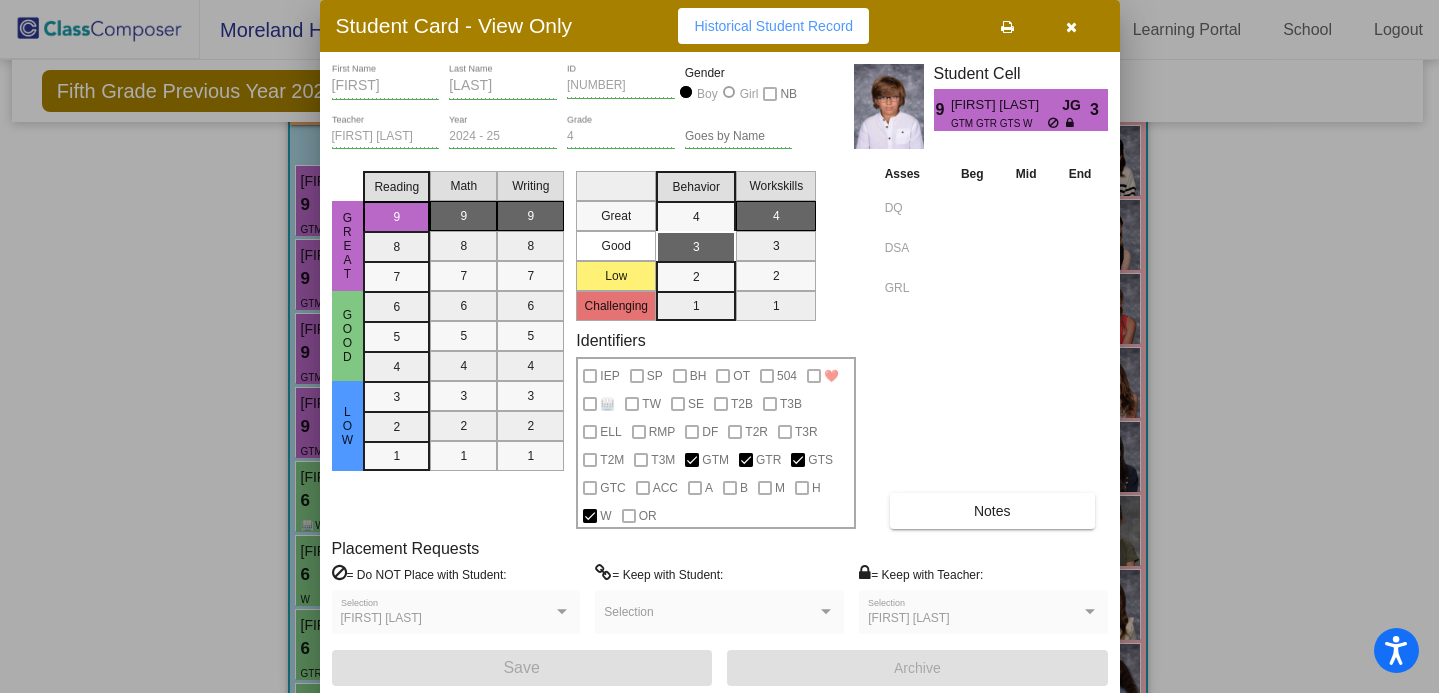 click on "[FIRST] First Name [LAST] Last Name [NUMBER] ID Gender   Boy   Girl   NB [FIRST] [LAST] Teacher [YEAR] - [YEAR] Year 4 Grade Goes by Name Student Cell 9 [FIRST] [LAST] JG GTM GTR GTS W 3  Great   Good   Low  Reading 9 8 7 6 5 4 3 2 1 Math 9 8 7 6 5 4 3 2 1 Writing 9 8 7 6 5 4 3 2 1 Great Good Low Challenging Behavior 4 3 2 1 Workskills 4 3 2 1 Identifiers   IEP   SP   BH   OT   504   ❤️   🏥   TW   SE   T2B   T3B   ELL   RMP   DF   T2R   T3R   T2M   T3M   GTM   GTR   GTS   GTC   ACC   A   B   M   H   W   OR Asses Beg Mid End DQ DSA GRL  Notes  Placement Requests  = Do NOT Place with Student: [FIRST] [LAST] Selection  = Keep with Student:   Selection  = Keep with Teacher: [FIRST] [LAST] Selection  Save   Archive" at bounding box center [720, 375] 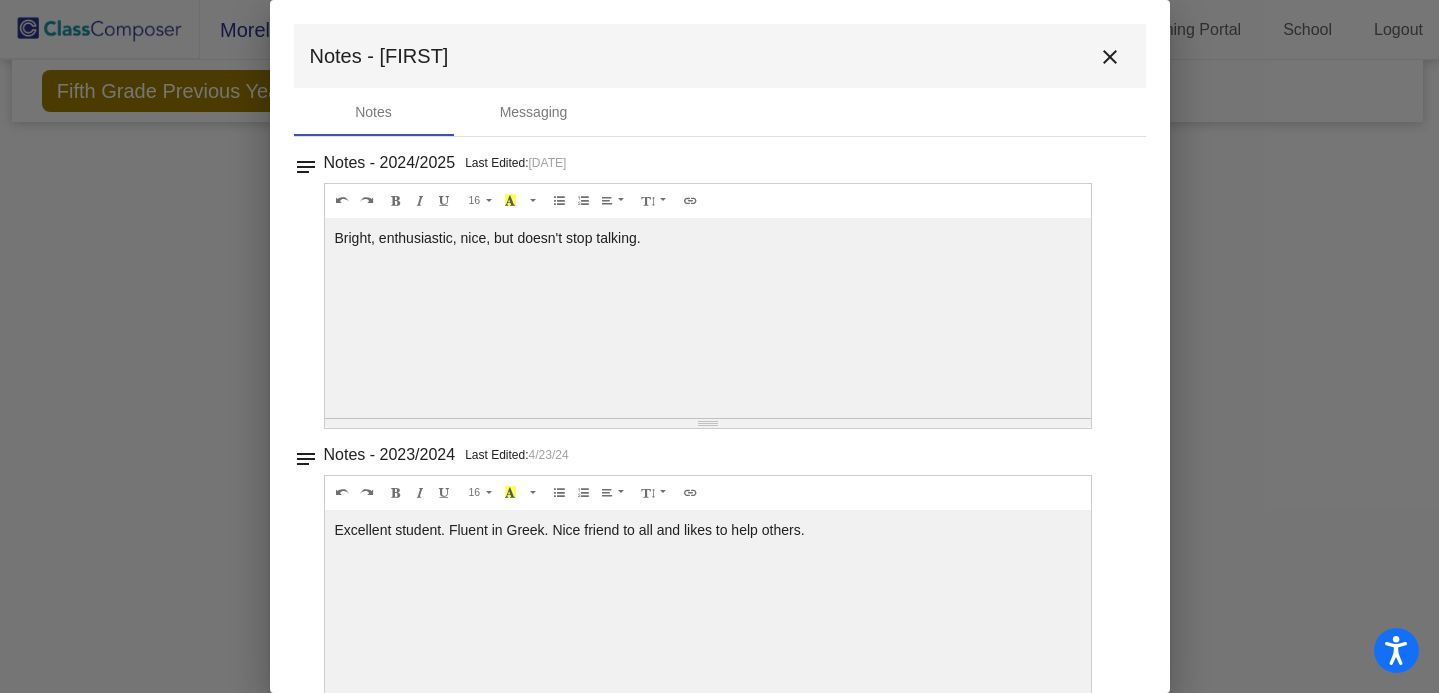 click on "close" at bounding box center (1110, 57) 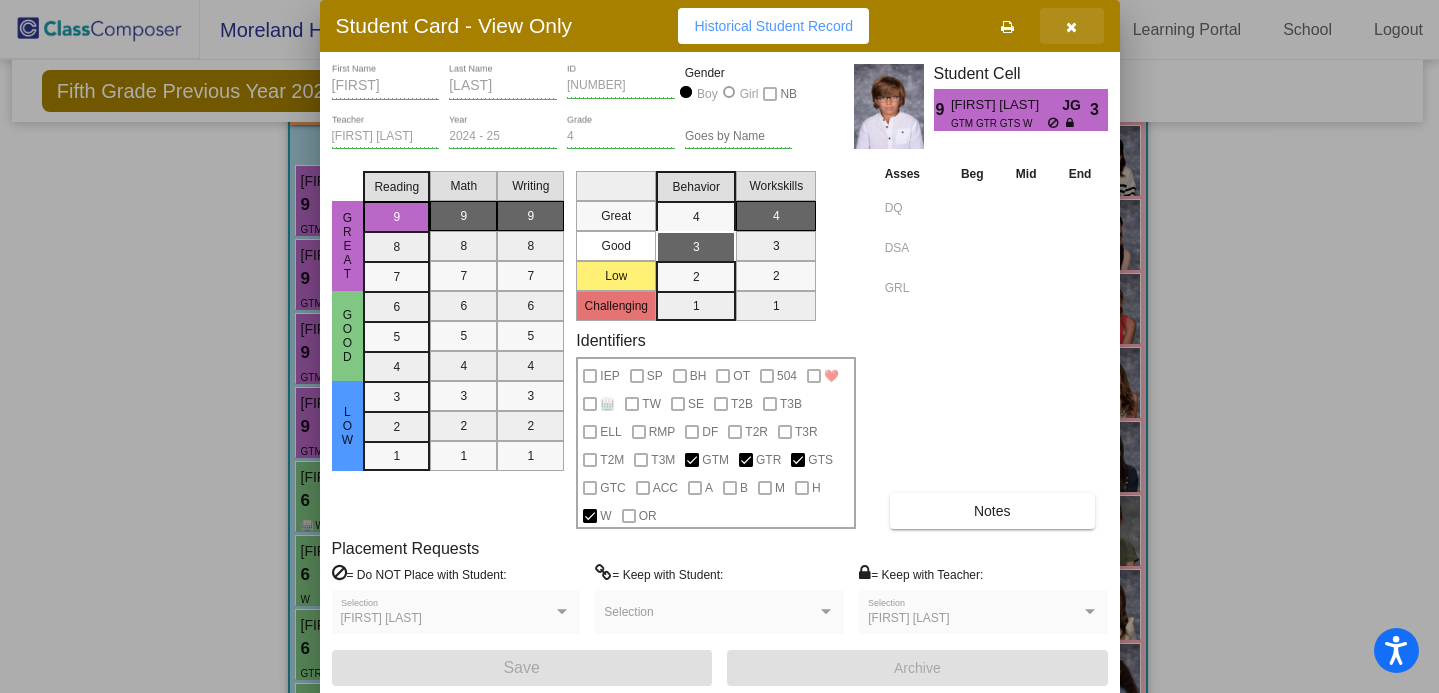 click at bounding box center (1072, 26) 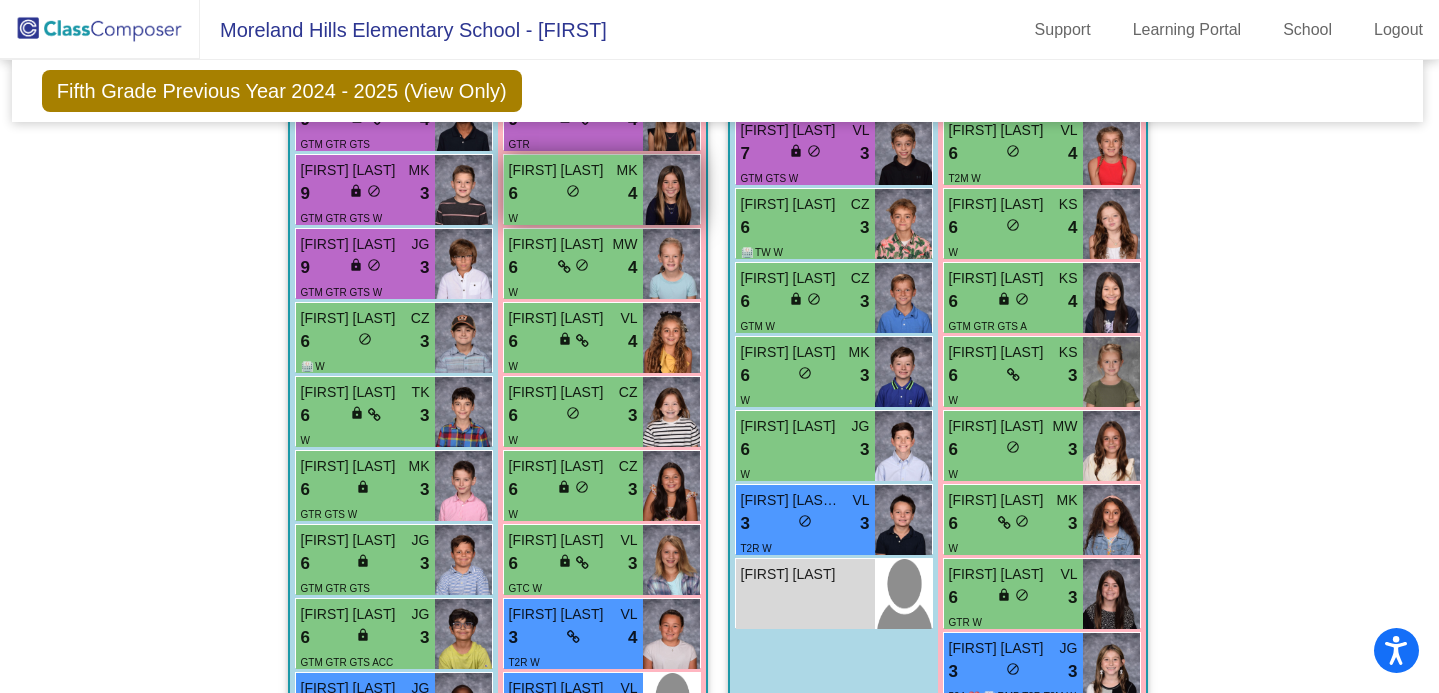 scroll, scrollTop: 2801, scrollLeft: 2, axis: both 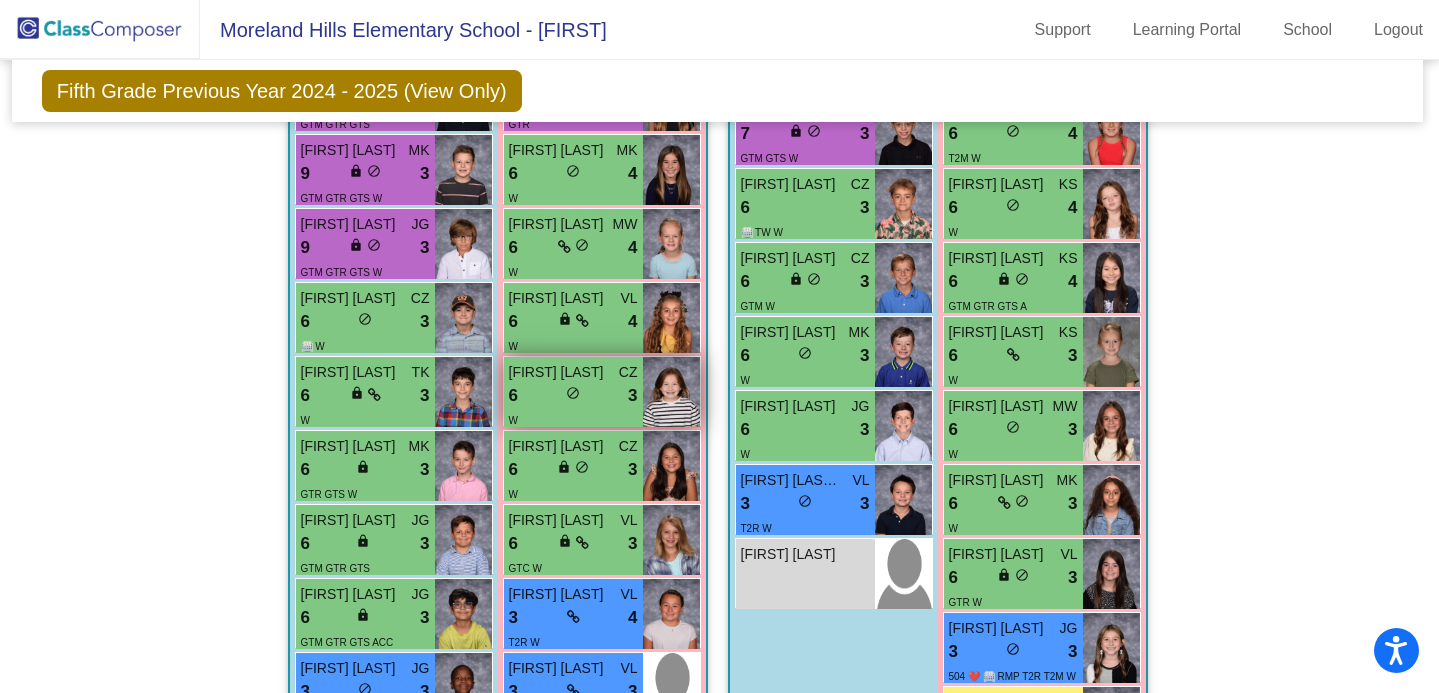 click on "[FIRST] [LAST]" at bounding box center [559, 372] 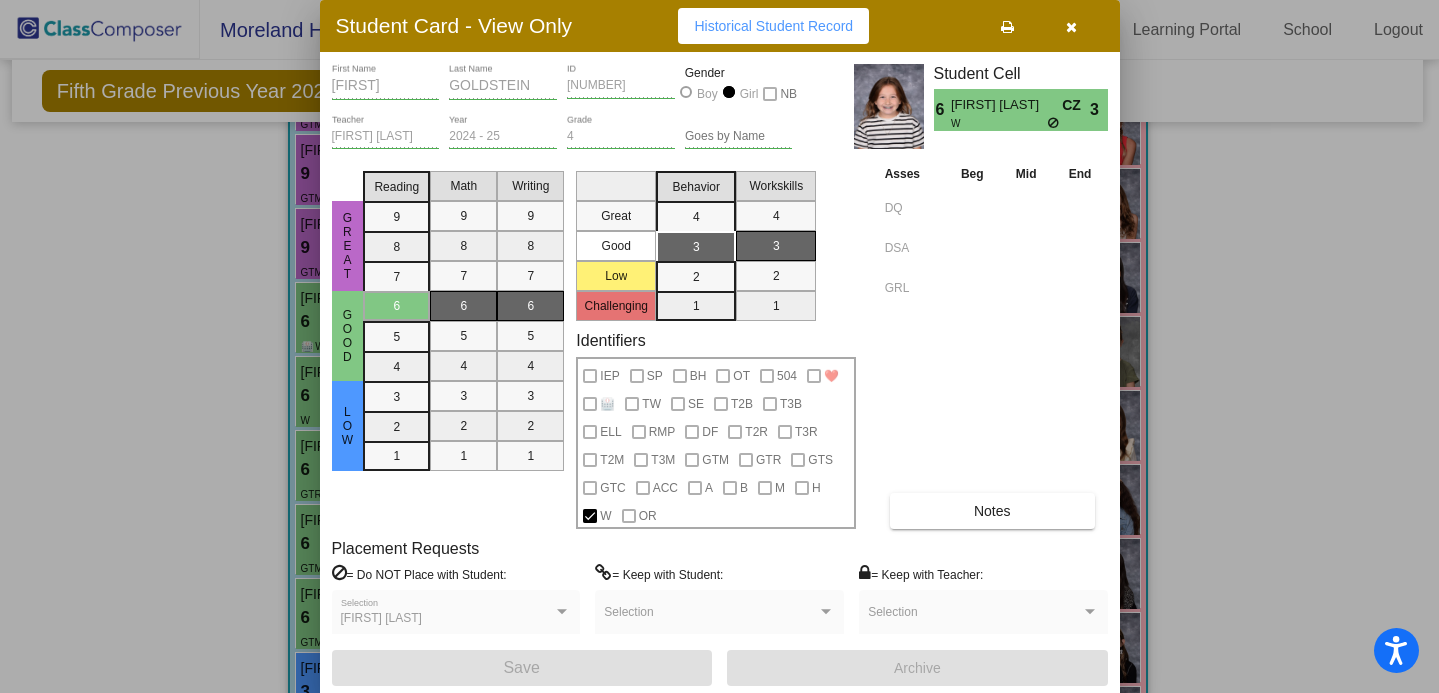 click on "Notes" at bounding box center (992, 511) 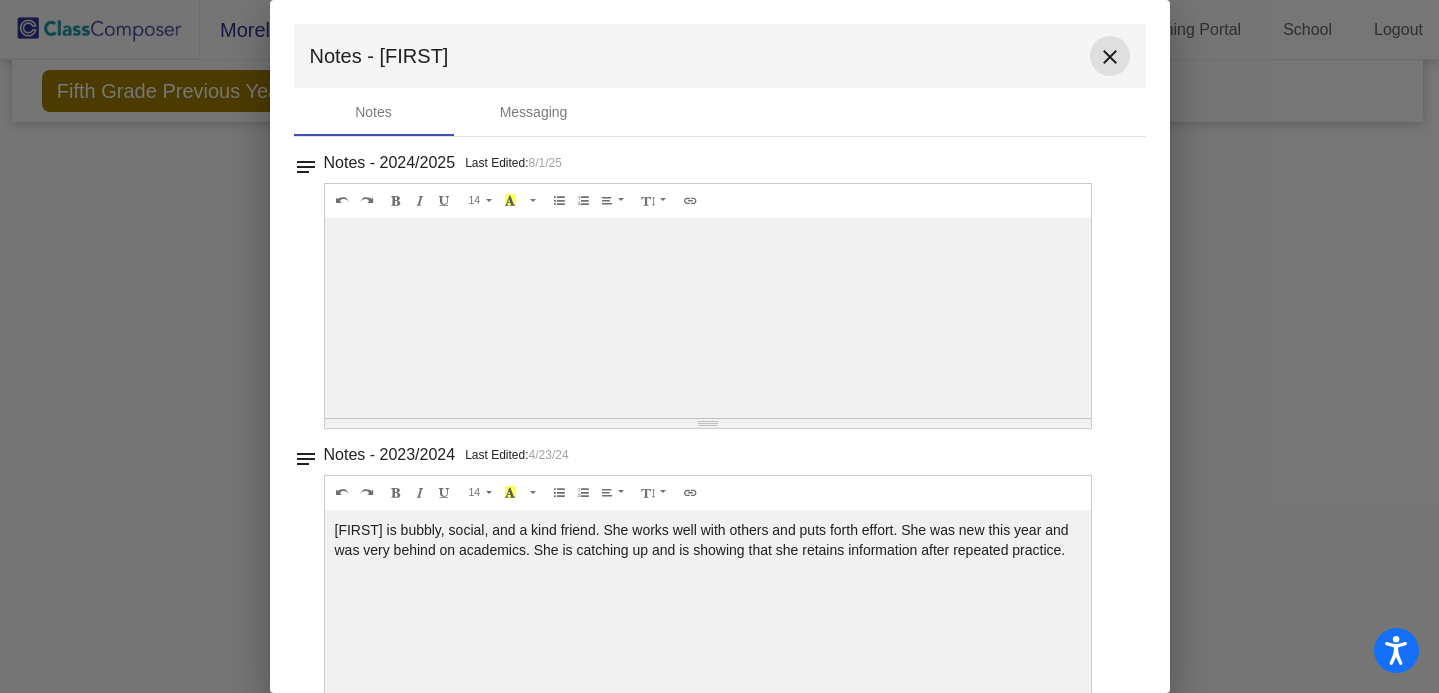 click on "close" at bounding box center (1110, 57) 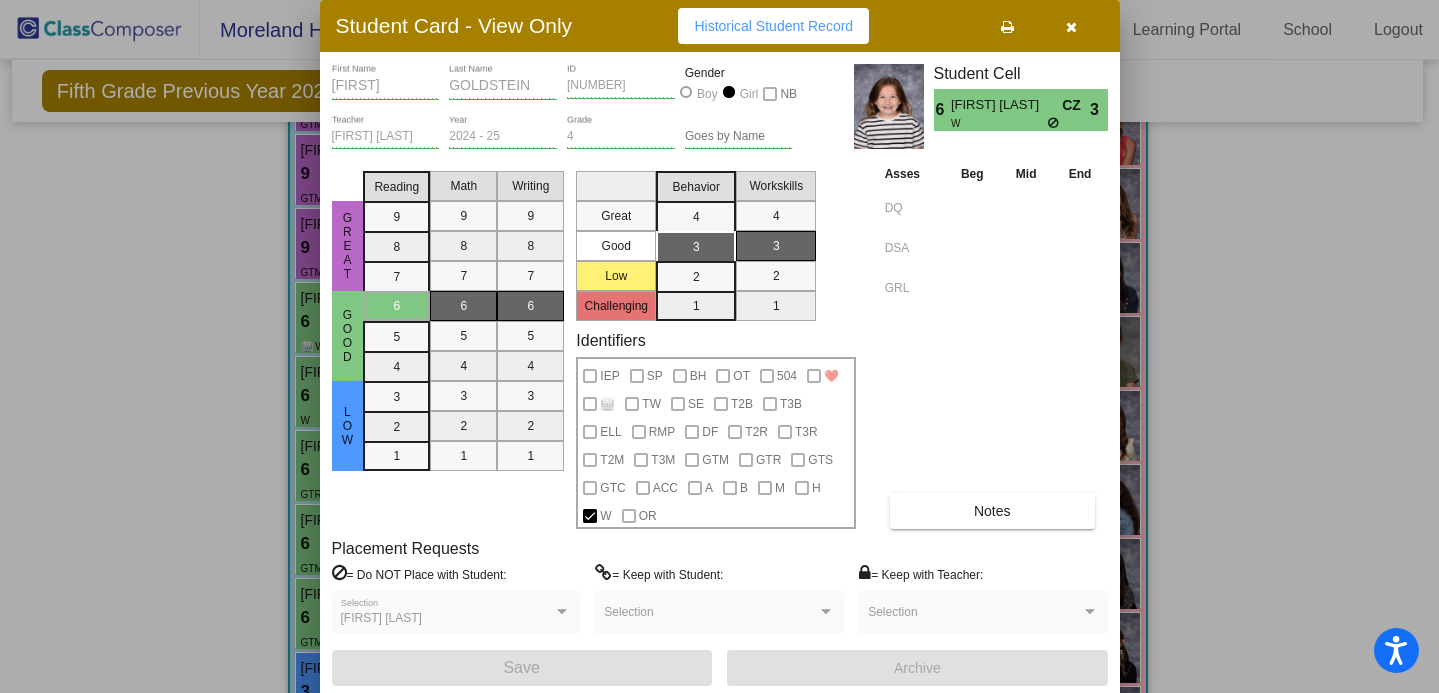 click at bounding box center (1072, 26) 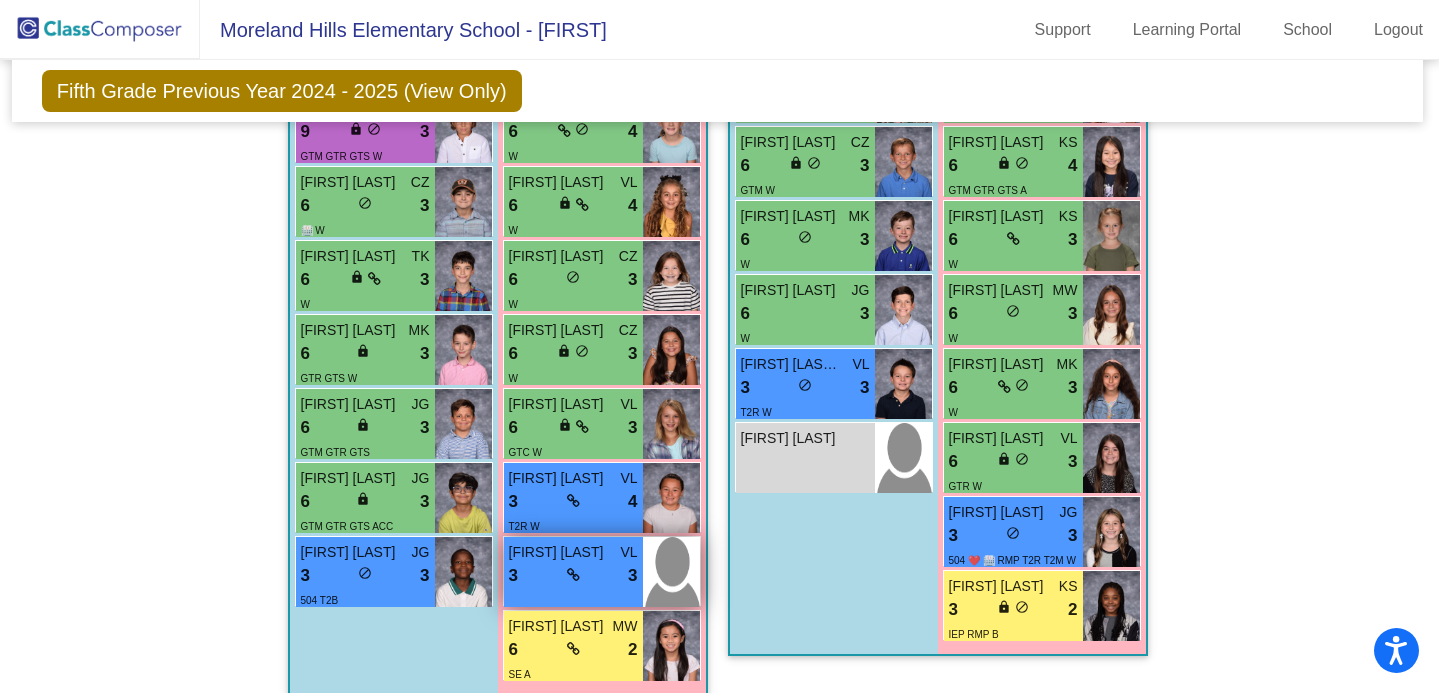 scroll, scrollTop: 2949, scrollLeft: 2, axis: both 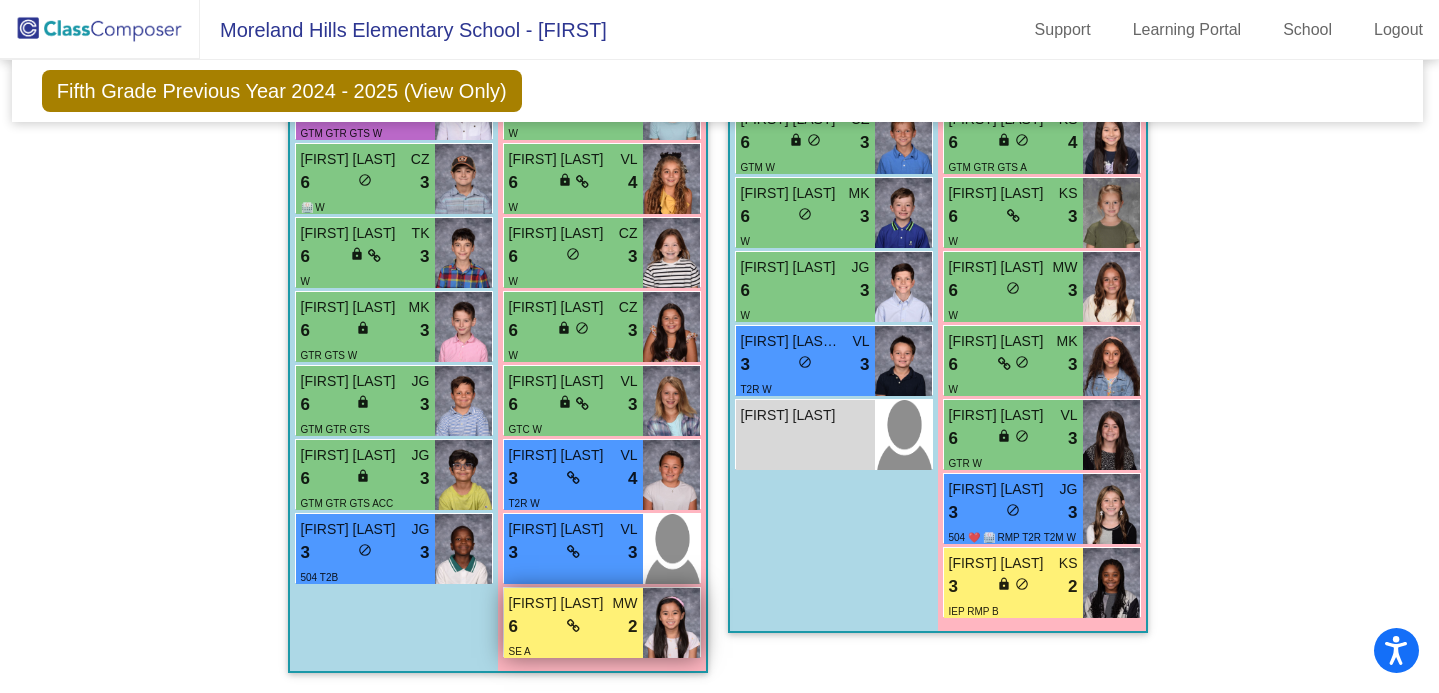 click on "6 lock do_not_disturb_alt 2" at bounding box center (573, 627) 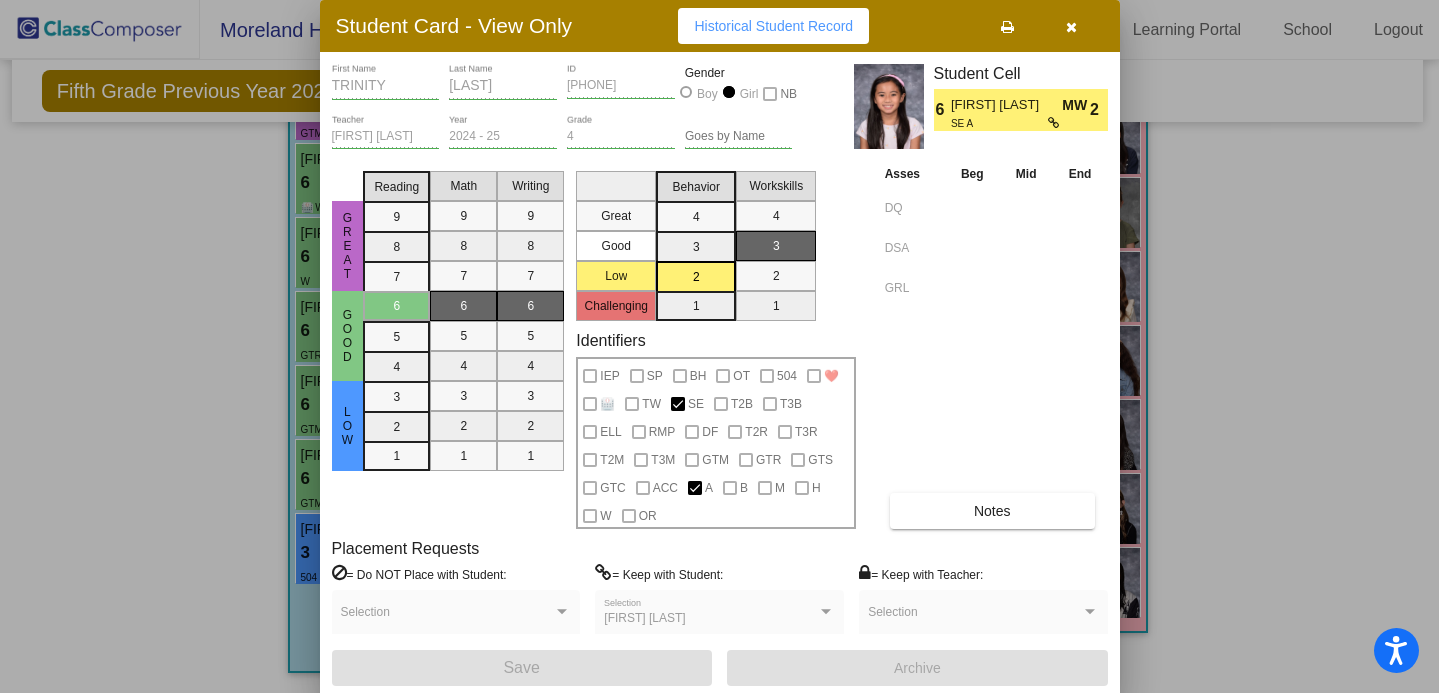 click on "Notes" at bounding box center (992, 511) 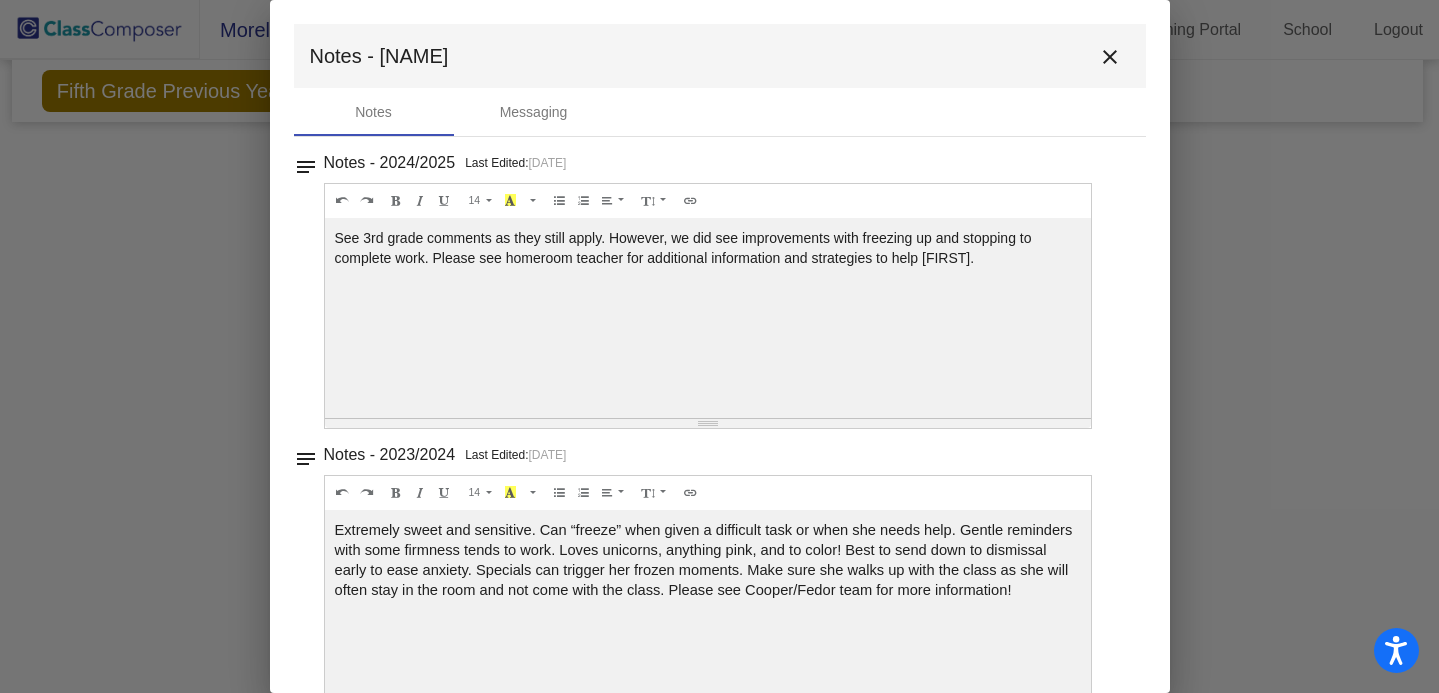 click on "close" at bounding box center [1110, 56] 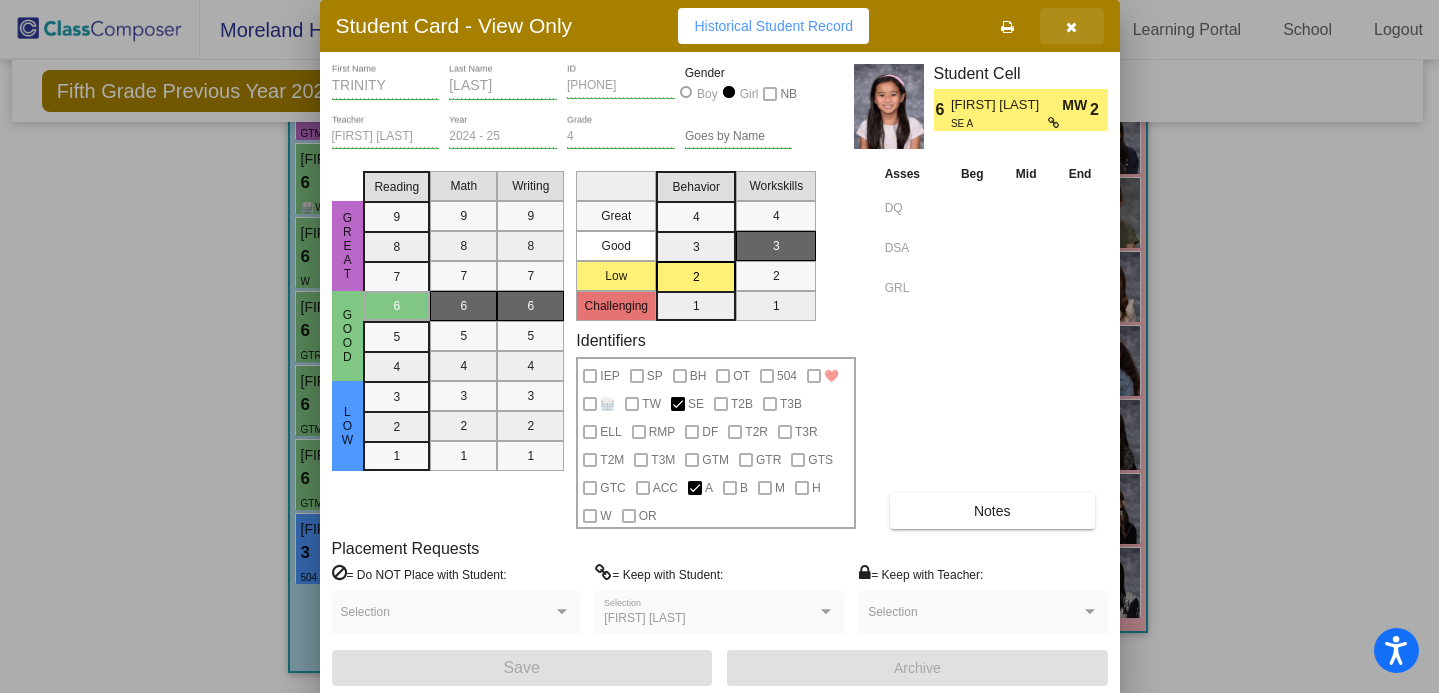 click at bounding box center [1072, 26] 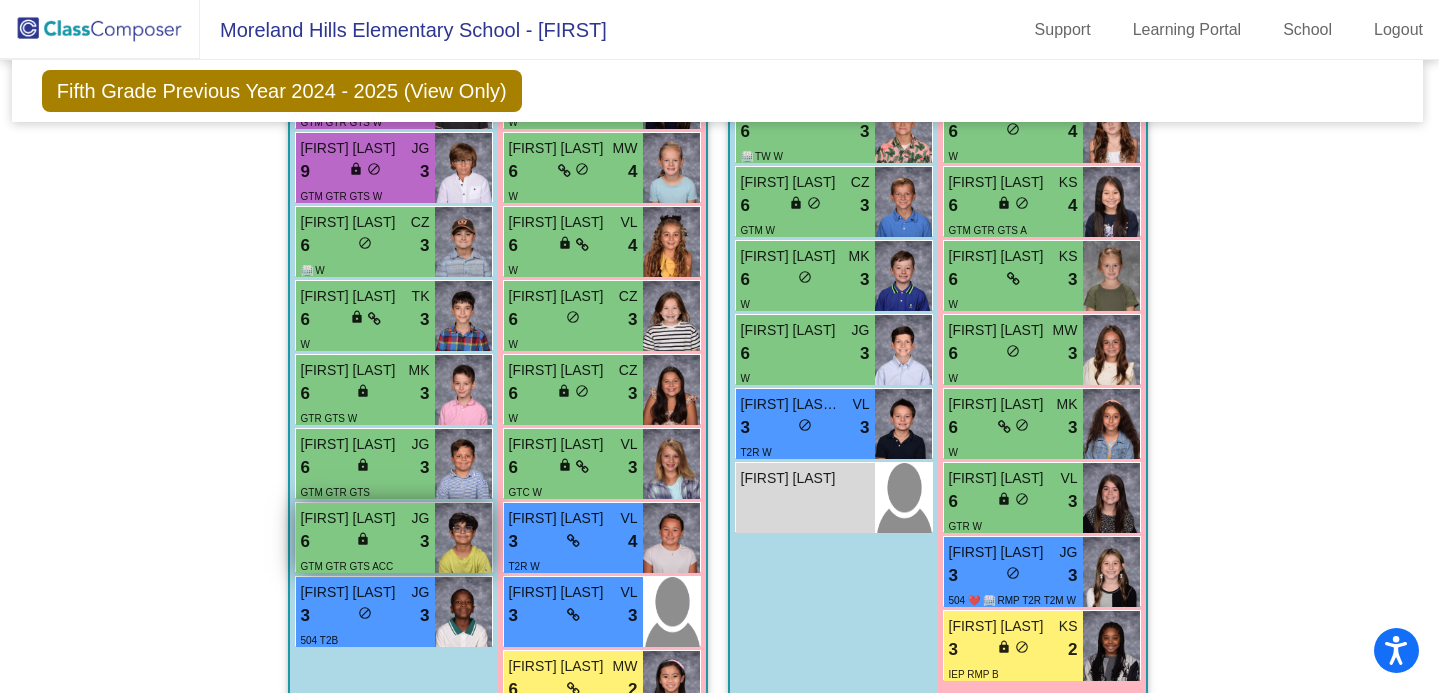 scroll, scrollTop: 2876, scrollLeft: 2, axis: both 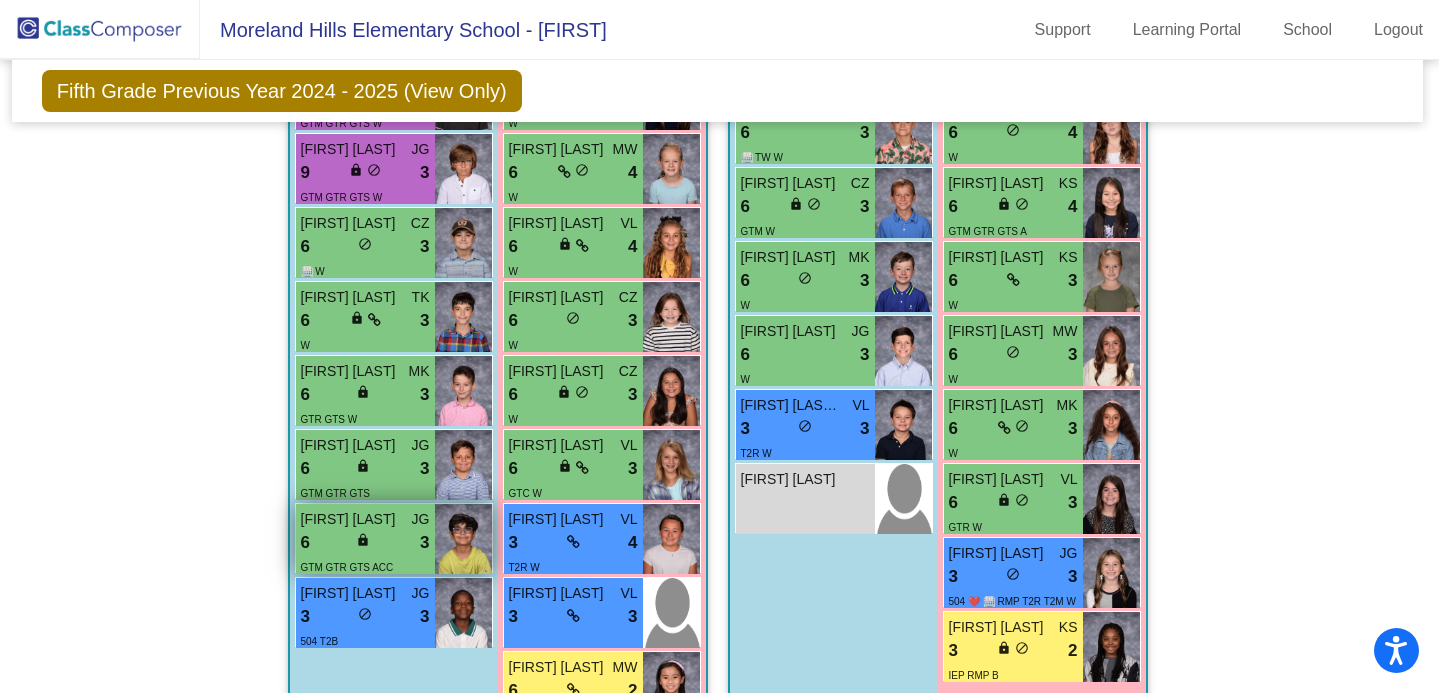 click at bounding box center (463, 465) 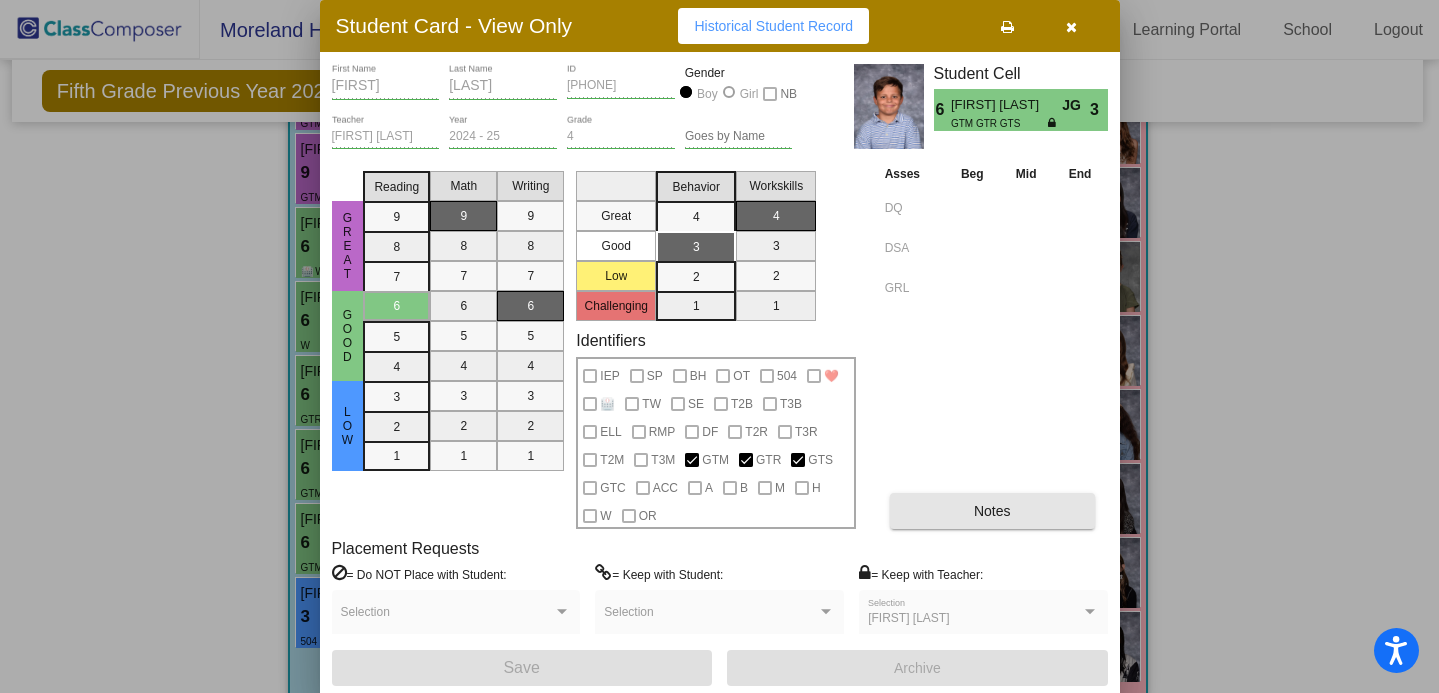 click on "Notes" at bounding box center (992, 511) 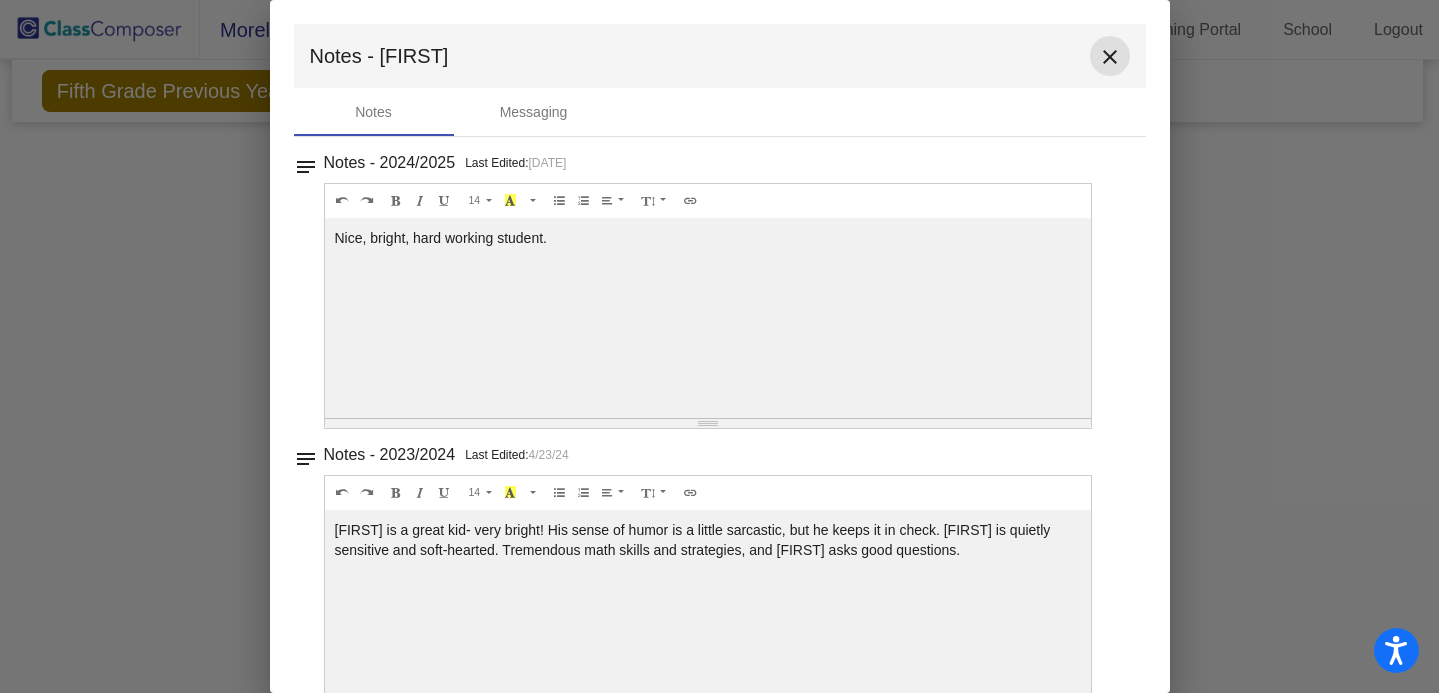 click on "close" at bounding box center [1110, 57] 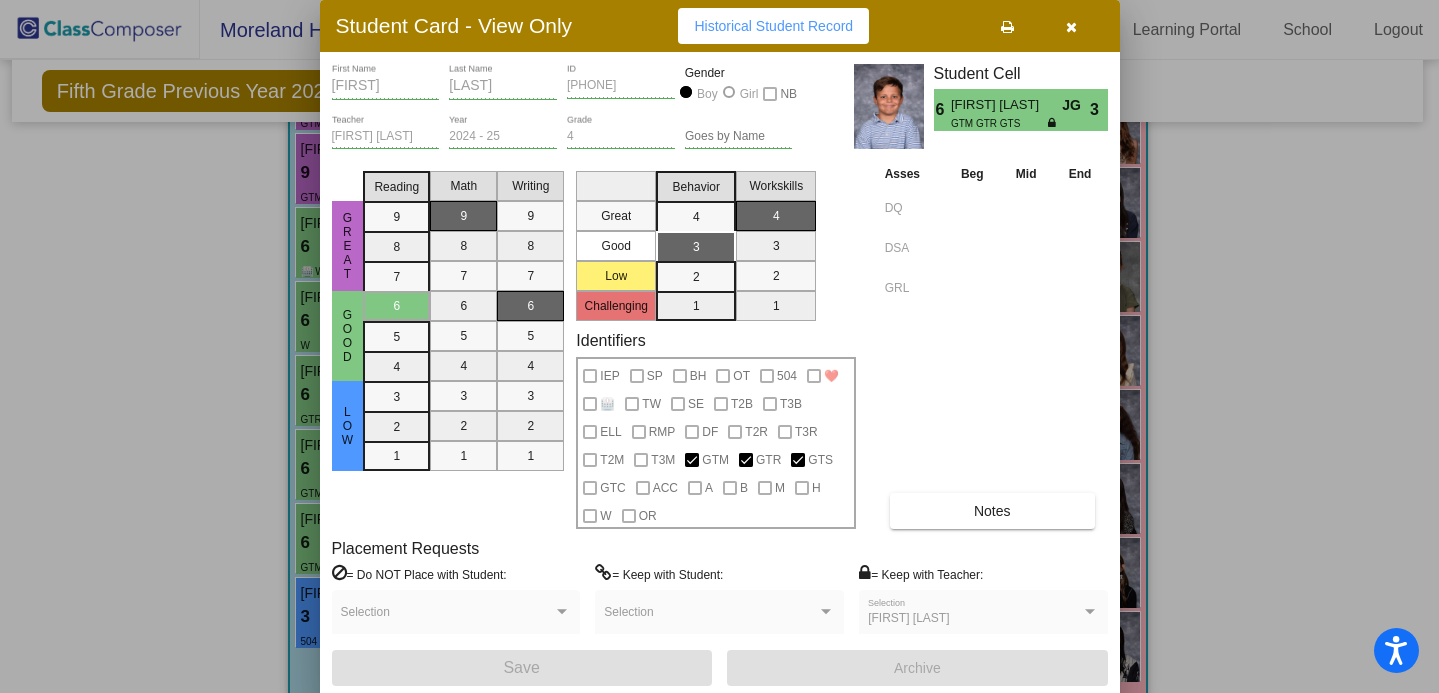 click at bounding box center [1071, 27] 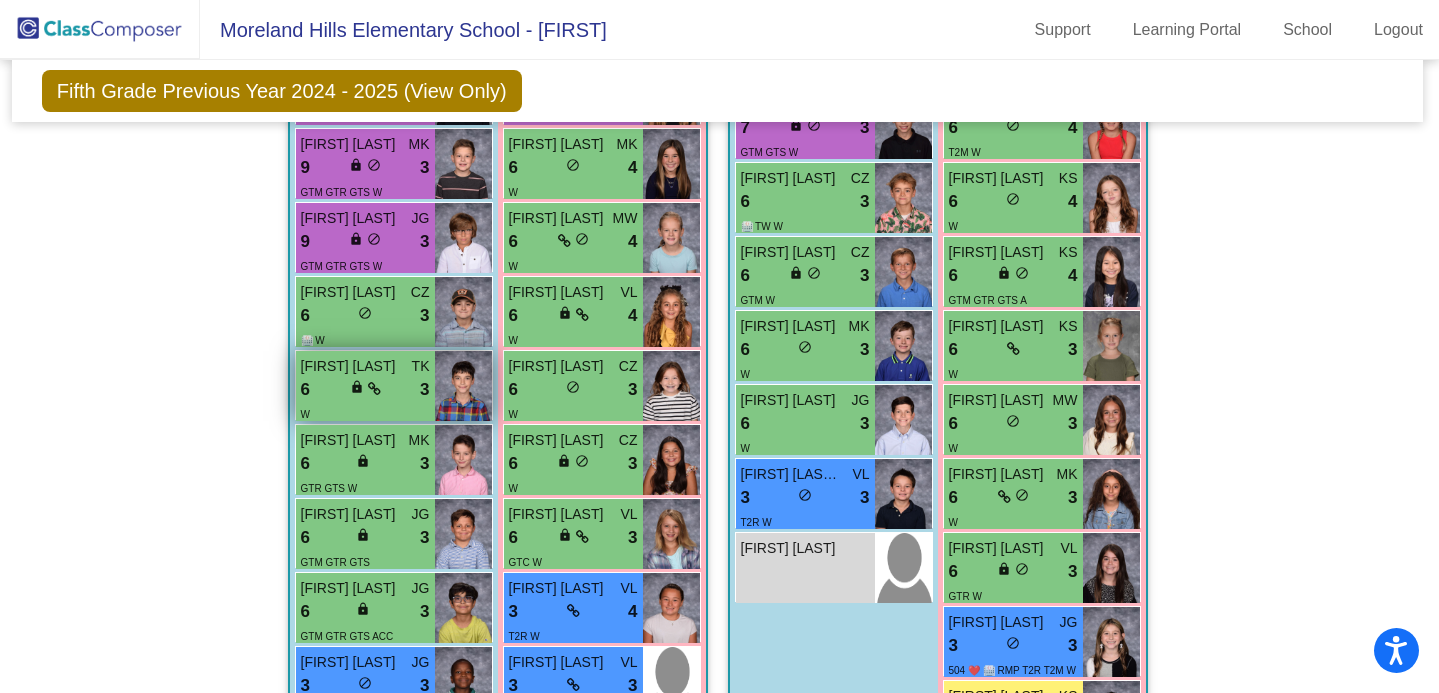scroll, scrollTop: 2783, scrollLeft: 2, axis: both 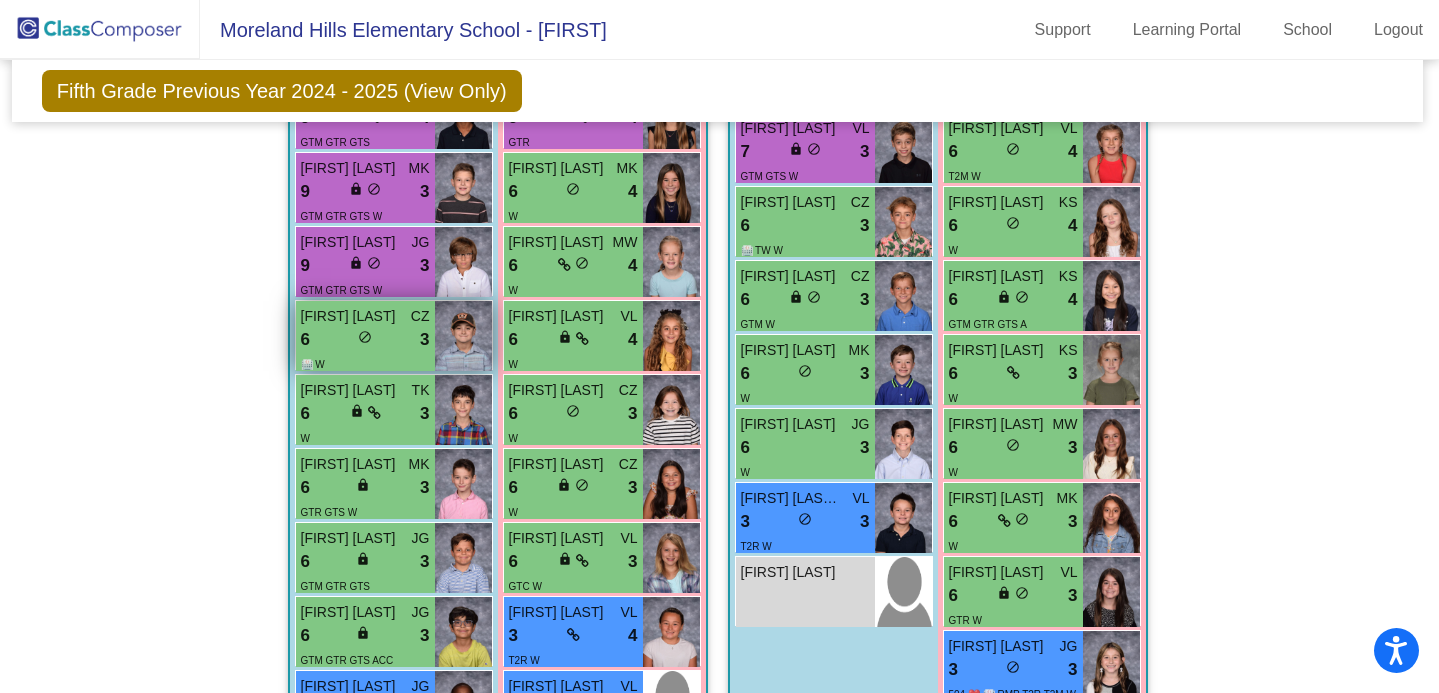 click on "6 lock do_not_disturb_alt 3" at bounding box center (365, 340) 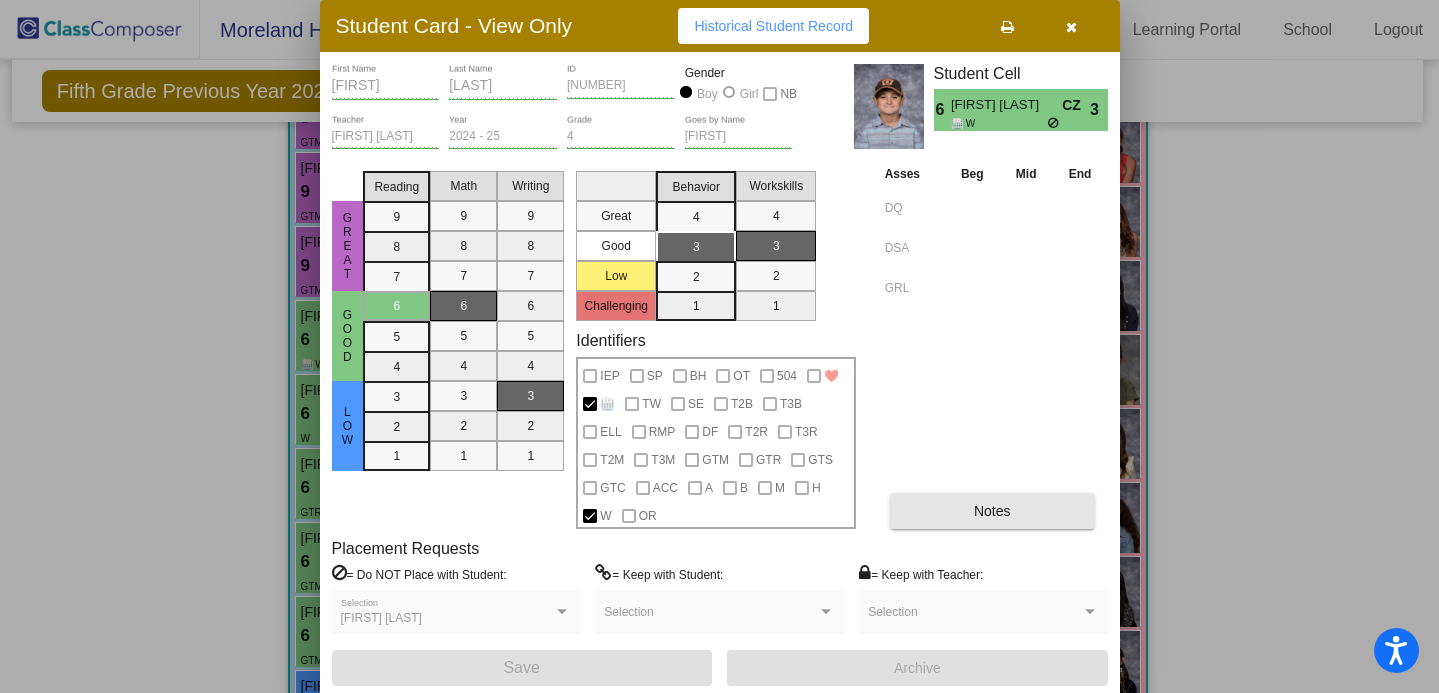 click on "Notes" at bounding box center (992, 511) 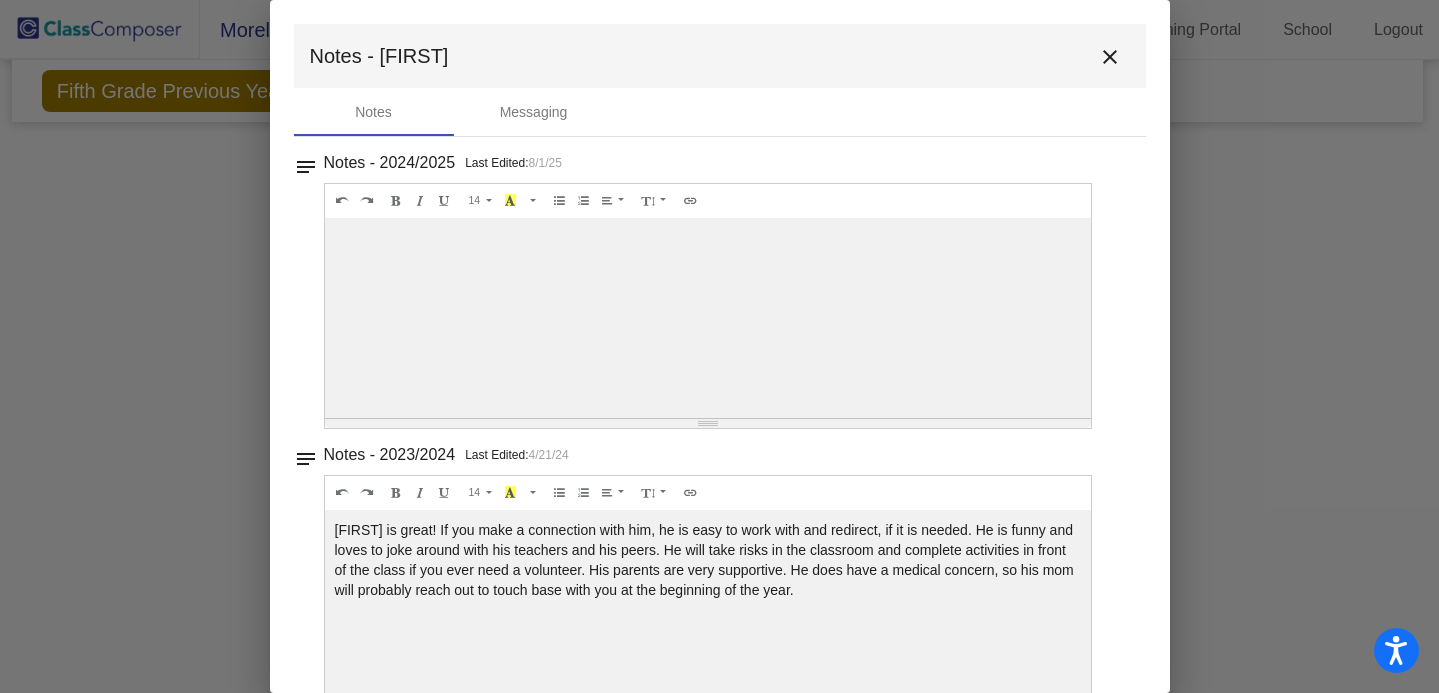 click at bounding box center [719, 346] 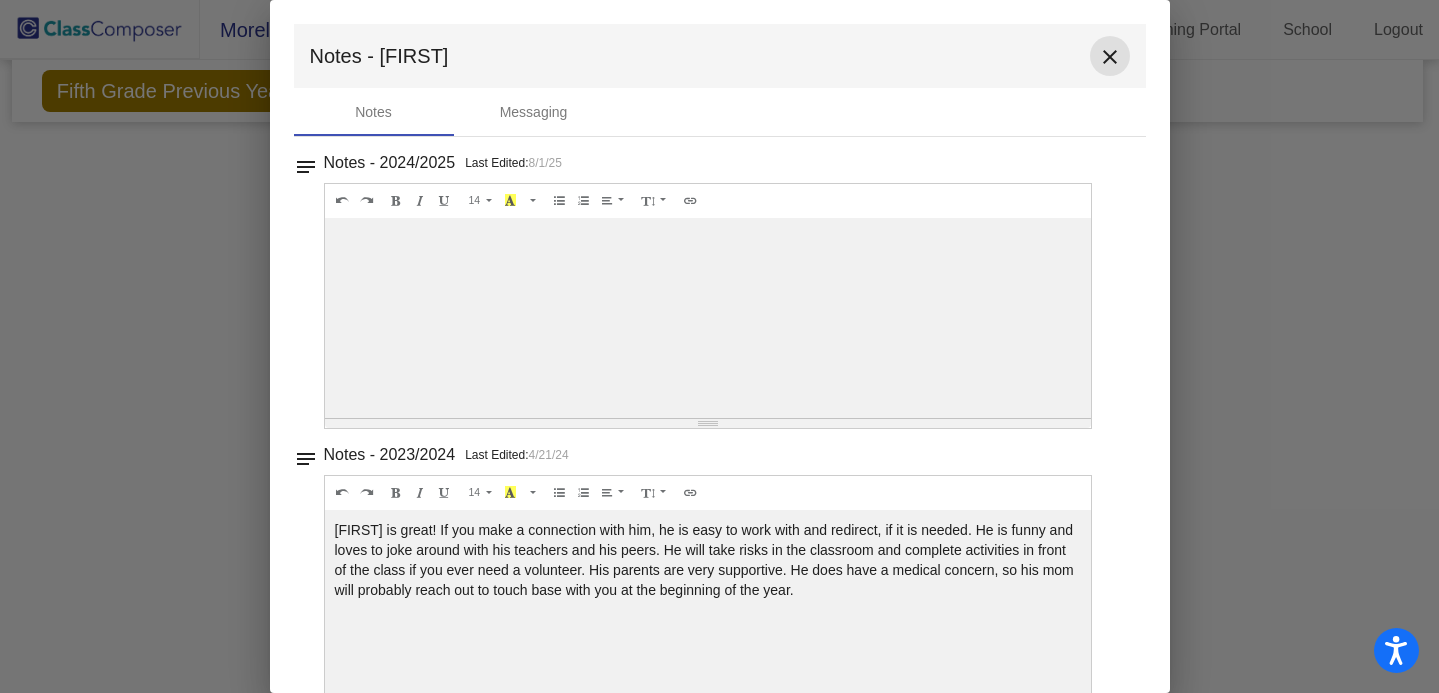click on "close" at bounding box center [1110, 57] 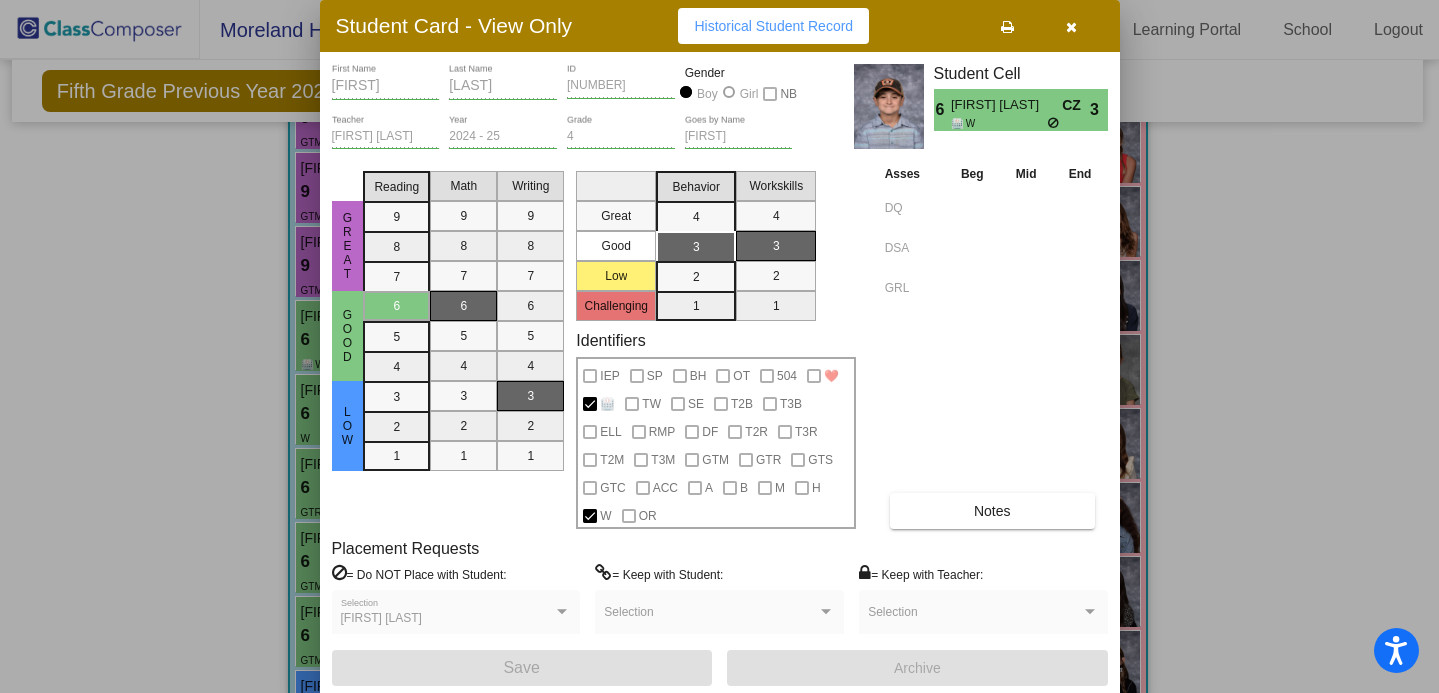 click on "Student Cell" at bounding box center [1021, 73] 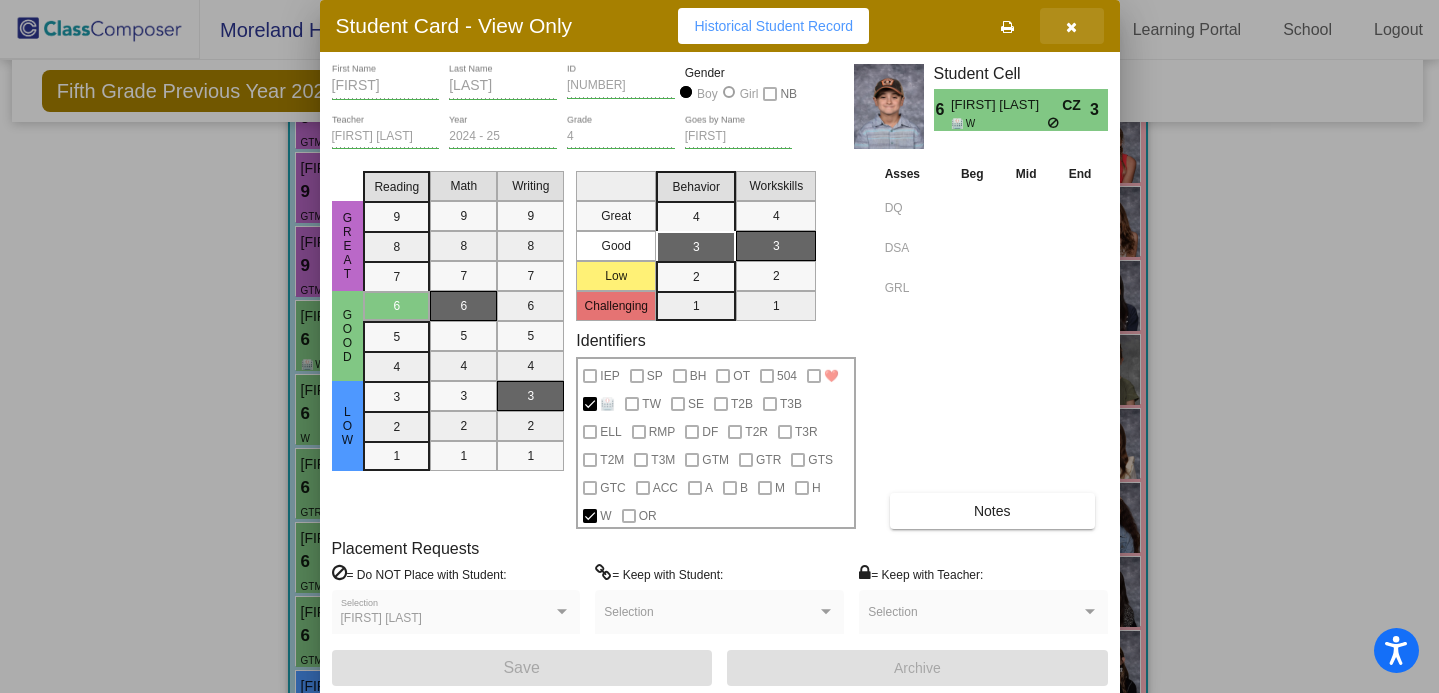 click at bounding box center [1072, 26] 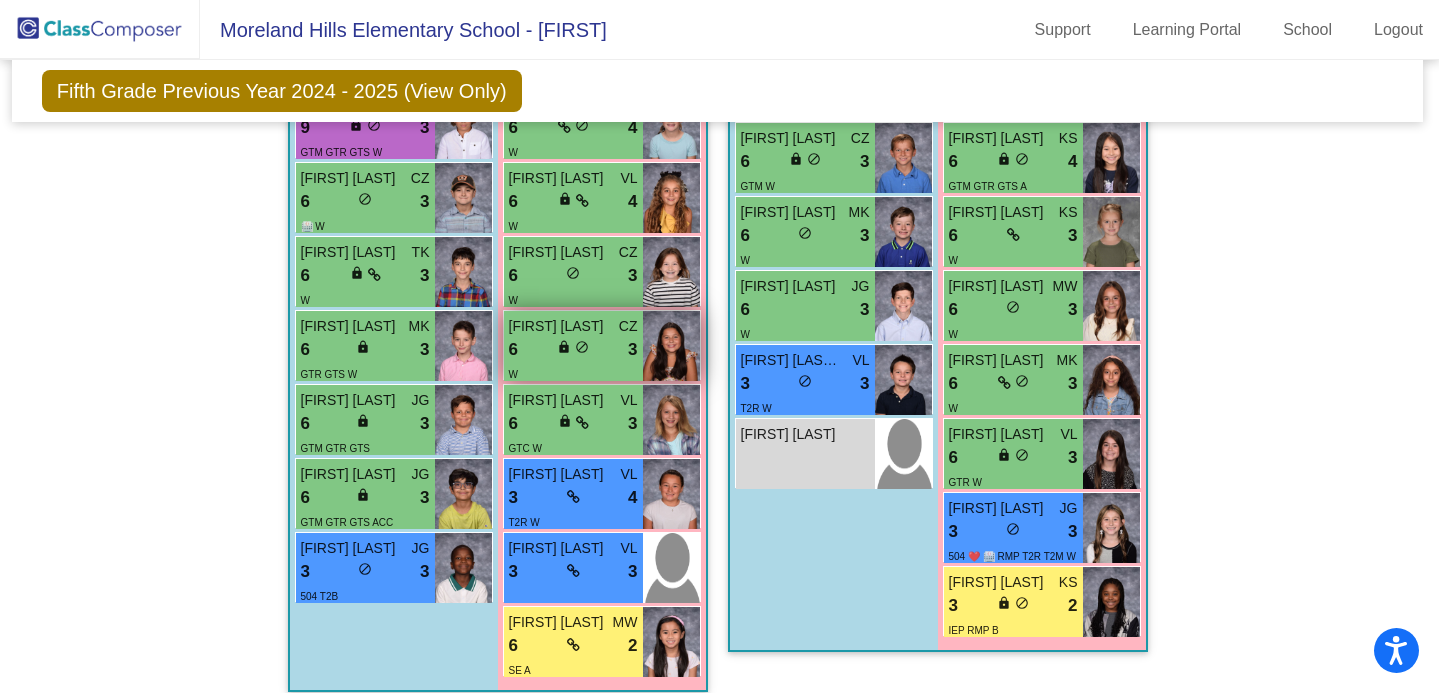 scroll, scrollTop: 2949, scrollLeft: 2, axis: both 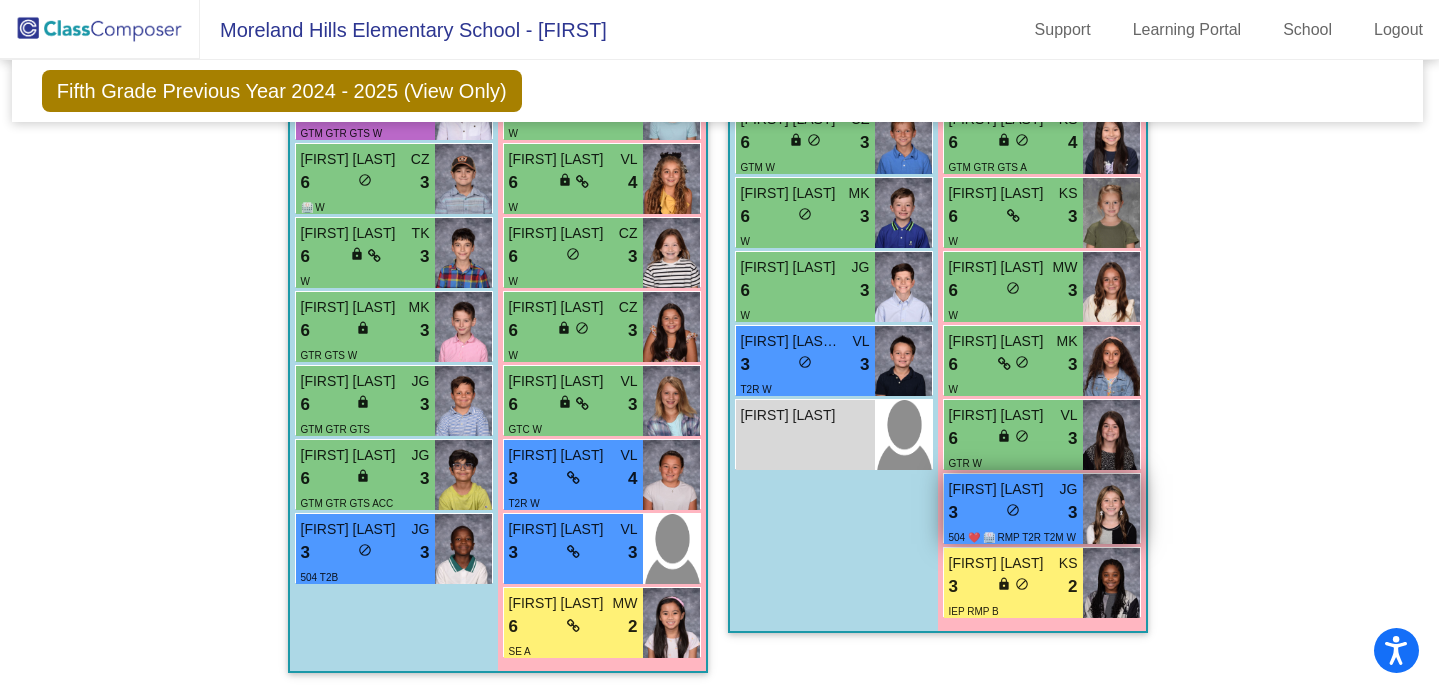 click on "504 ❤️ 🏥 RMP T2R T2M W" at bounding box center (1012, 537) 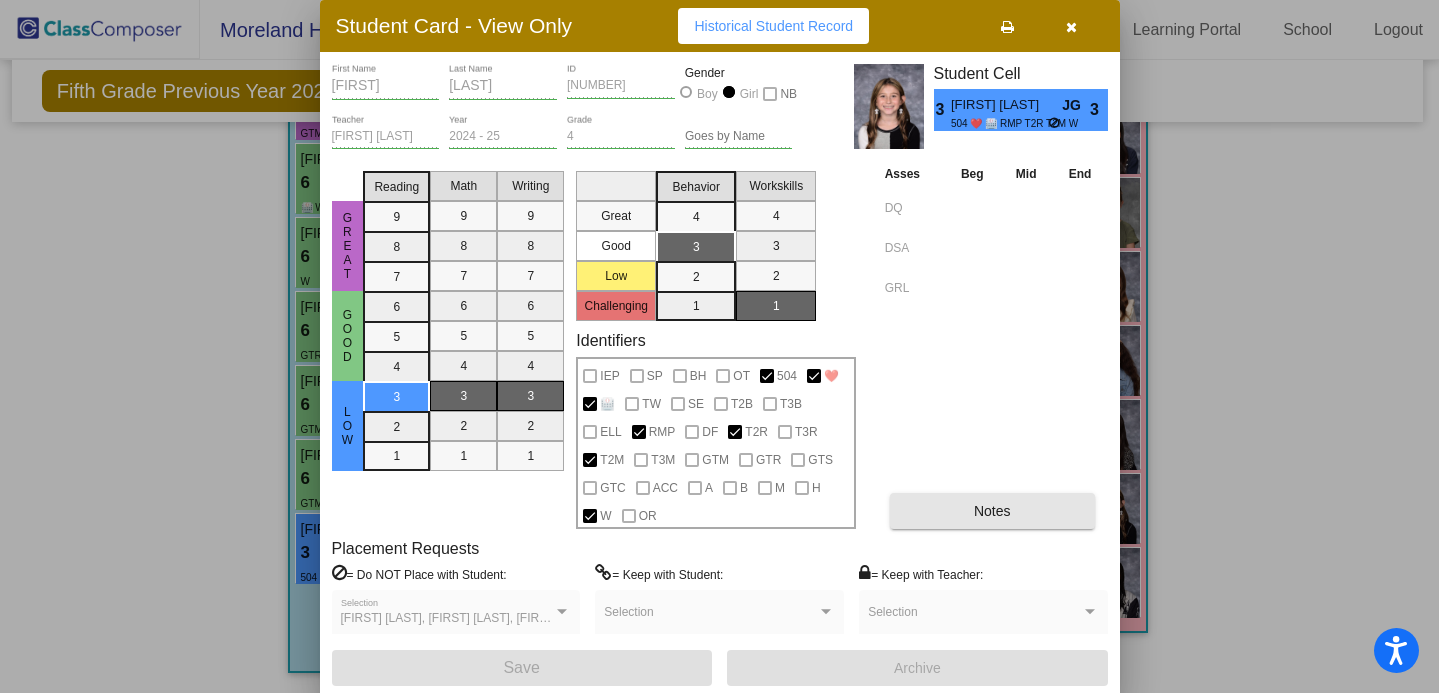 click on "Notes" at bounding box center (992, 511) 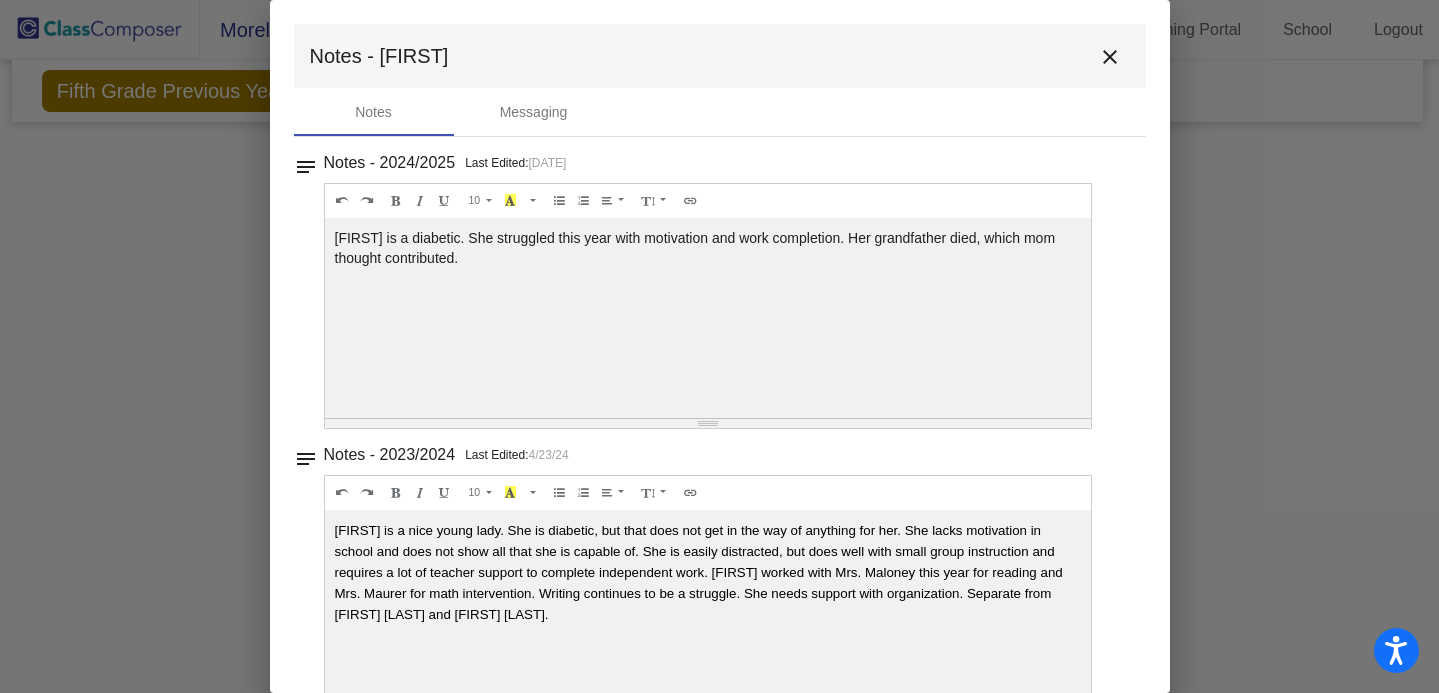 click on "close" at bounding box center [1110, 57] 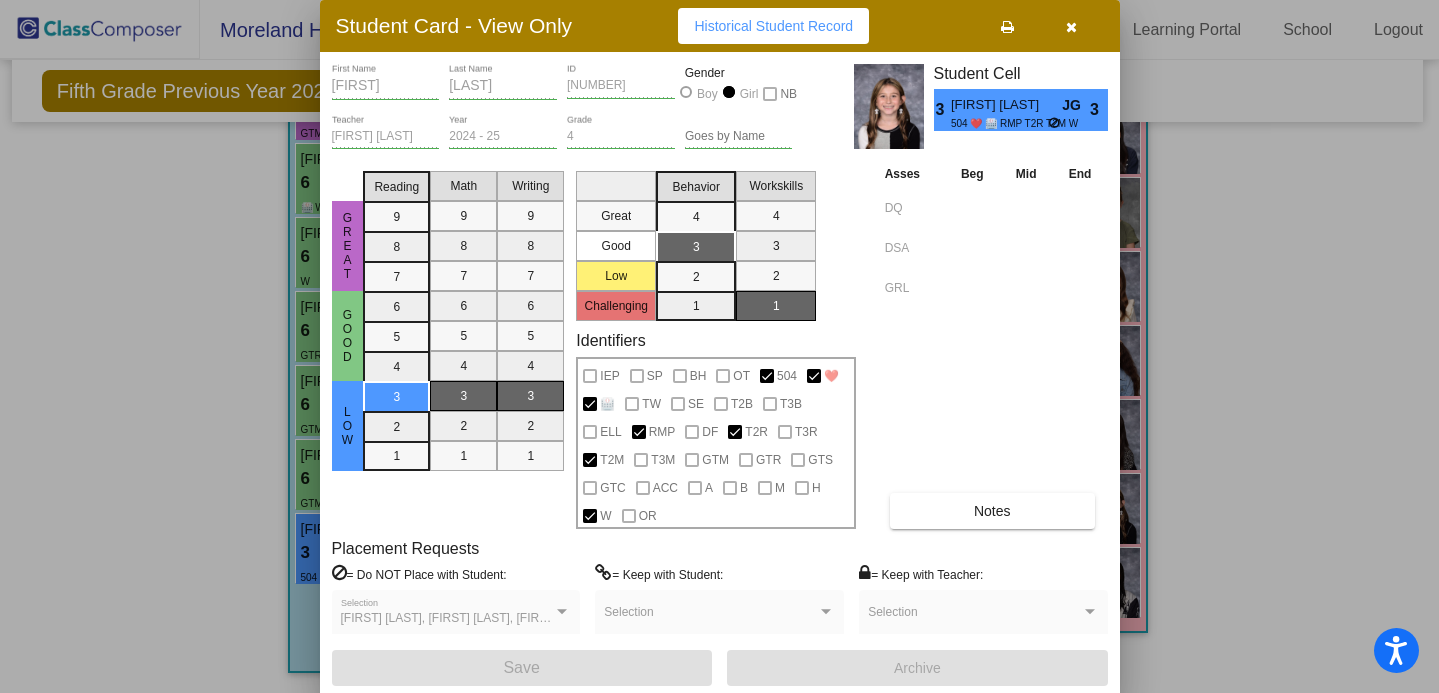 click at bounding box center (1072, 26) 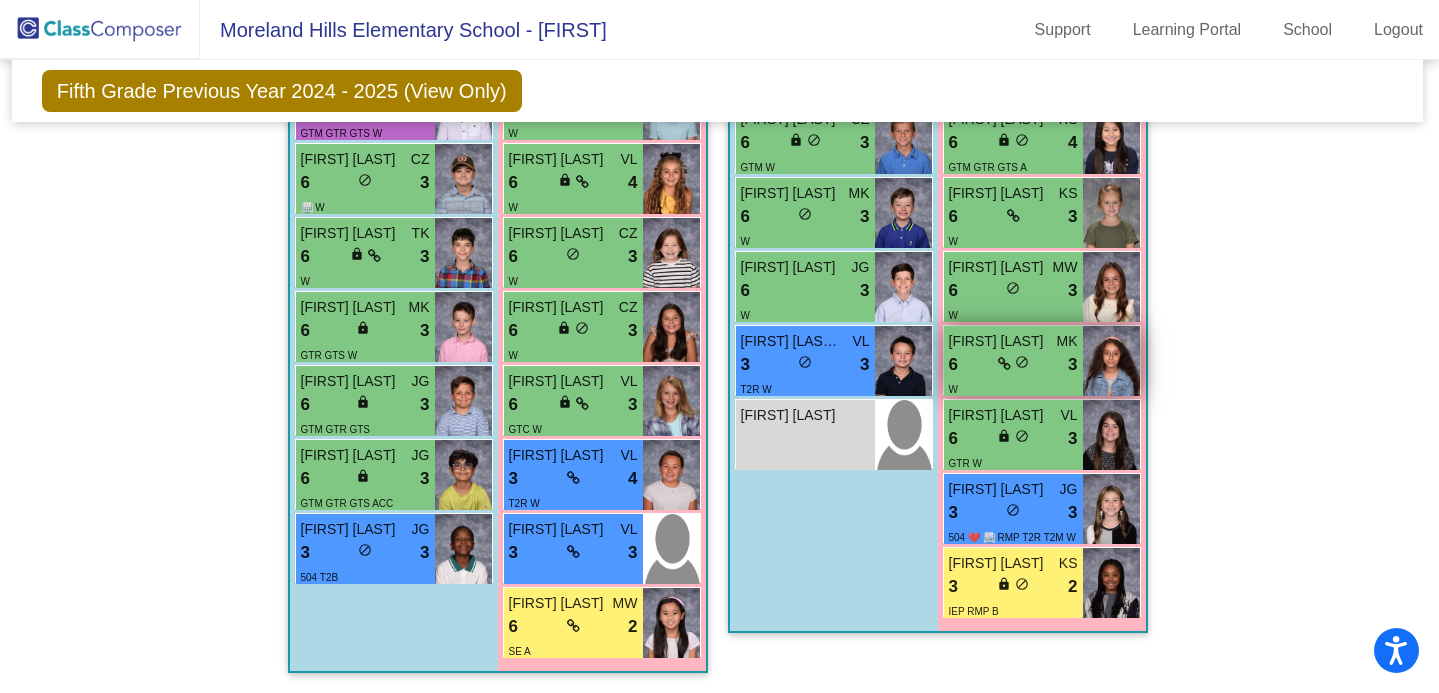 scroll, scrollTop: 2872, scrollLeft: 2, axis: both 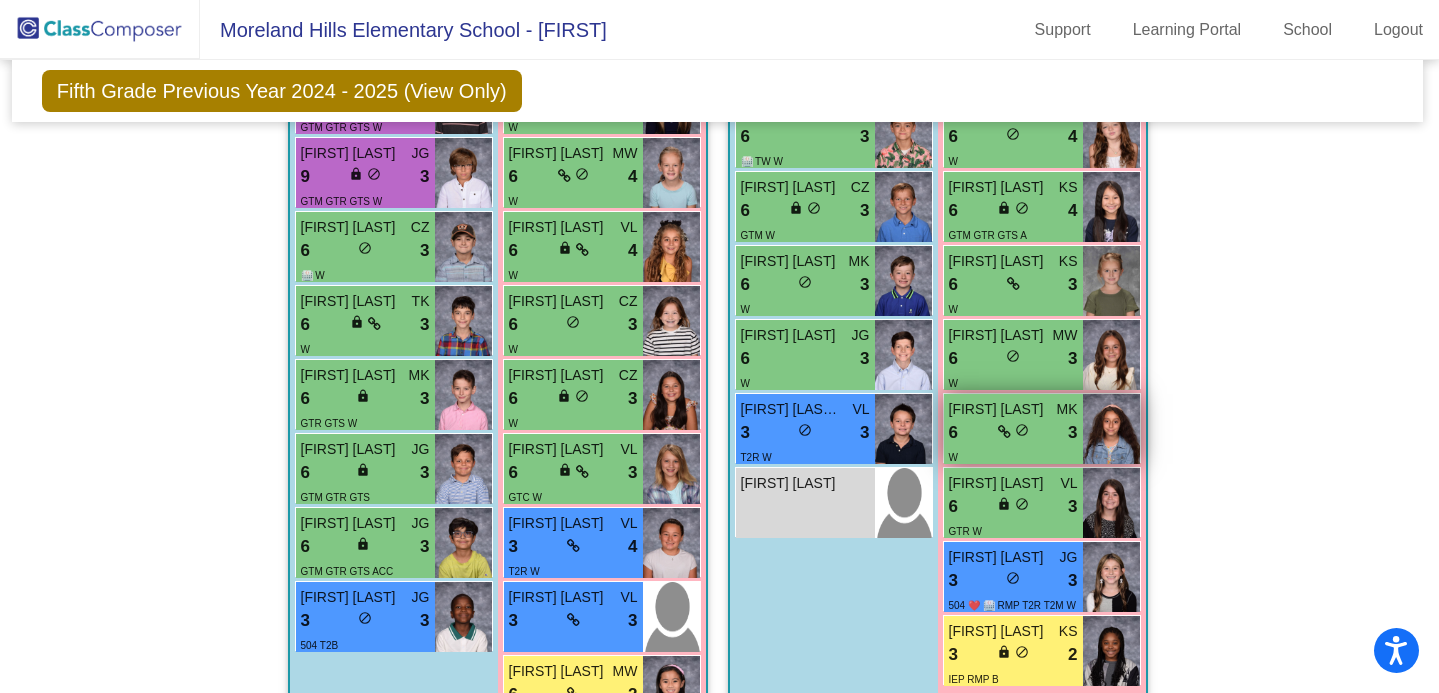 click at bounding box center [1111, 355] 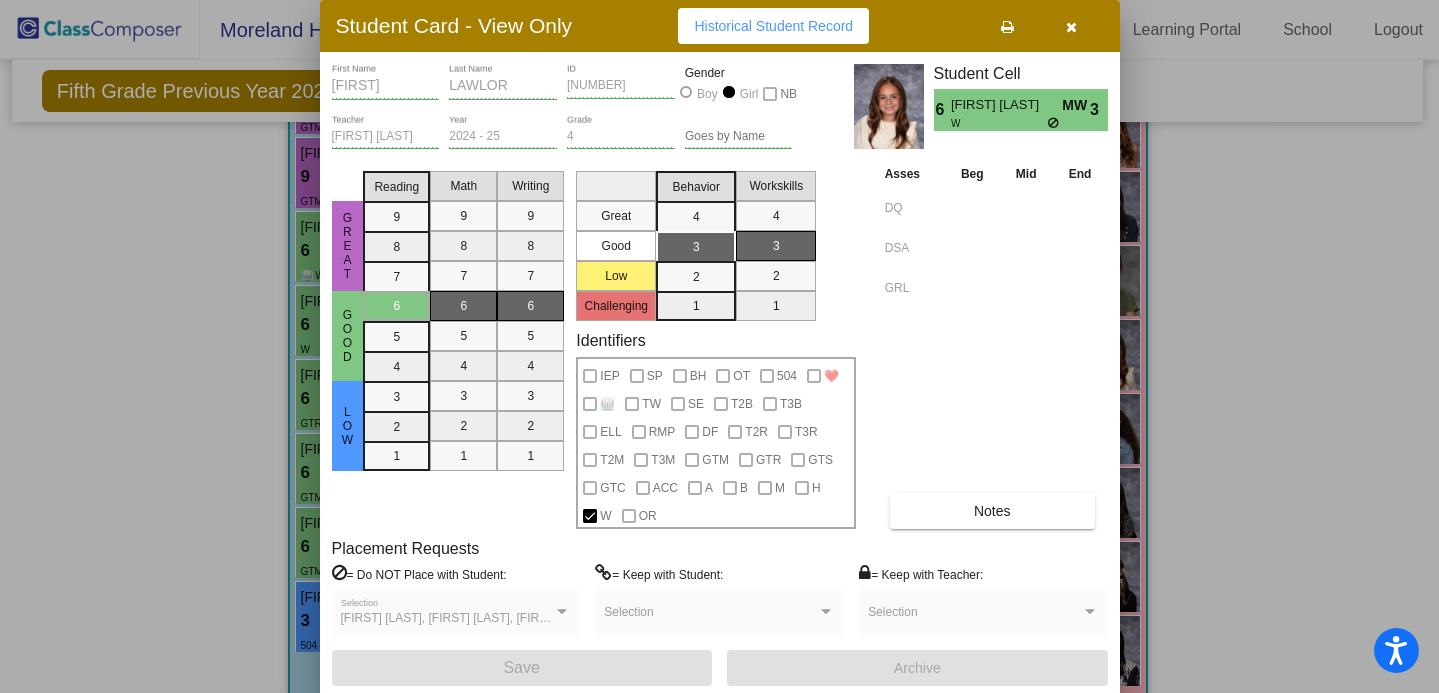 click at bounding box center [1071, 27] 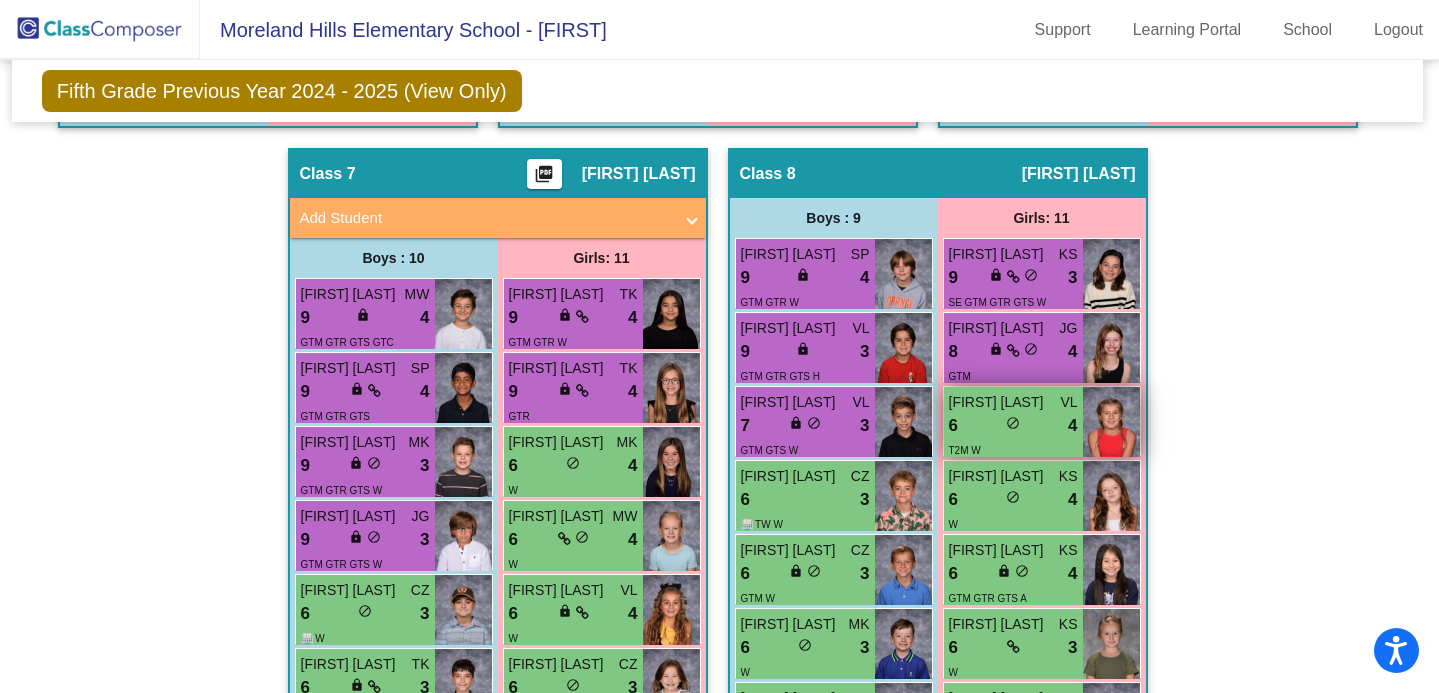 scroll, scrollTop: 2494, scrollLeft: 2, axis: both 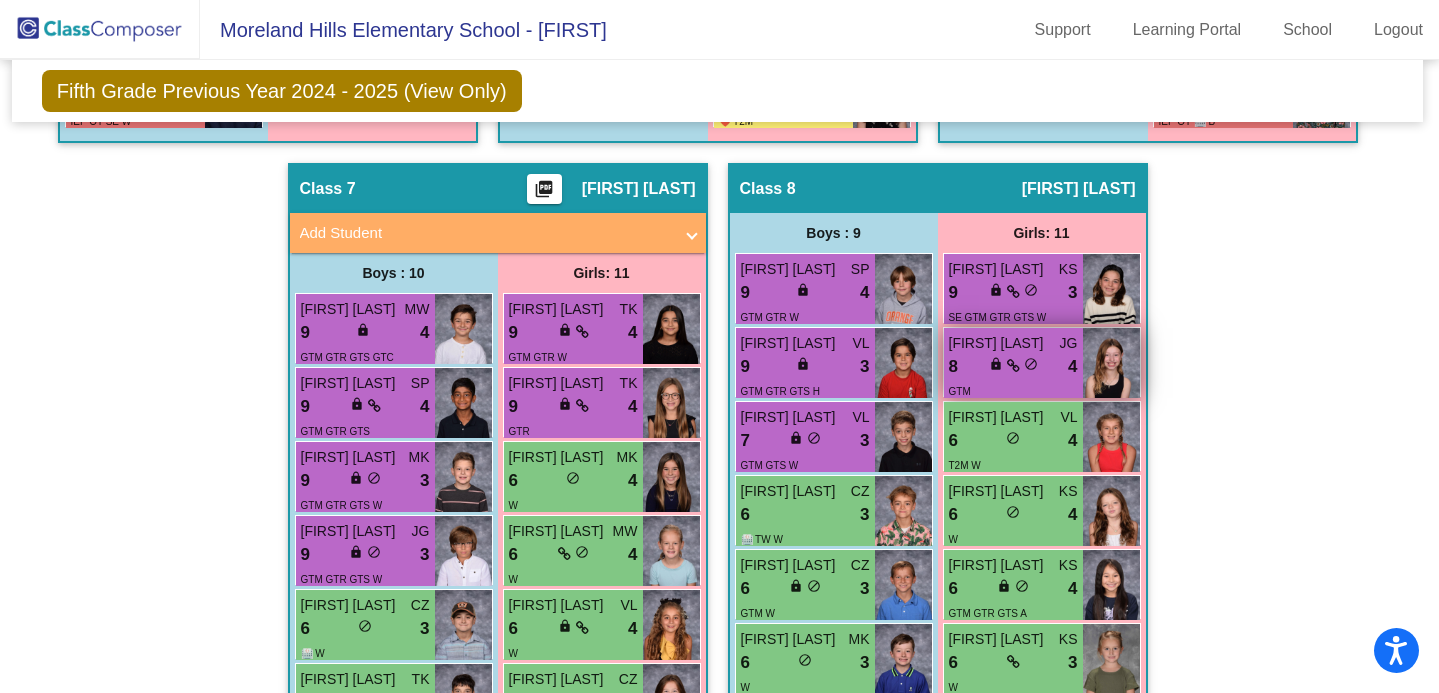 click on "8 lock do_not_disturb_alt 4" at bounding box center [1013, 367] 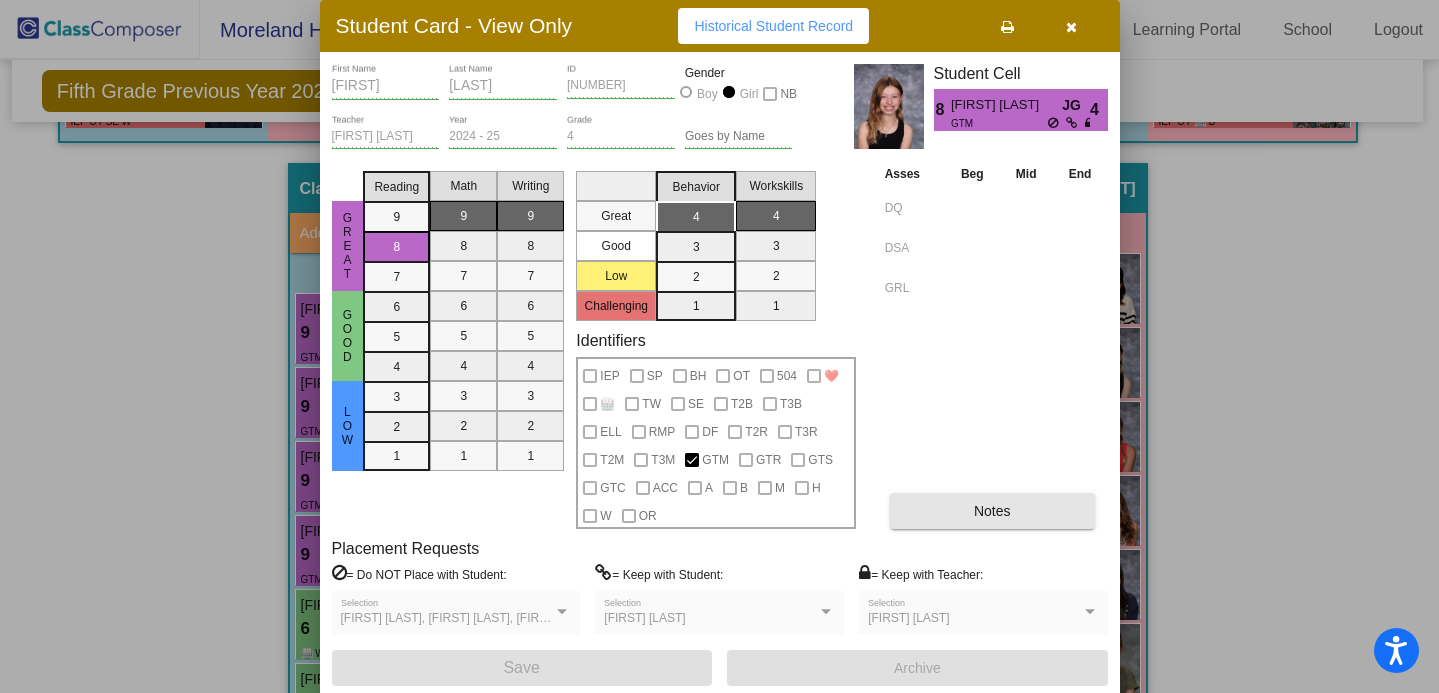 click on "Notes" at bounding box center (992, 511) 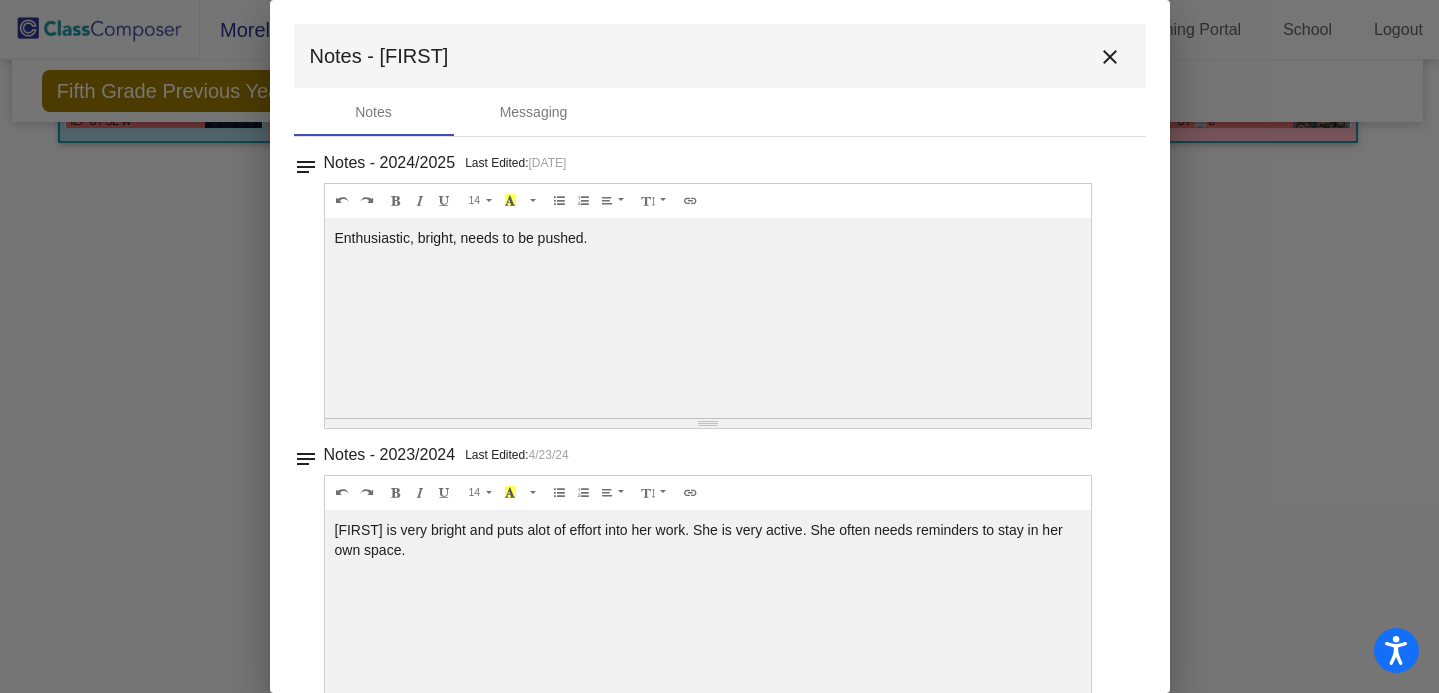 click on "close" at bounding box center (1110, 56) 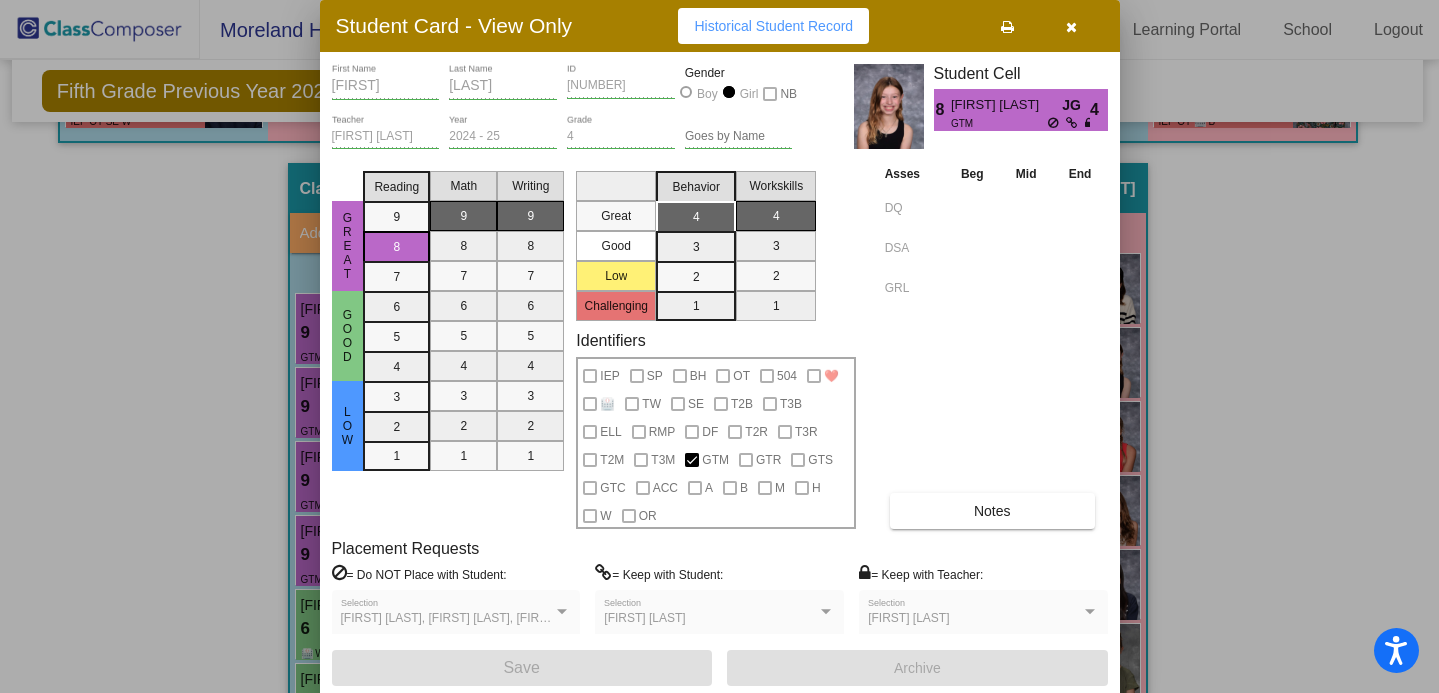 click at bounding box center [1071, 27] 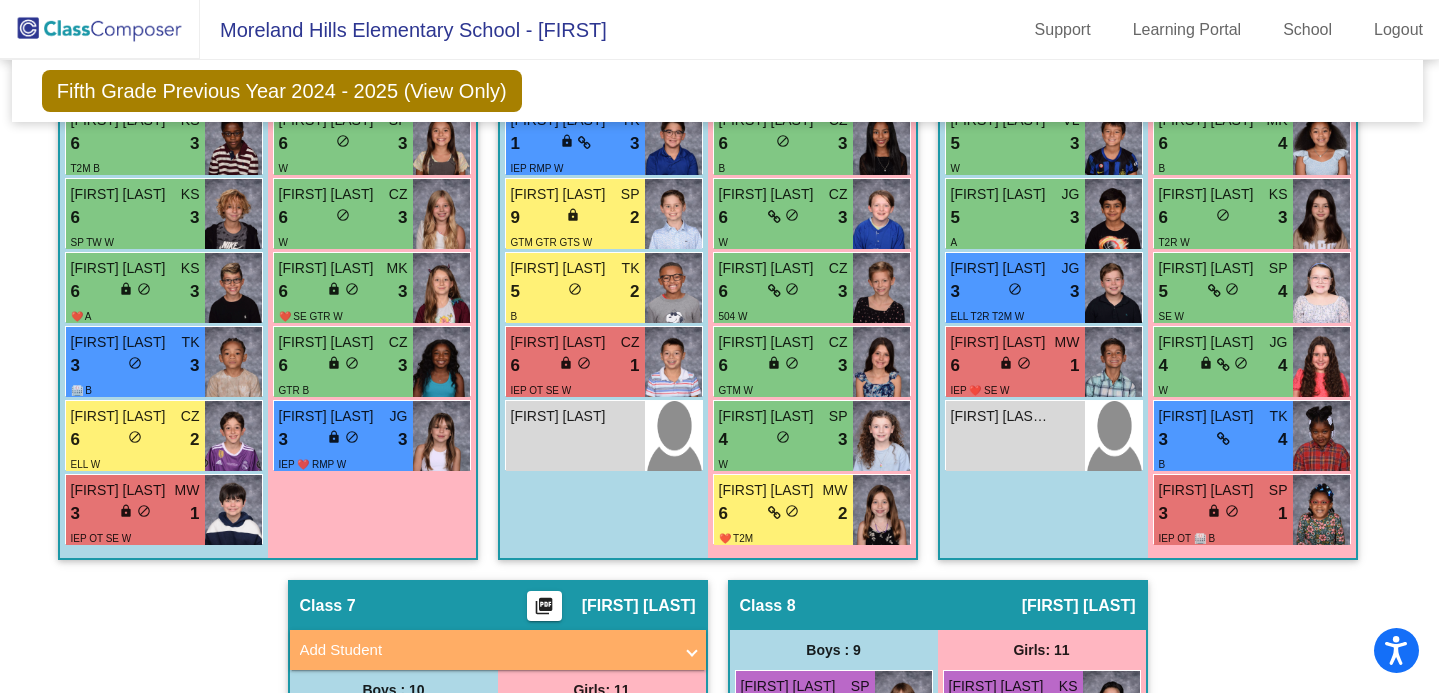 scroll, scrollTop: 2076, scrollLeft: 2, axis: both 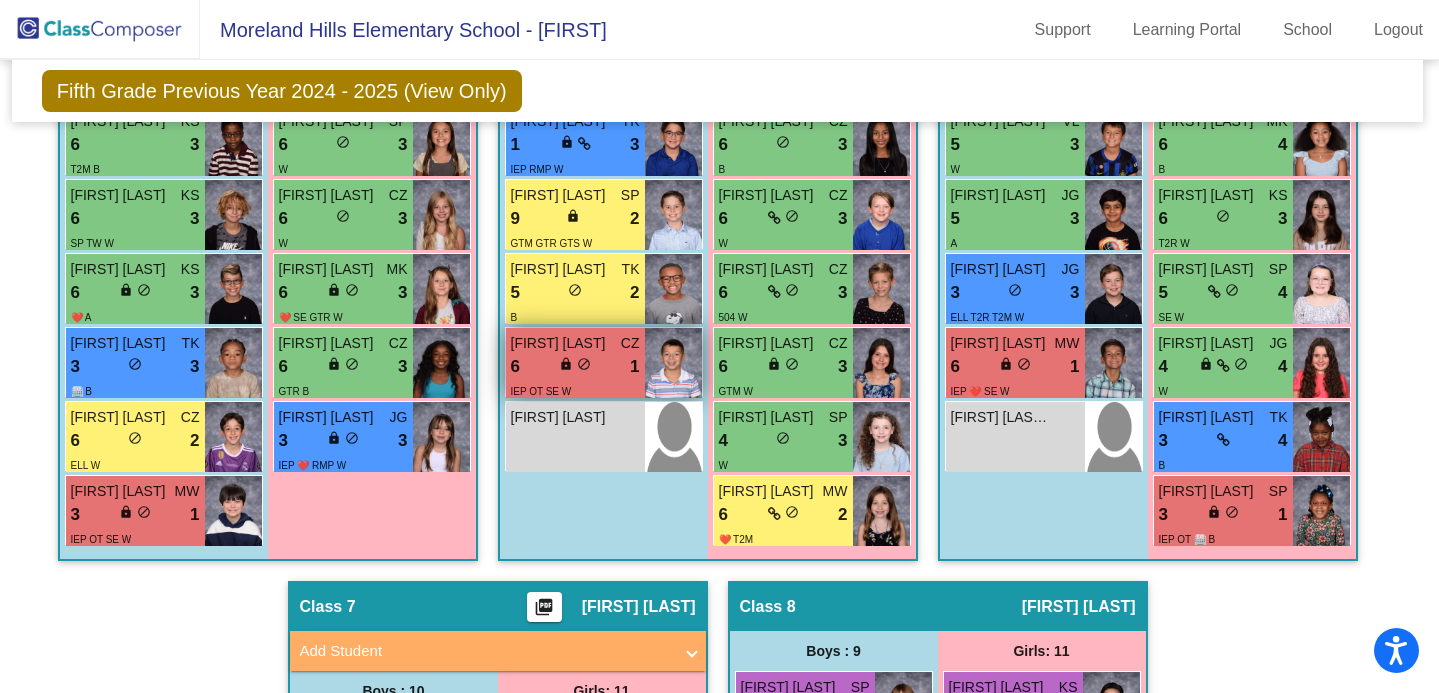 click at bounding box center [673, 363] 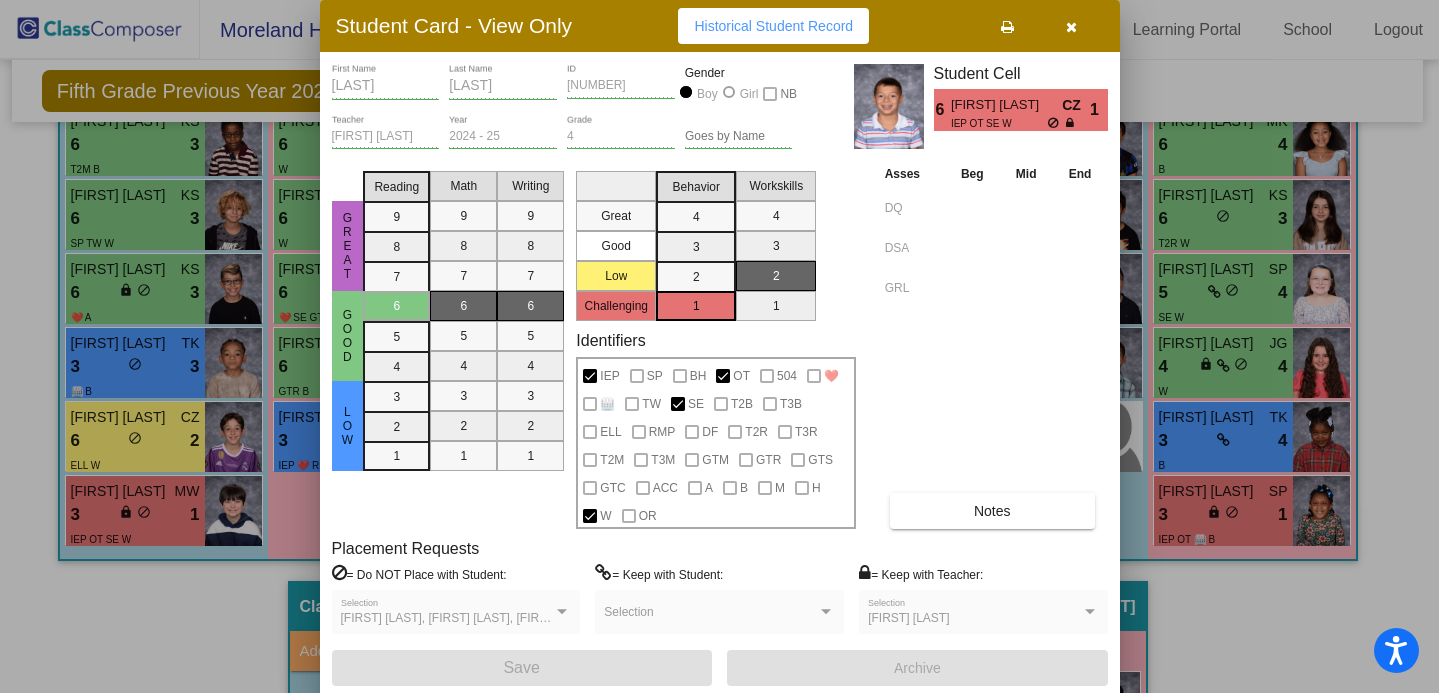 click on "Notes" at bounding box center [992, 511] 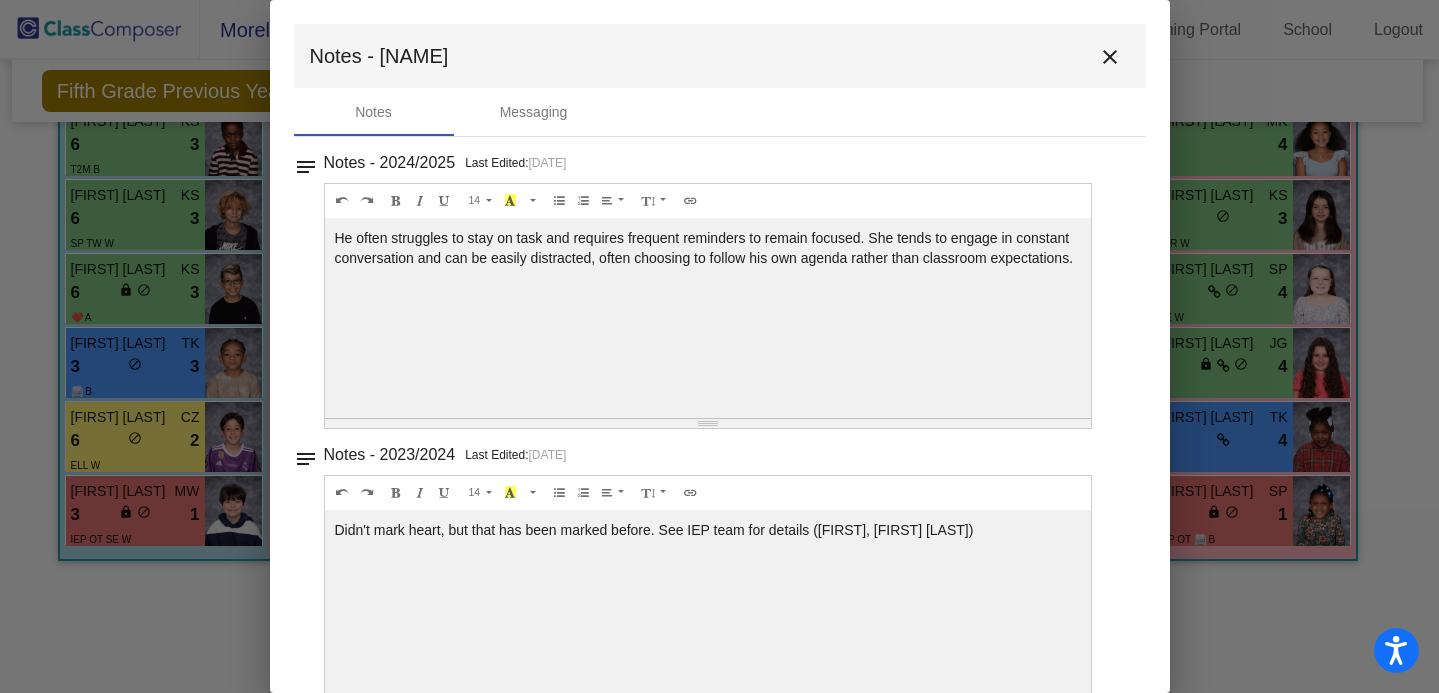 click on "close" at bounding box center [1110, 57] 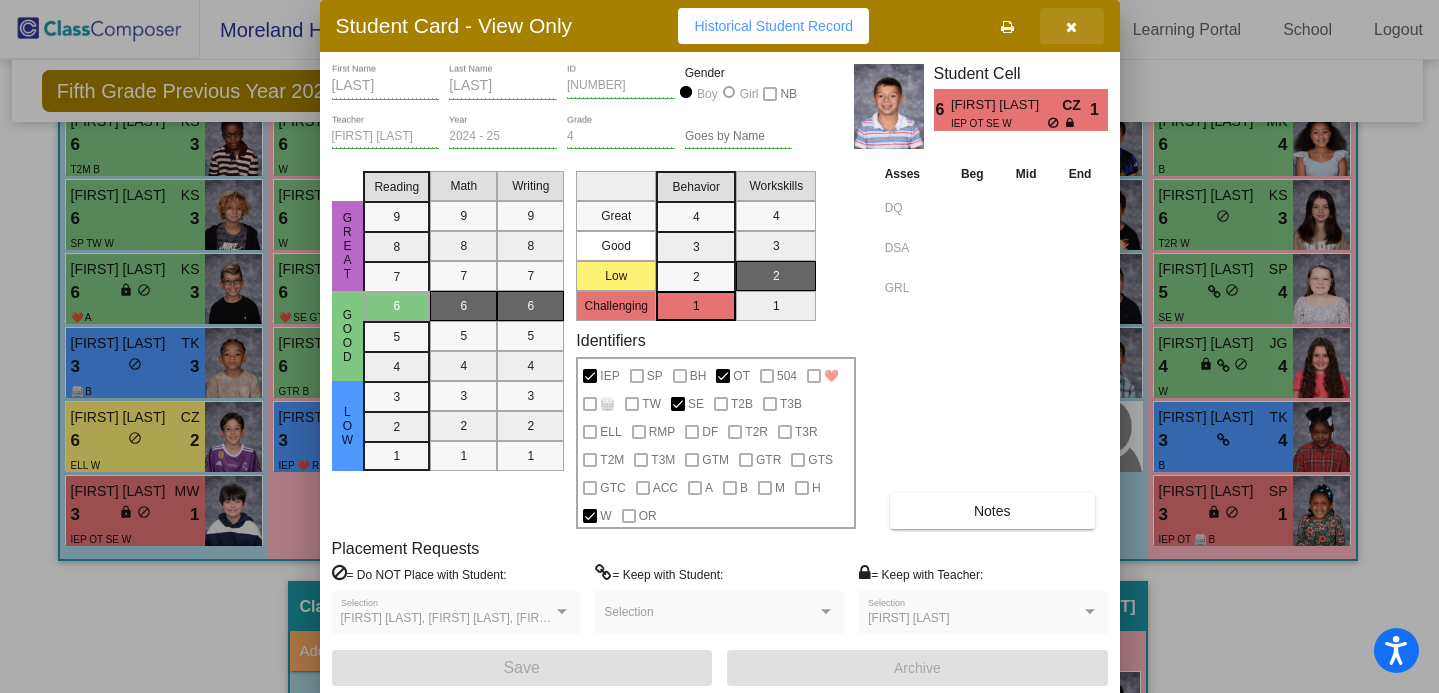 click at bounding box center (1072, 26) 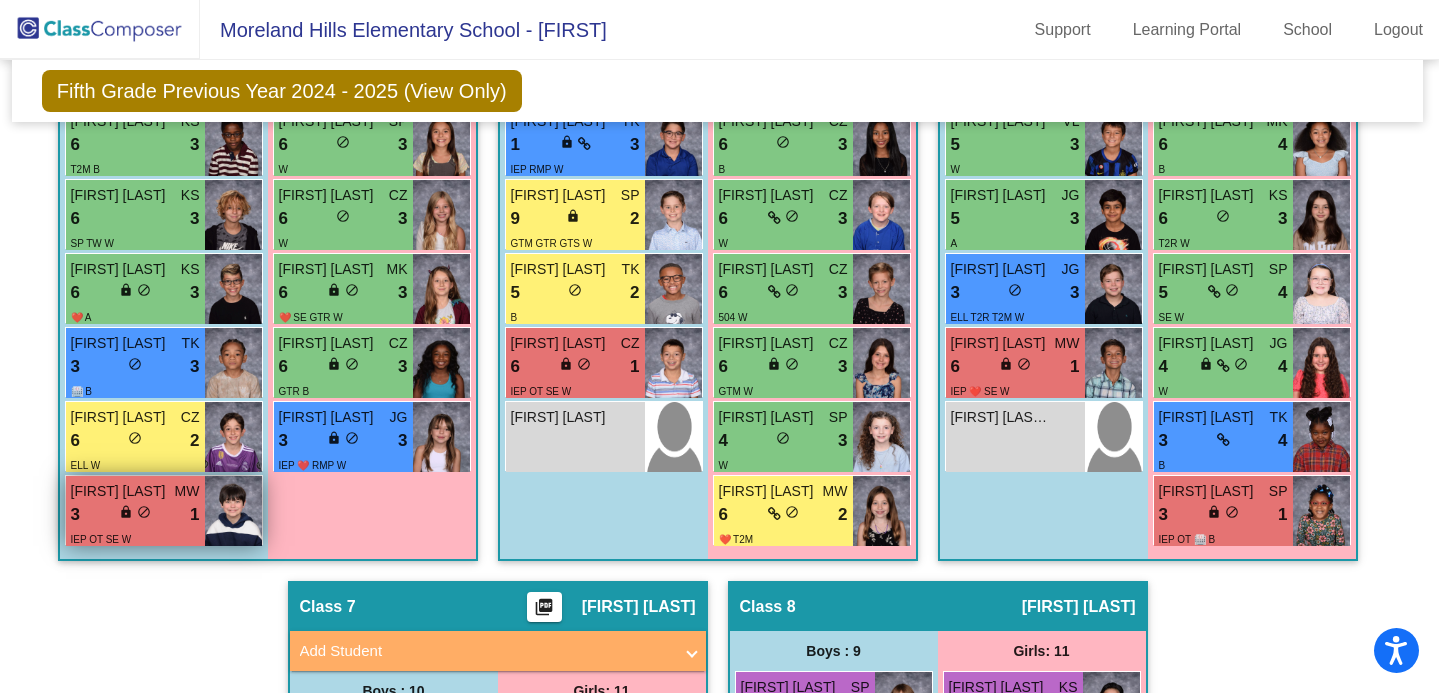 click on "IEP OT SE W" at bounding box center (135, 538) 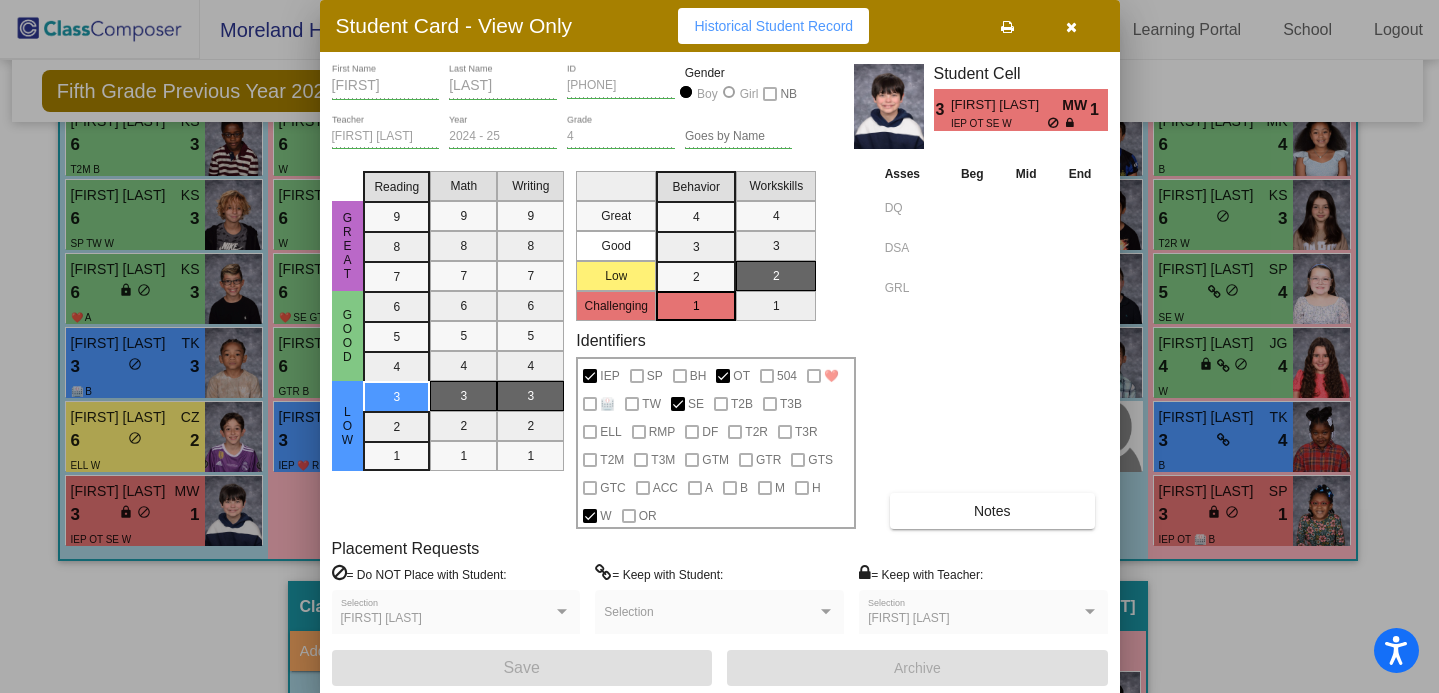 click on "Notes" at bounding box center [992, 511] 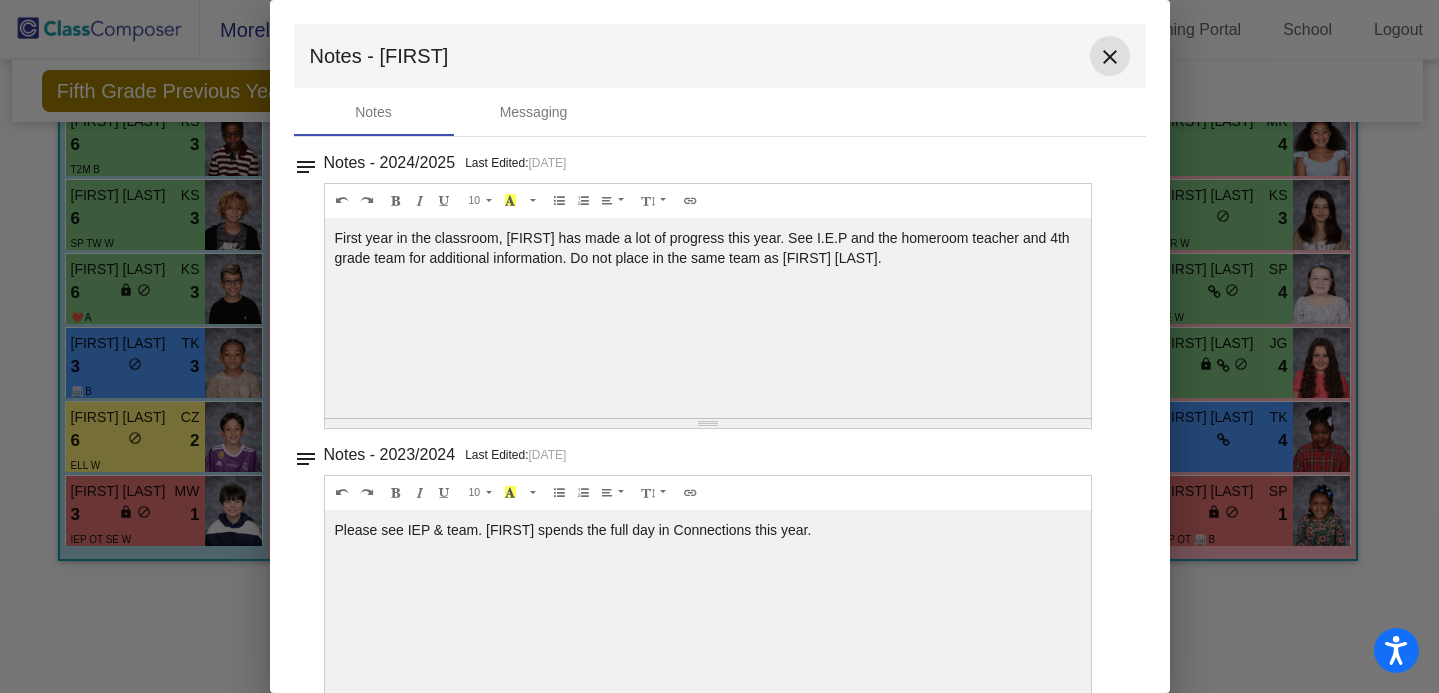 click on "close" at bounding box center [1110, 57] 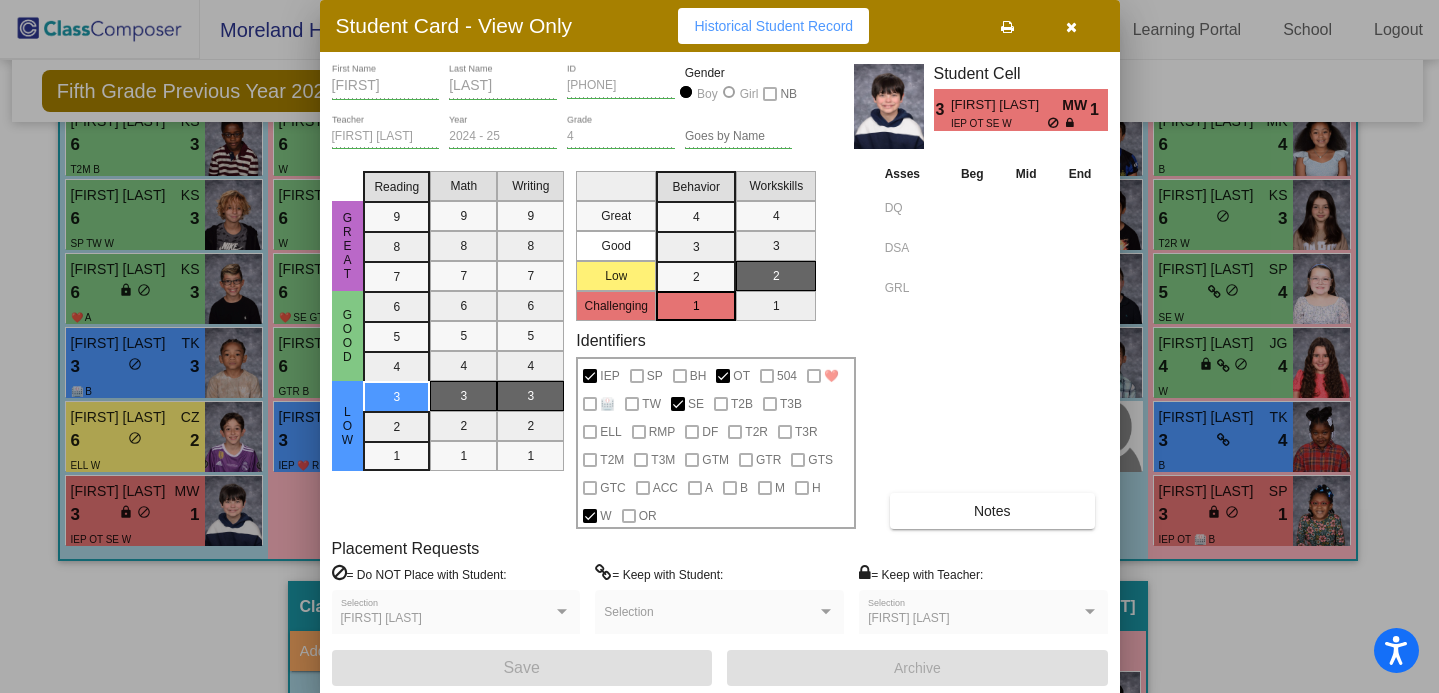 click at bounding box center [1072, 26] 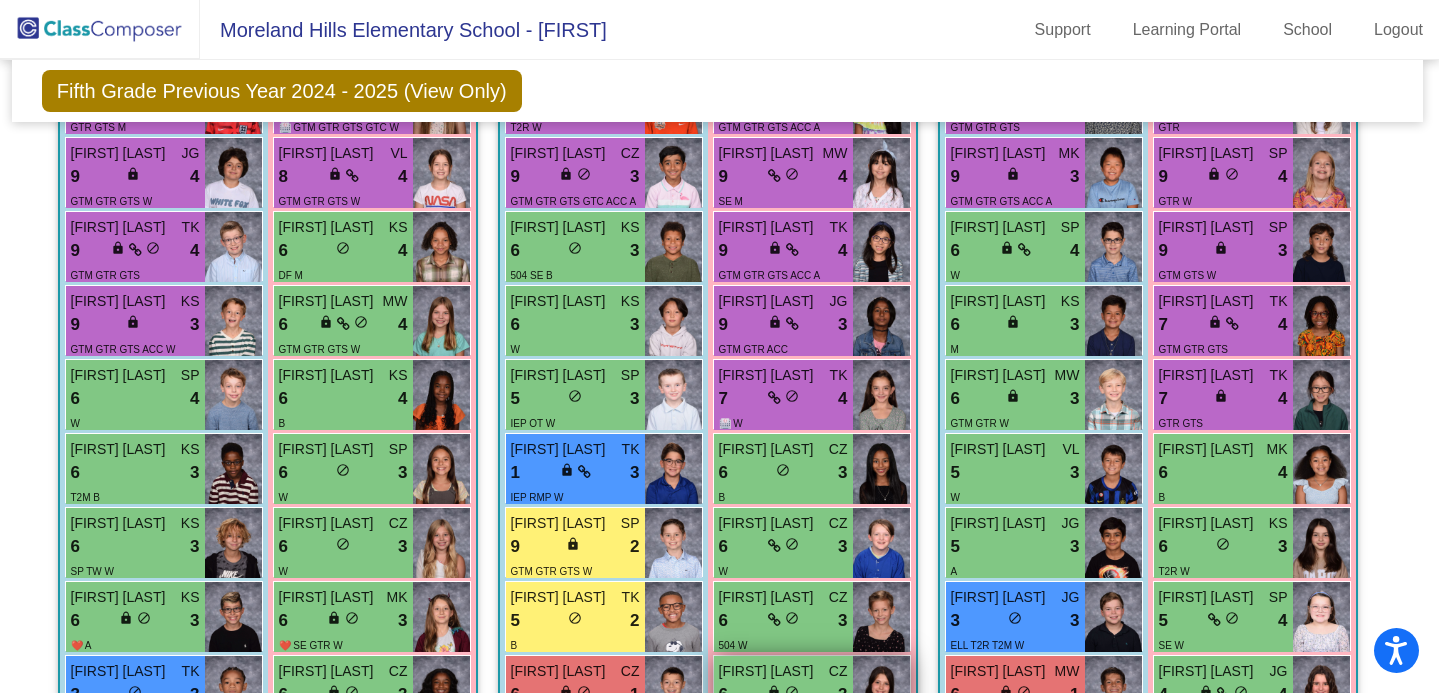 scroll, scrollTop: 1799, scrollLeft: 2, axis: both 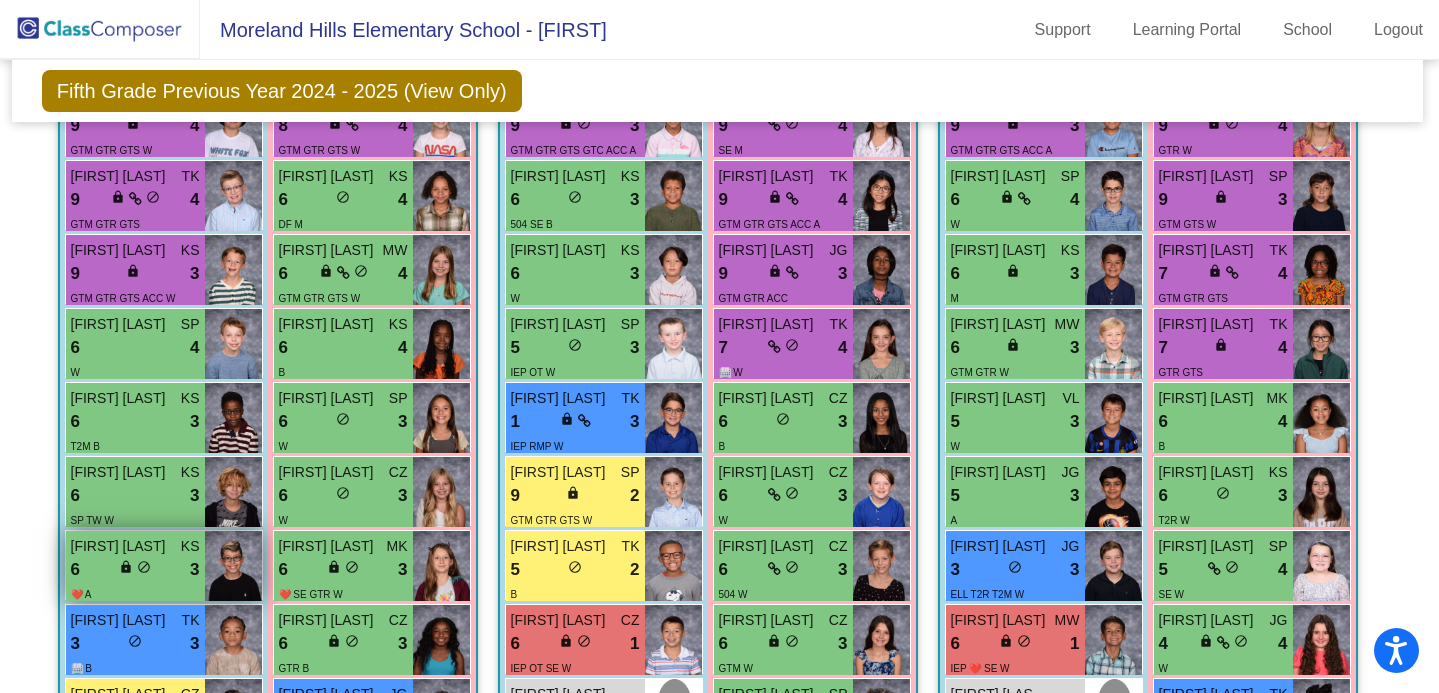 click on "[FIRST] [LAST] KS 6 lock do_not_disturb_alt 3 ❤️ A" at bounding box center [135, 566] 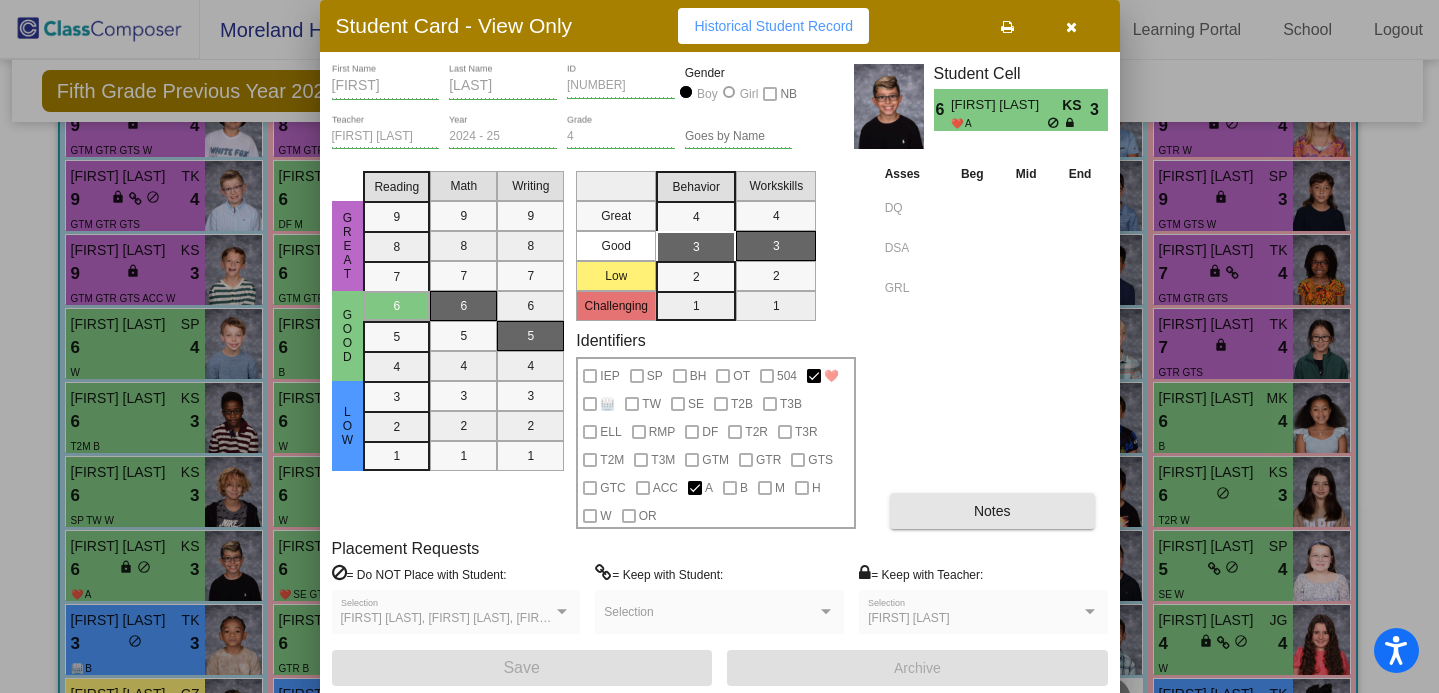 click on "Notes" at bounding box center [992, 511] 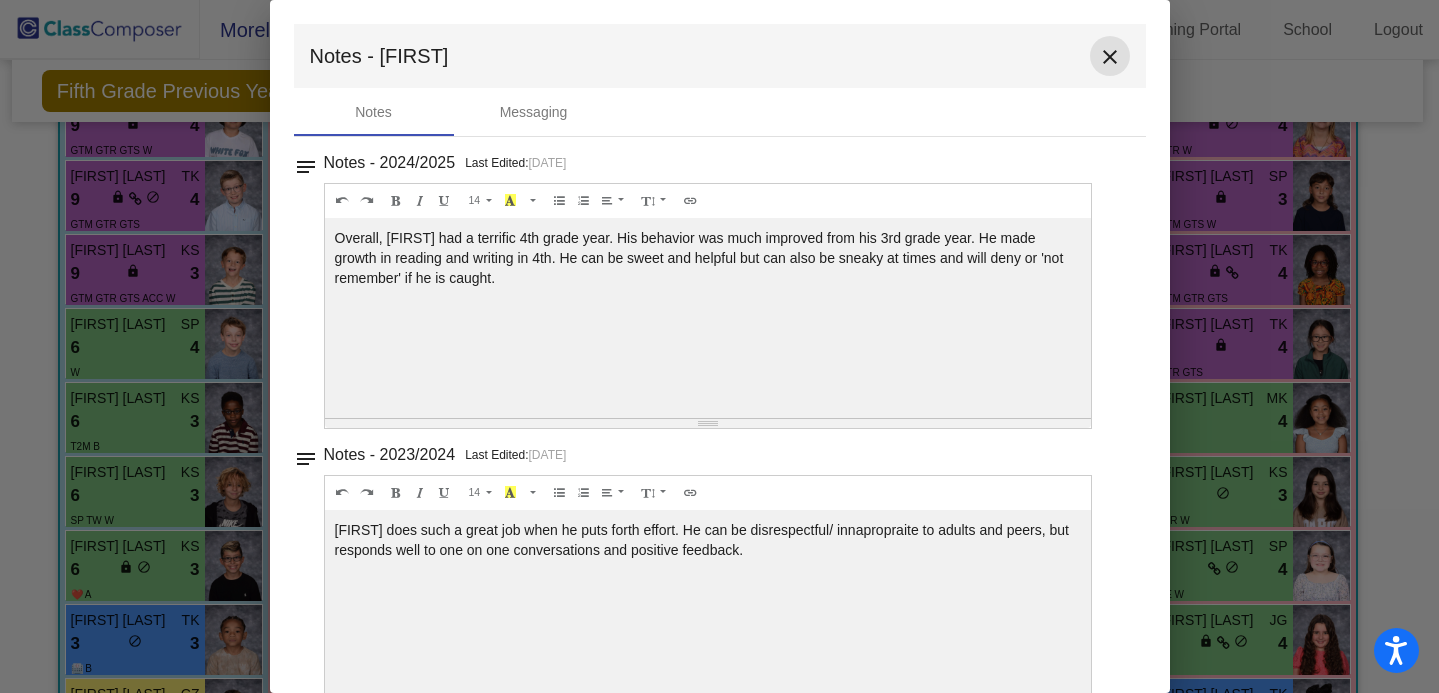 click on "close" at bounding box center (1110, 57) 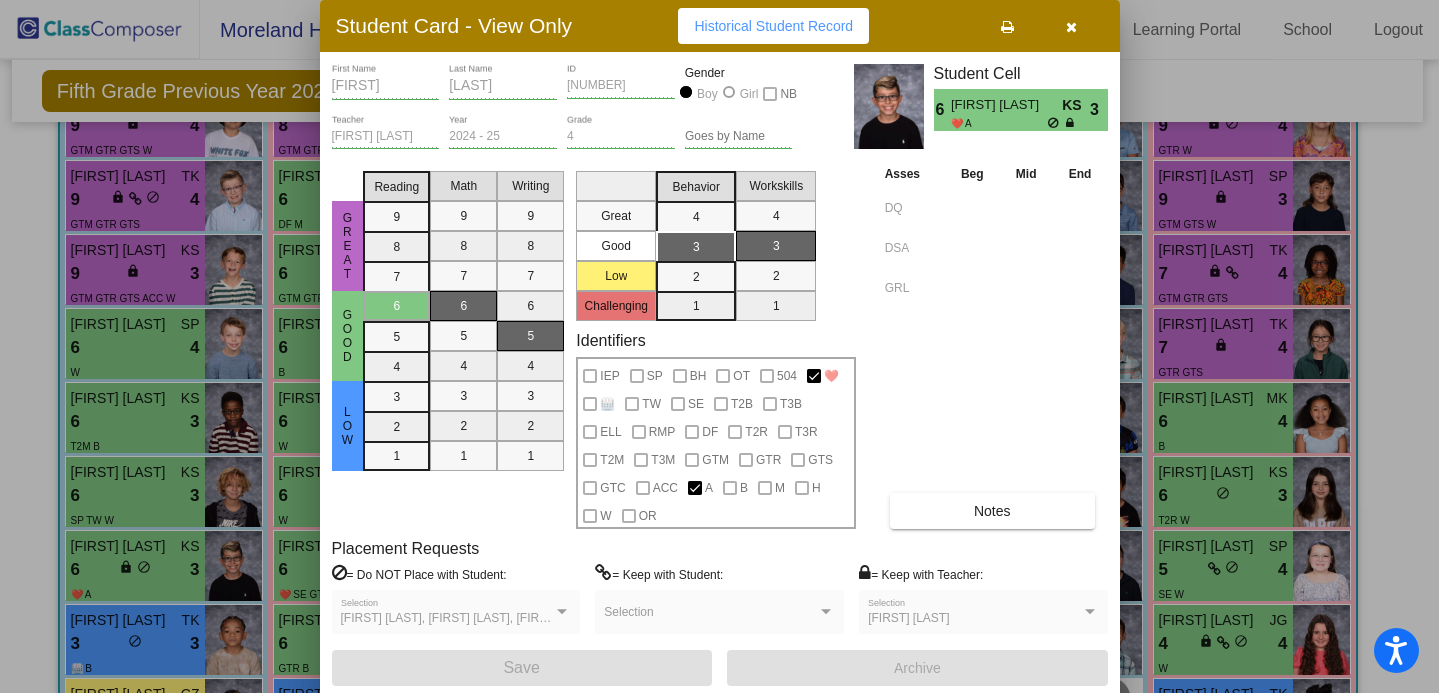 click at bounding box center (1072, 26) 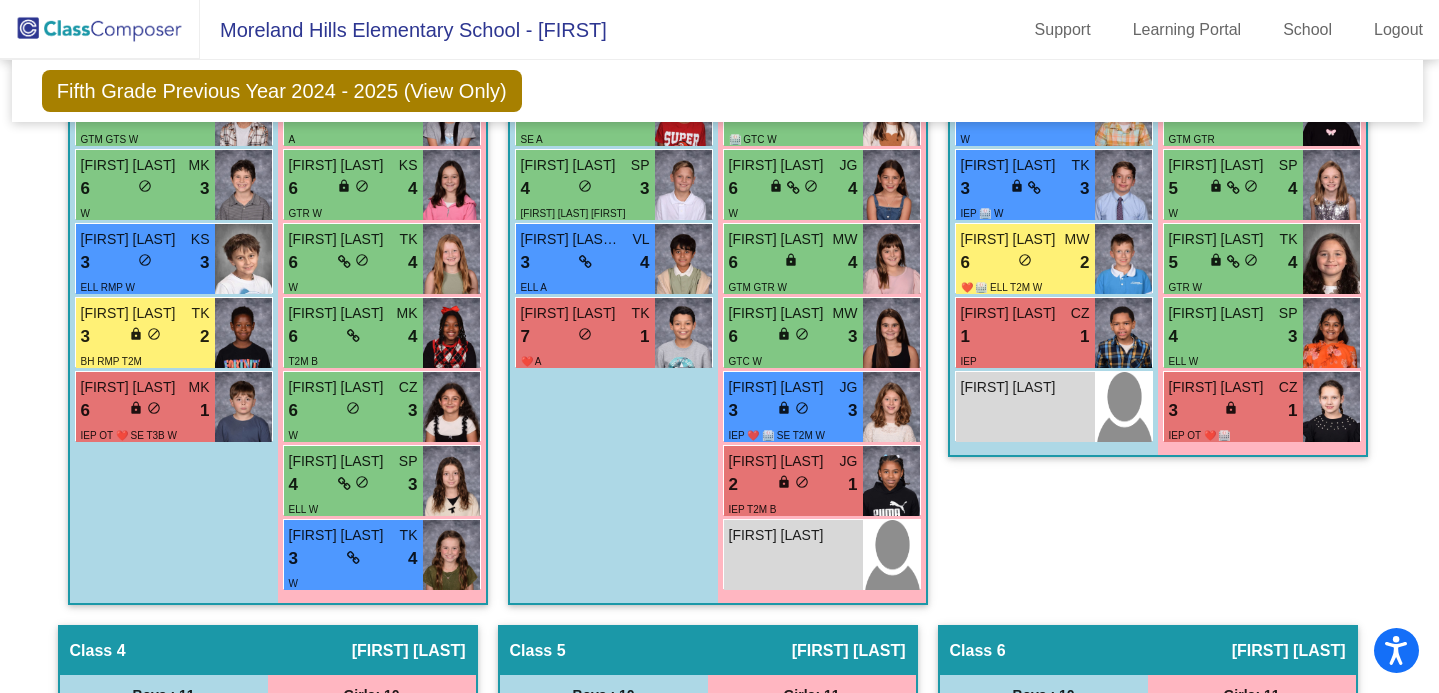 scroll, scrollTop: 1092, scrollLeft: 2, axis: both 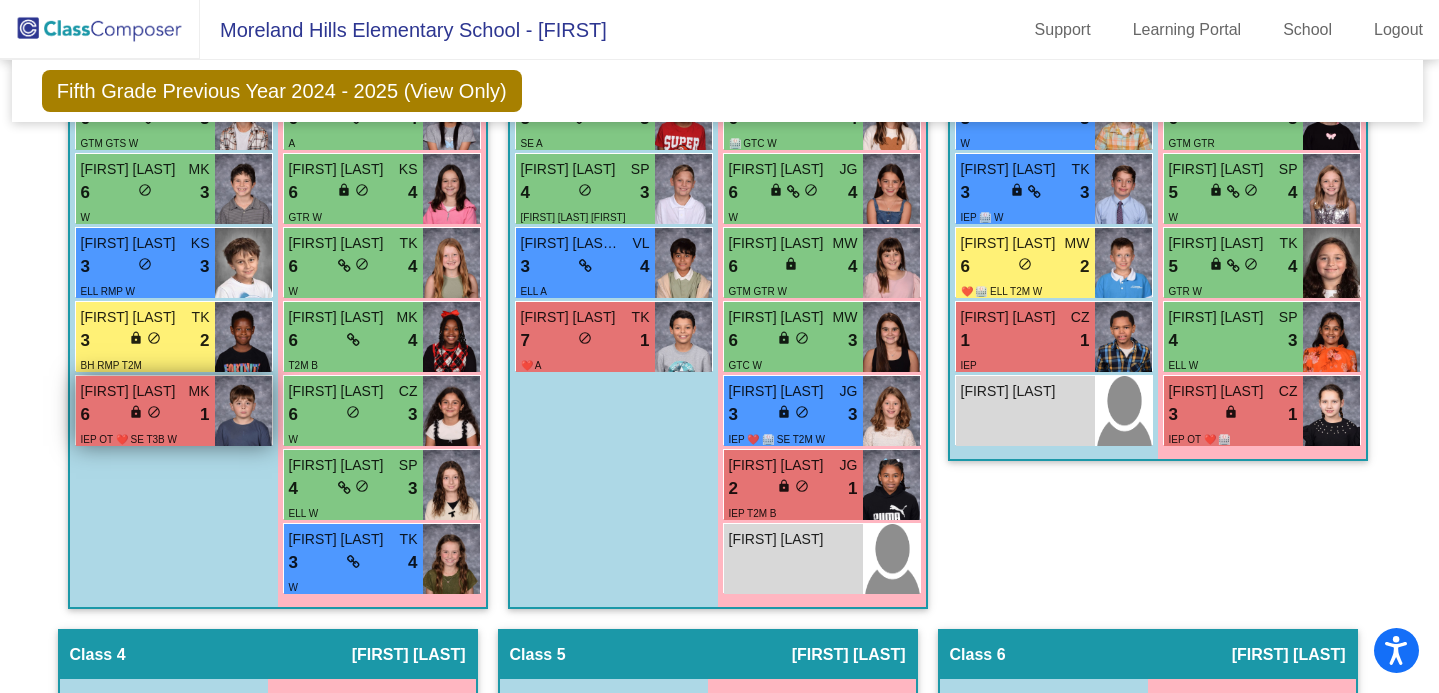 click on "MK" at bounding box center [199, 391] 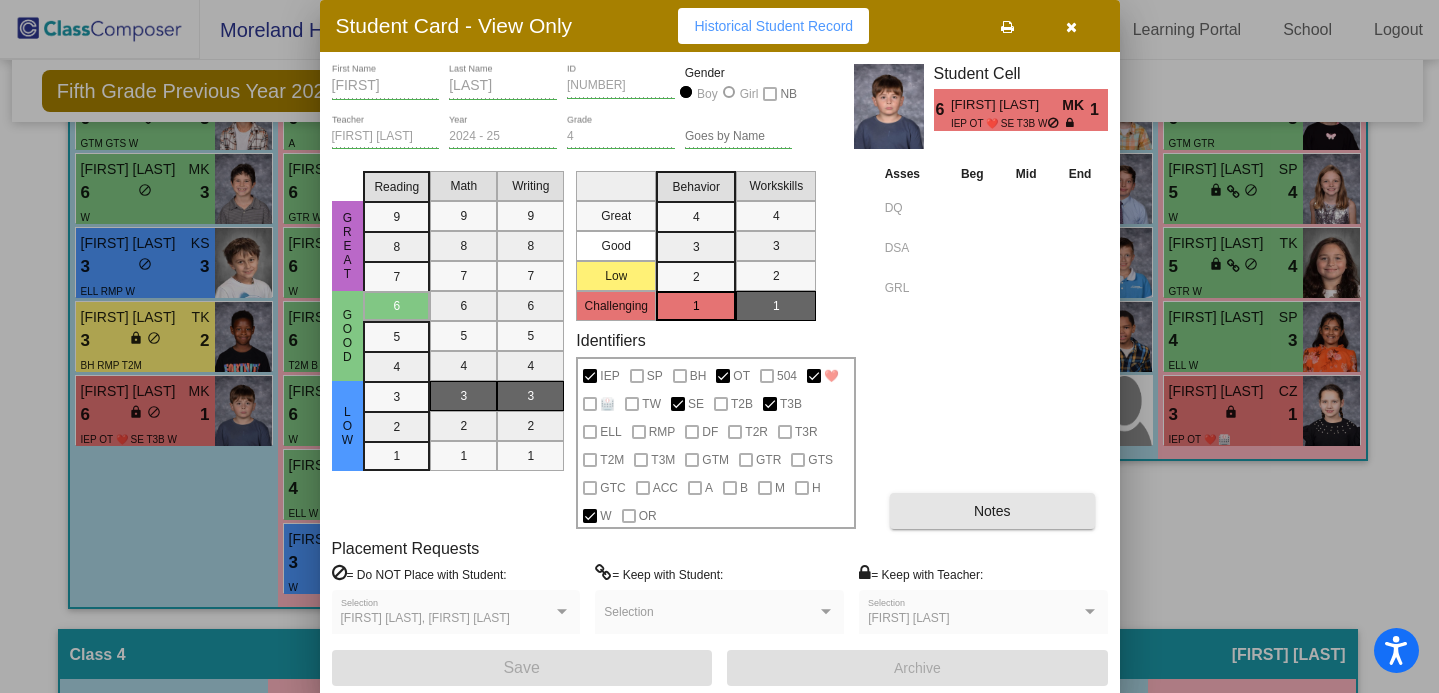 click on "Notes" at bounding box center (992, 511) 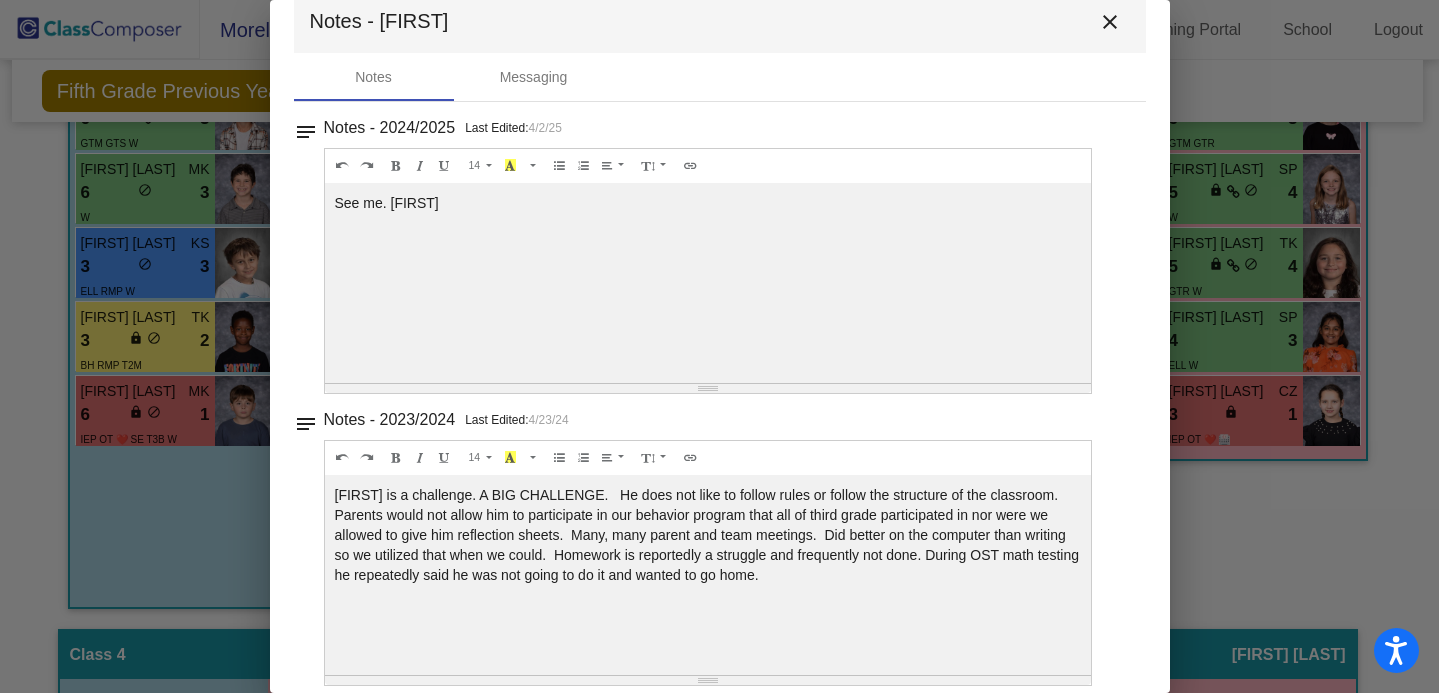 scroll, scrollTop: 53, scrollLeft: 0, axis: vertical 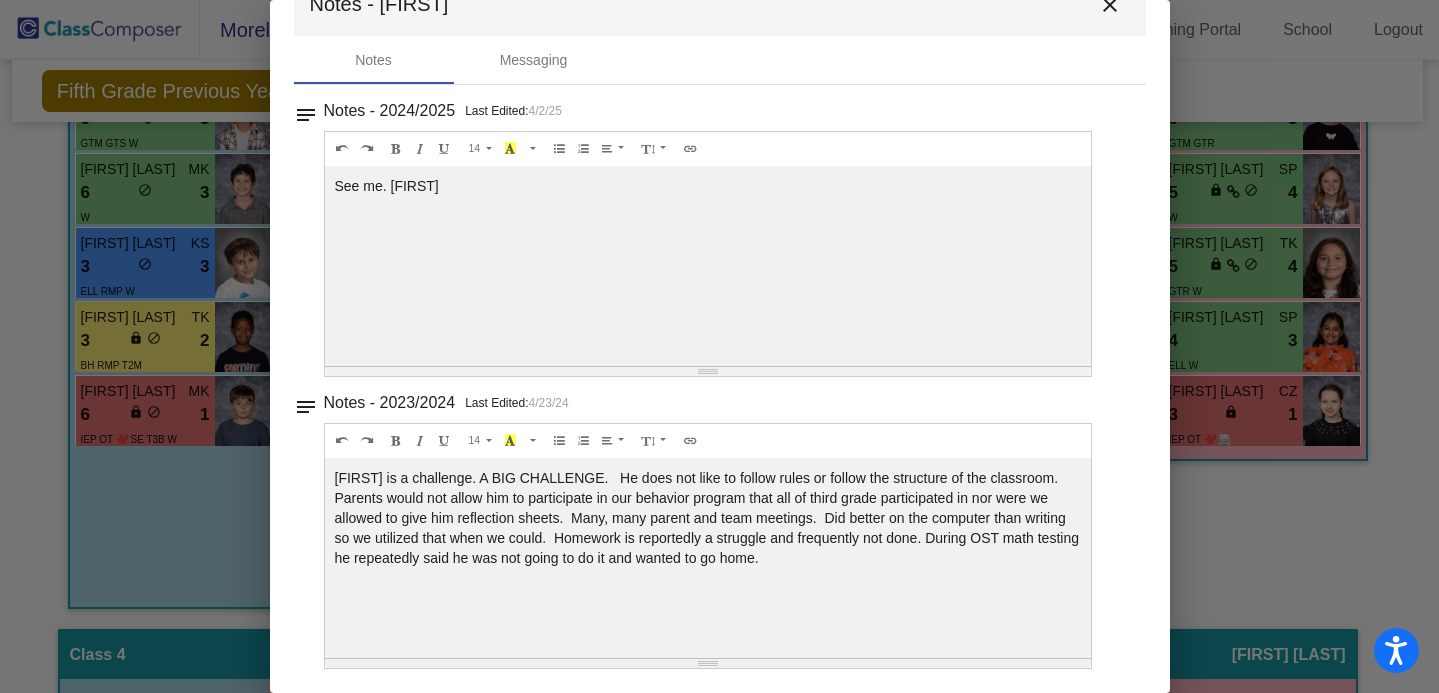 click on "close" at bounding box center [1110, 5] 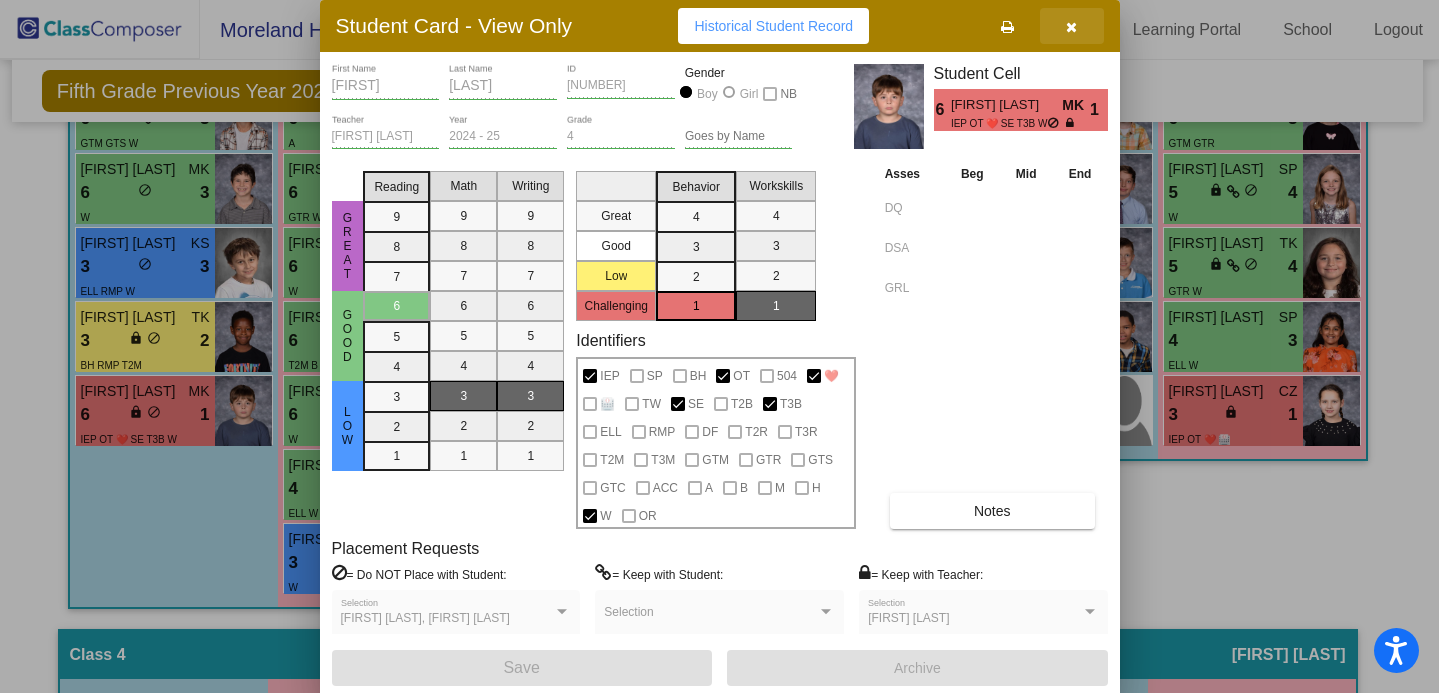click at bounding box center [1072, 26] 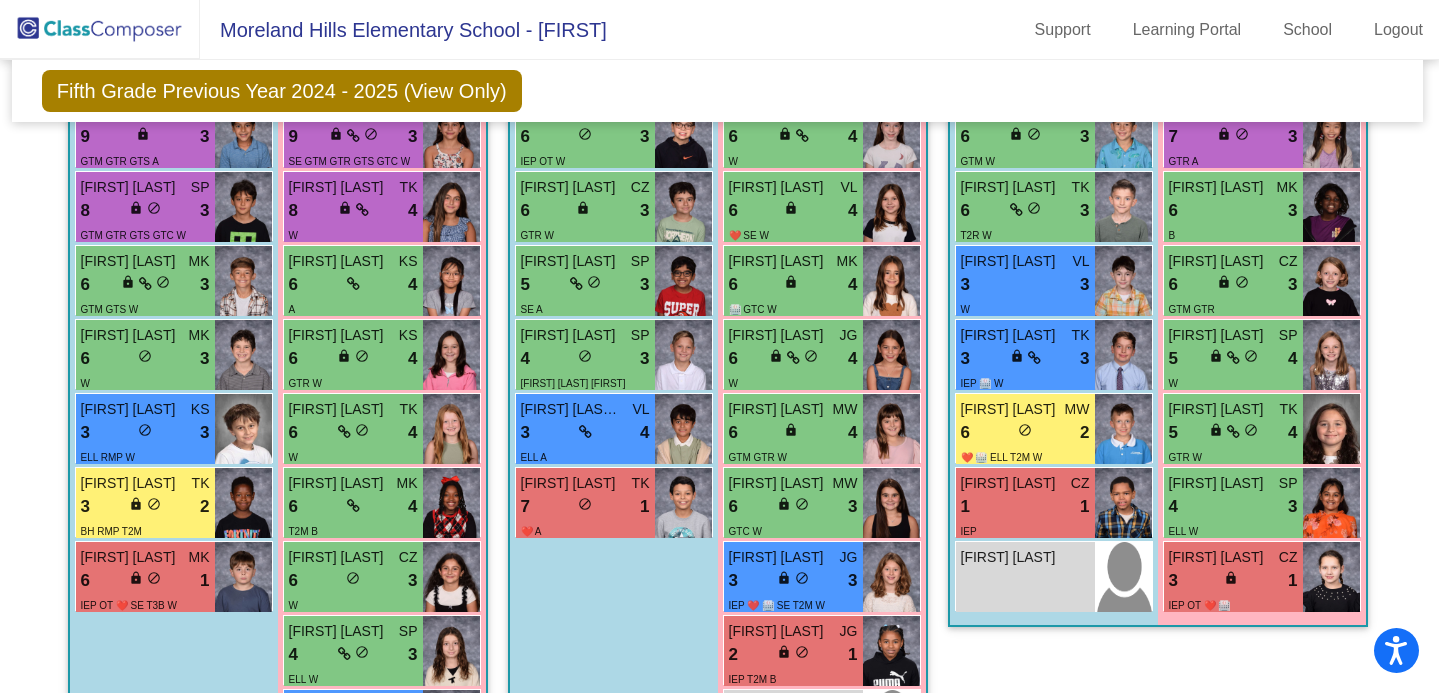 scroll, scrollTop: 922, scrollLeft: 2, axis: both 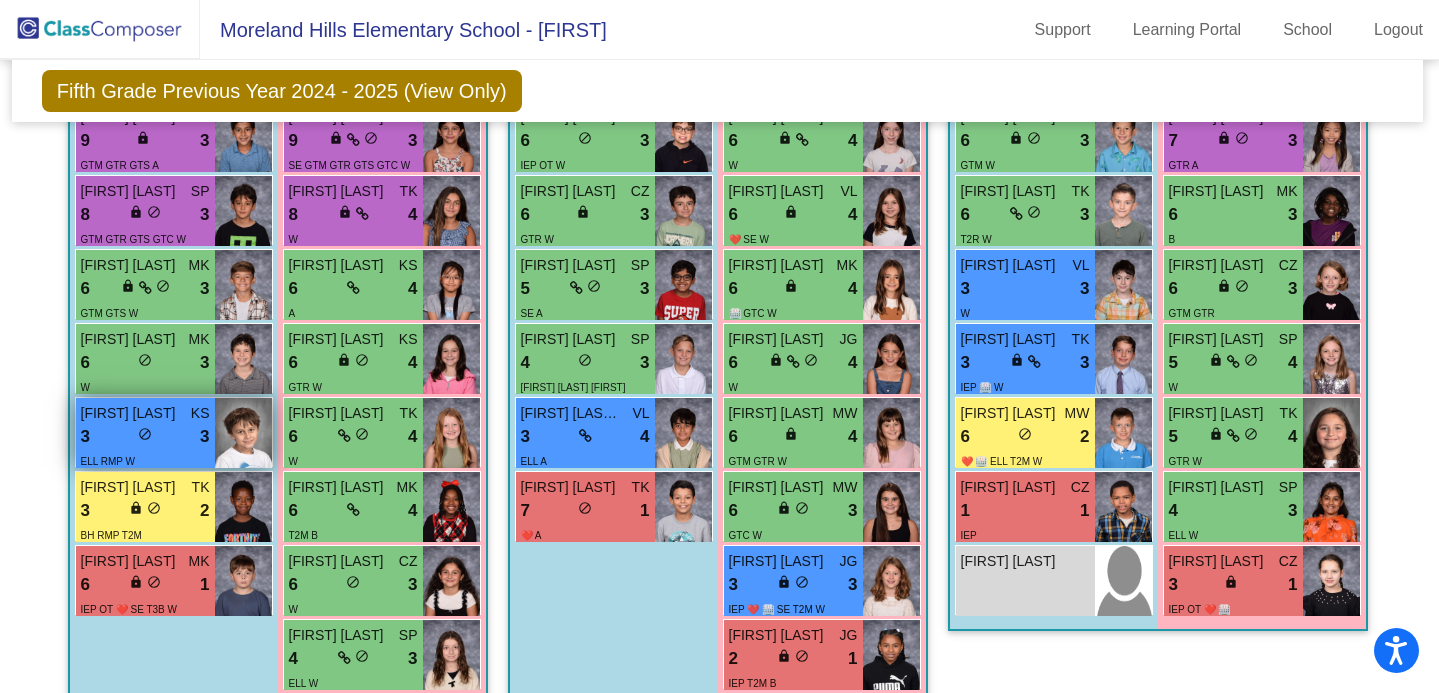 click on "3 lock do_not_disturb_alt 3" at bounding box center (145, 437) 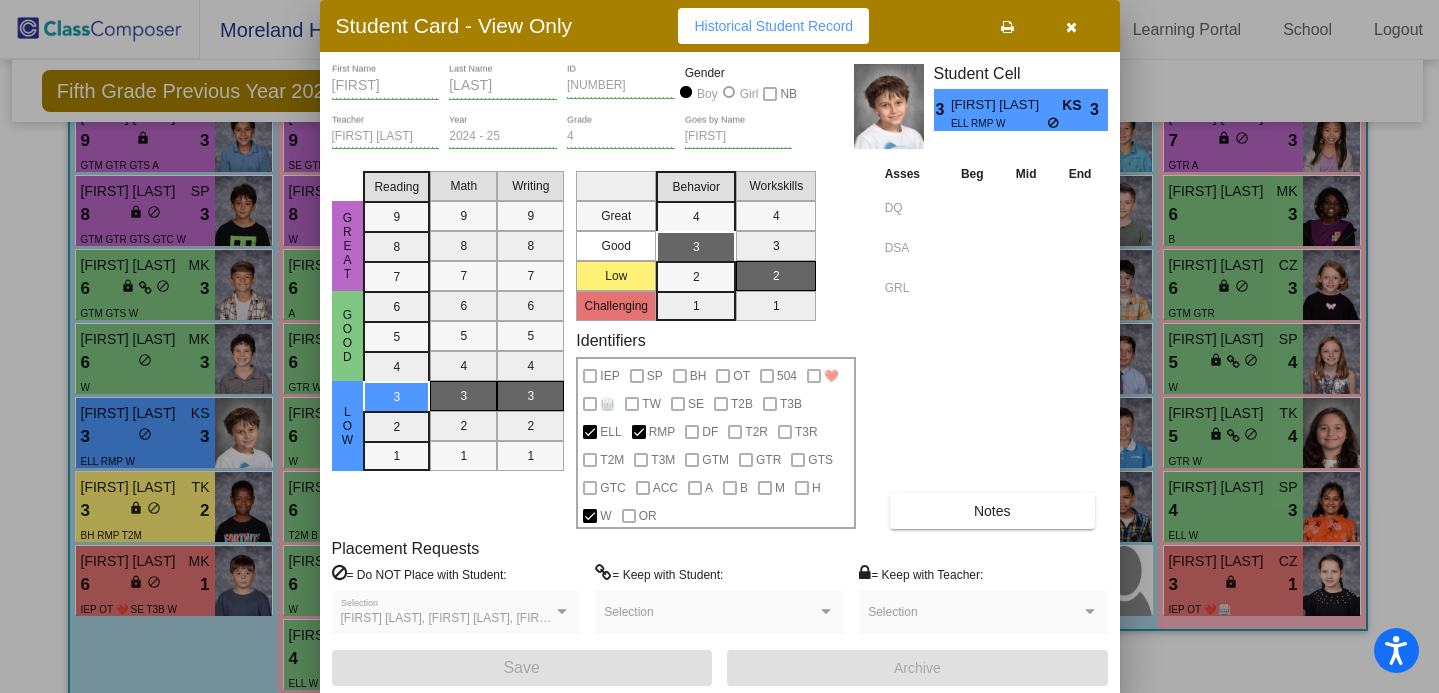 click at bounding box center (719, 346) 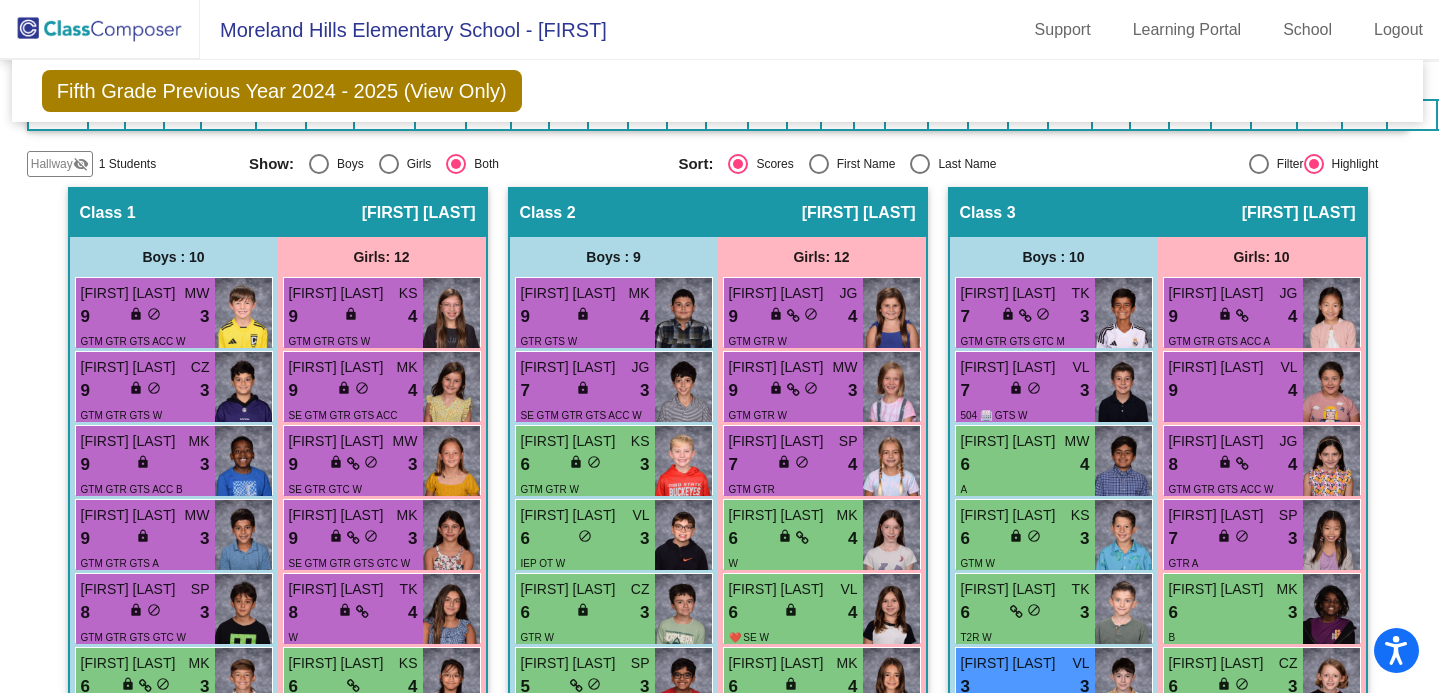 scroll, scrollTop: 521, scrollLeft: 2, axis: both 